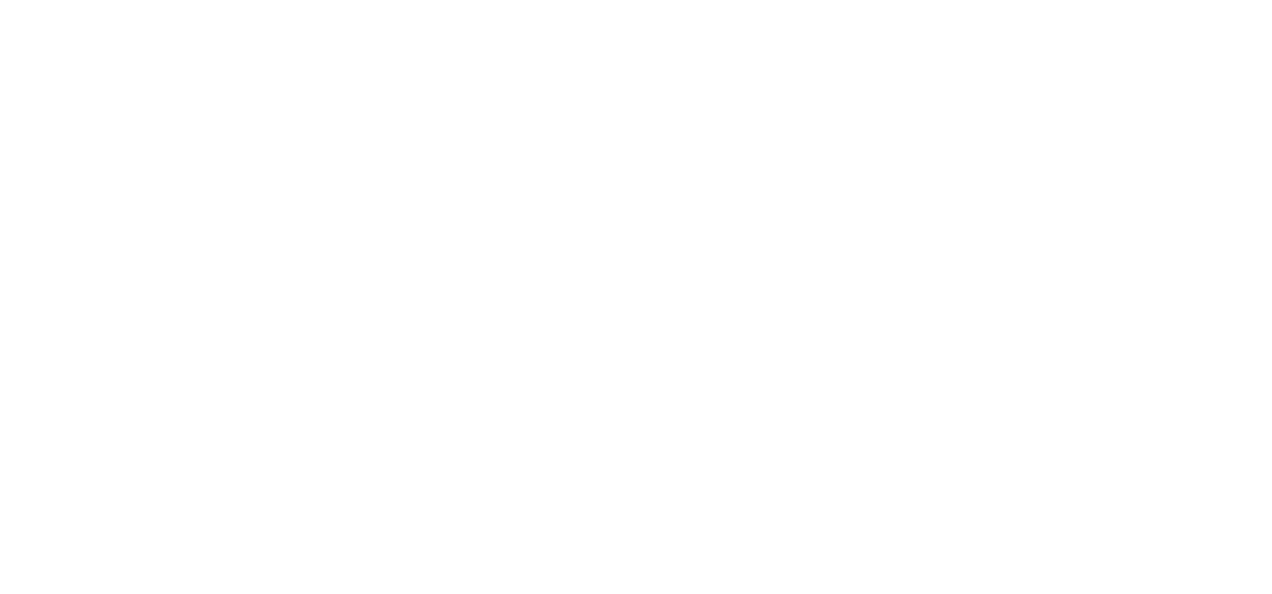 scroll, scrollTop: 0, scrollLeft: 0, axis: both 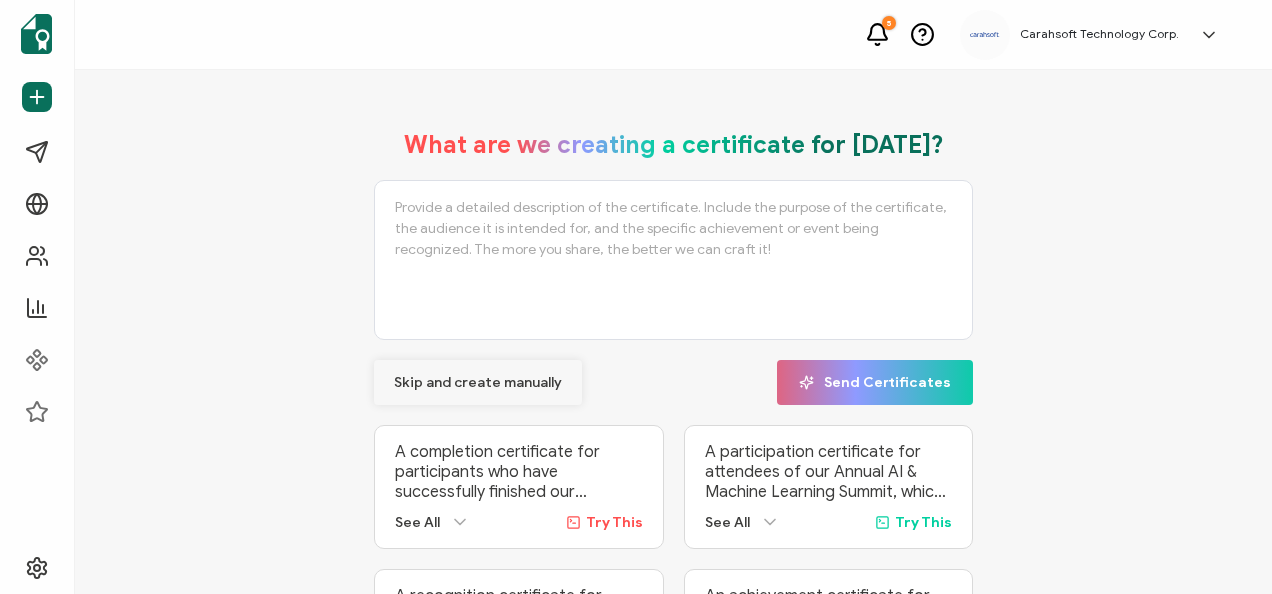 click on "Skip and create manually" at bounding box center [478, 383] 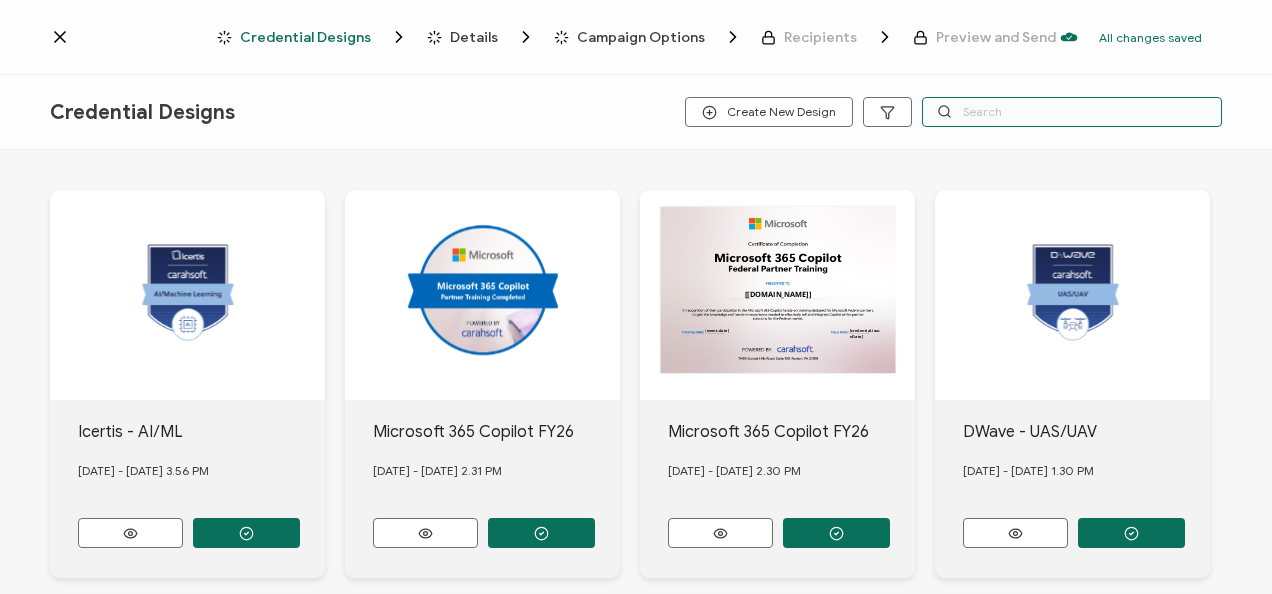 click at bounding box center (1072, 112) 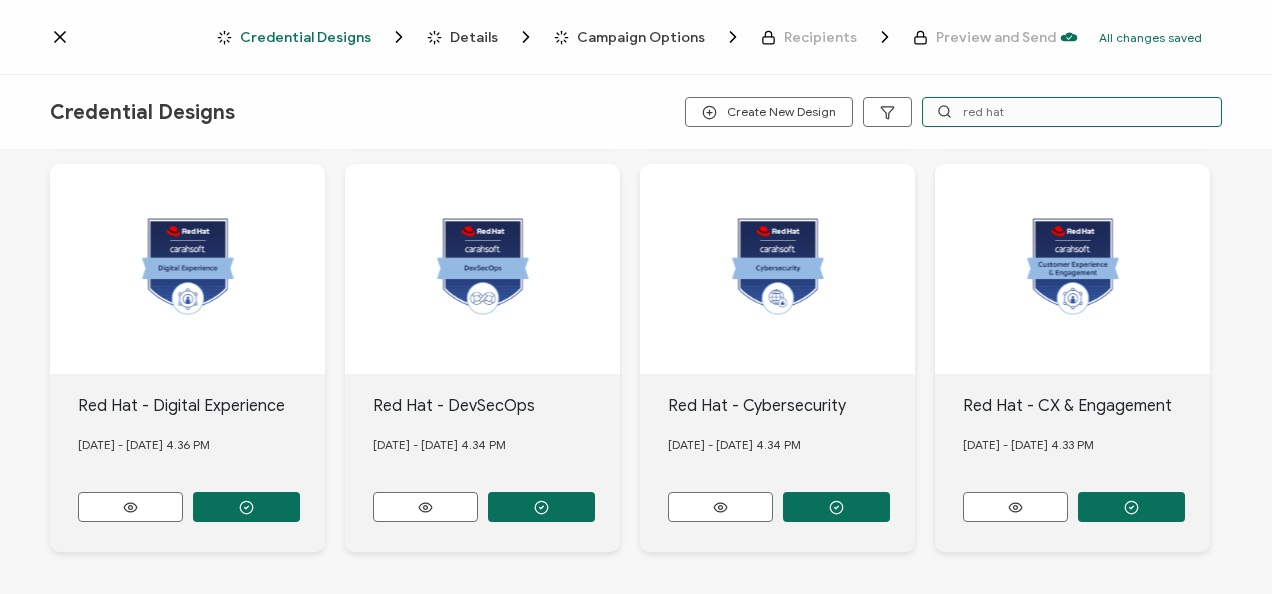 scroll, scrollTop: 906, scrollLeft: 0, axis: vertical 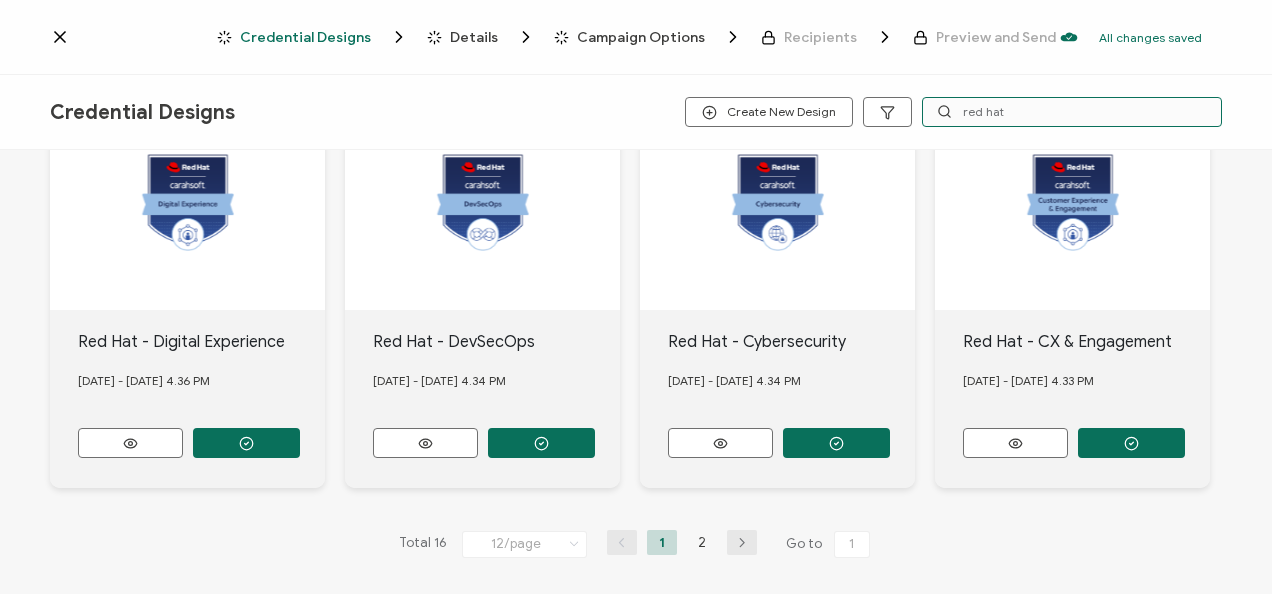type on "red hat" 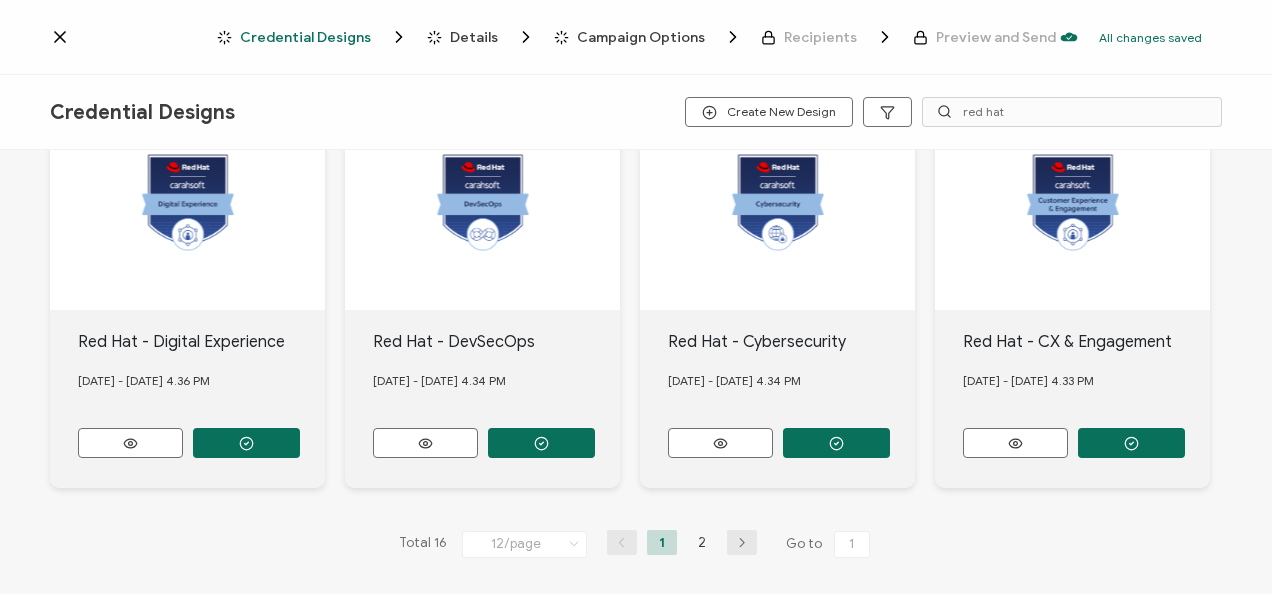 click at bounding box center [742, 543] 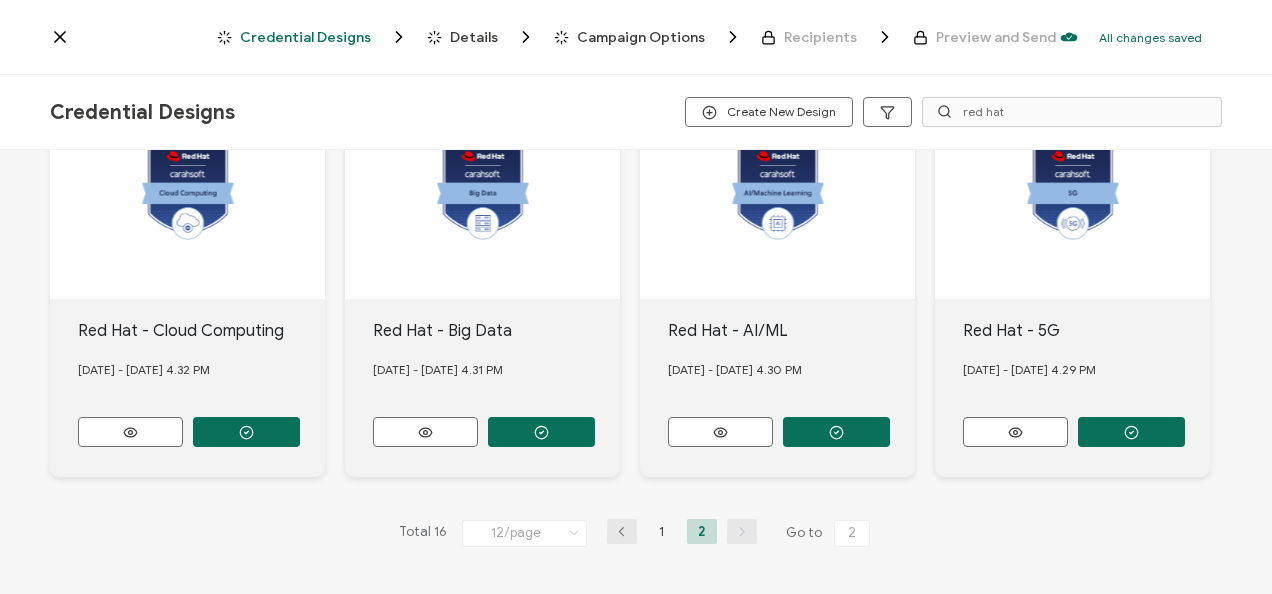scroll, scrollTop: 97, scrollLeft: 0, axis: vertical 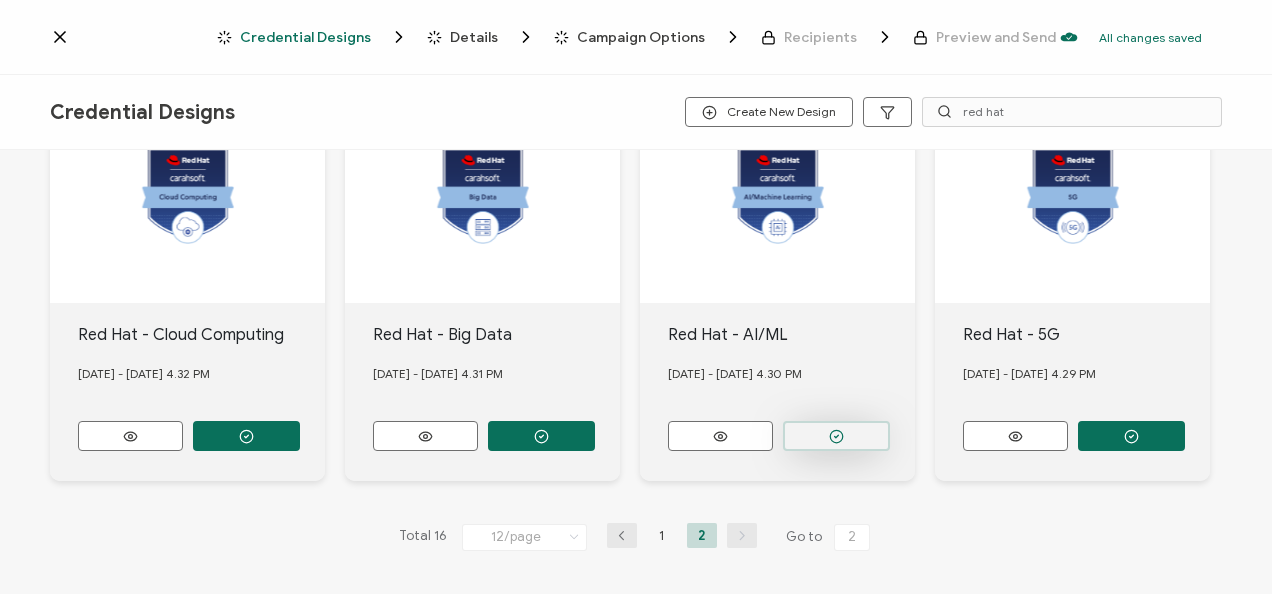 click at bounding box center [246, 436] 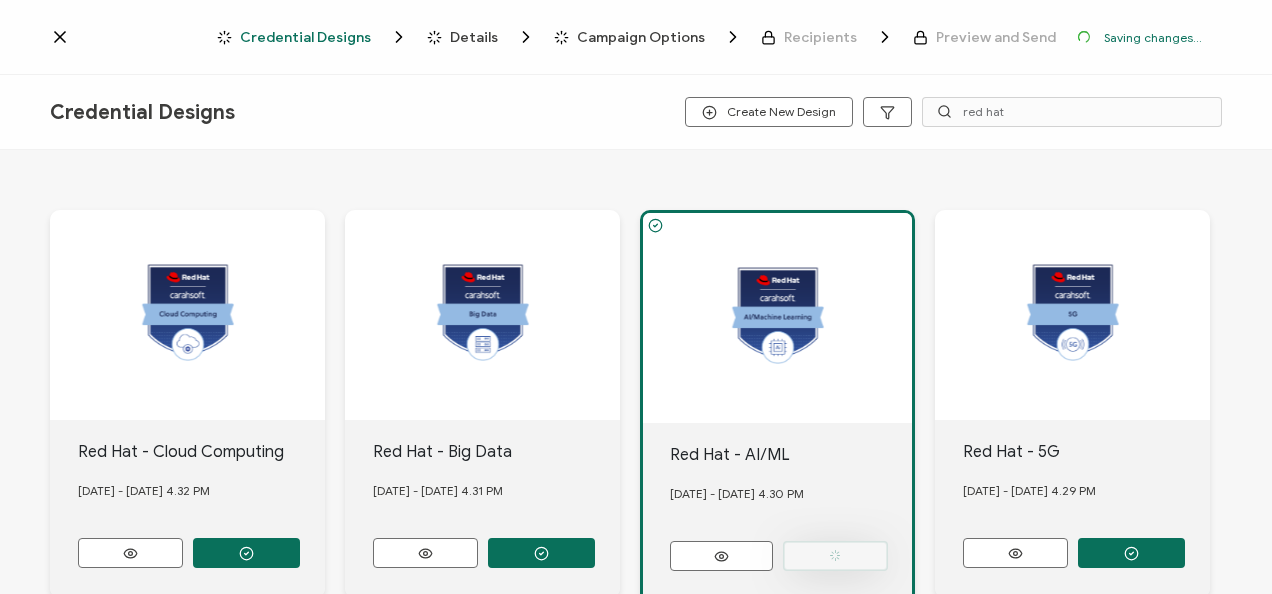 scroll, scrollTop: 213, scrollLeft: 0, axis: vertical 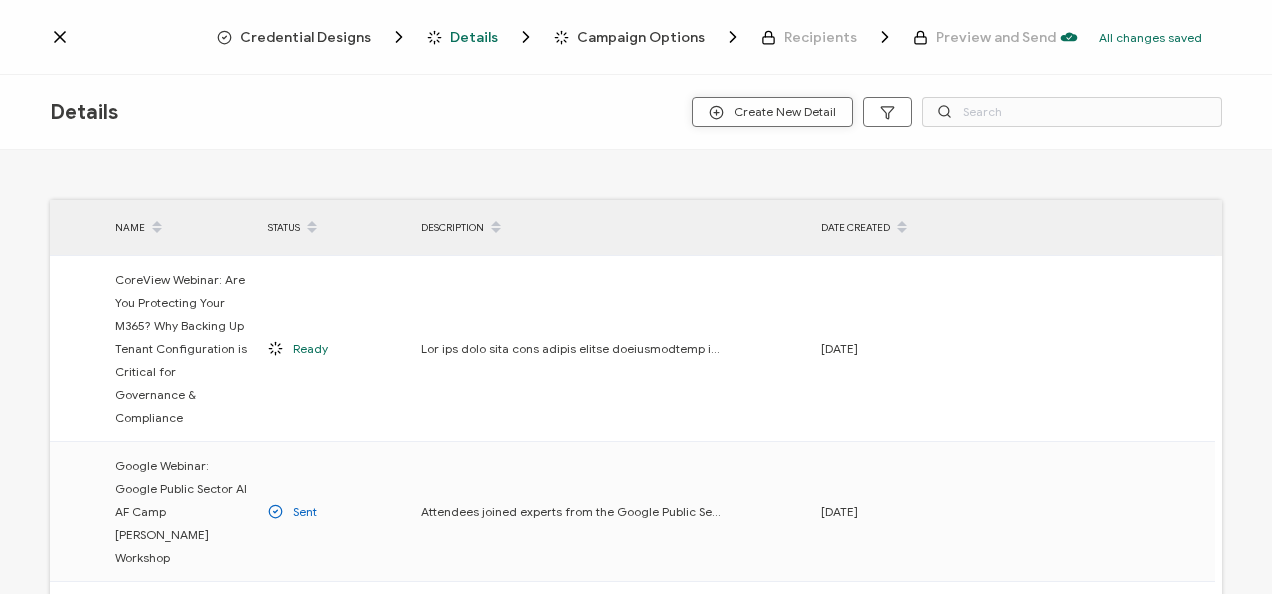 click on "Create New Detail" at bounding box center (772, 112) 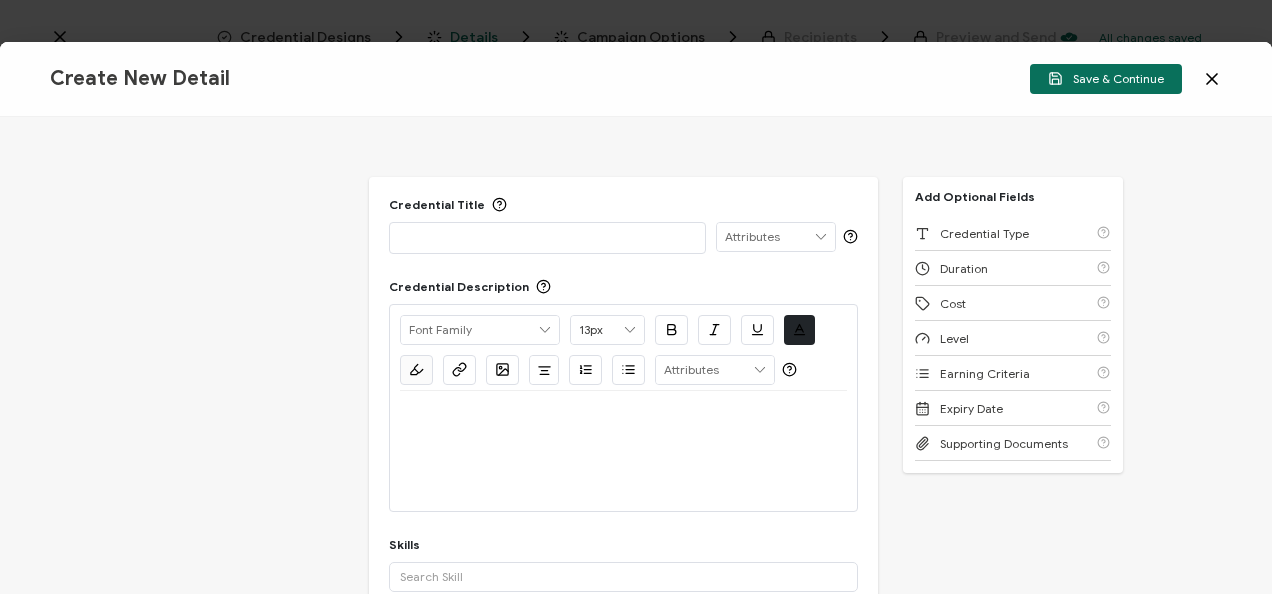 click at bounding box center (547, 237) 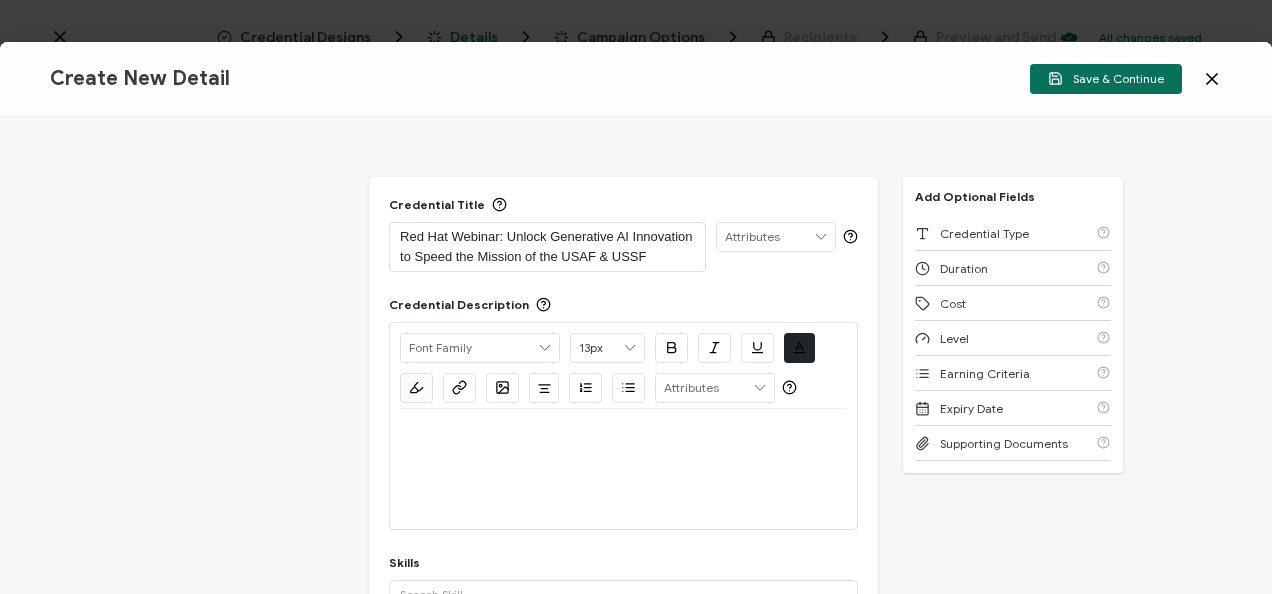 click at bounding box center [623, 469] 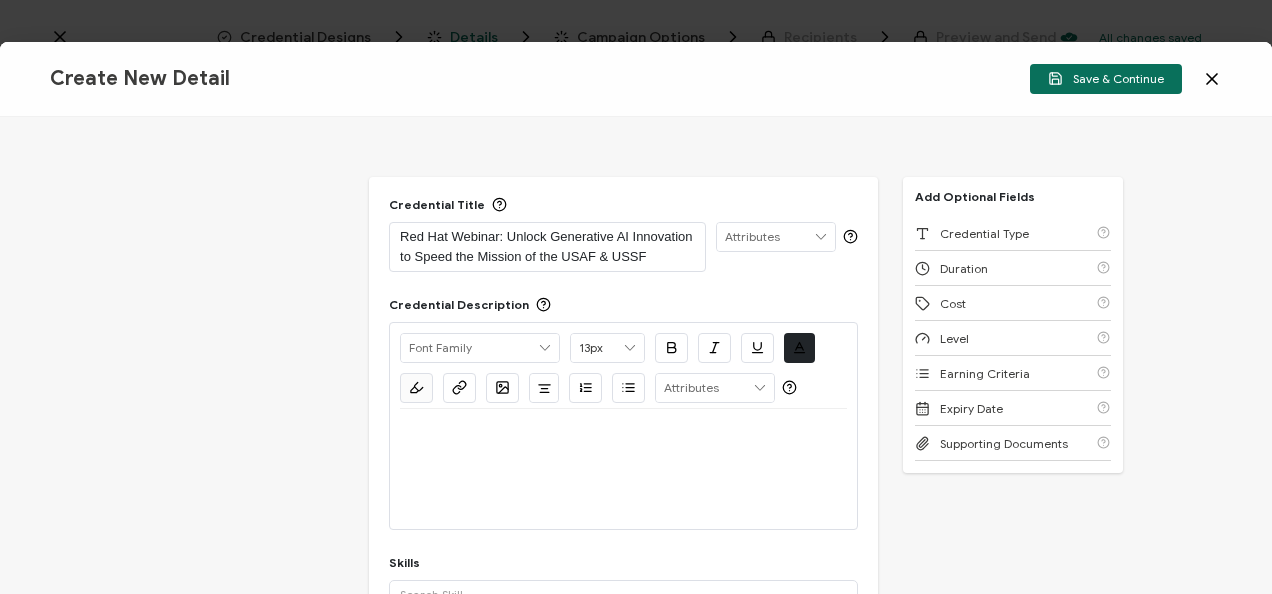 click at bounding box center (623, 469) 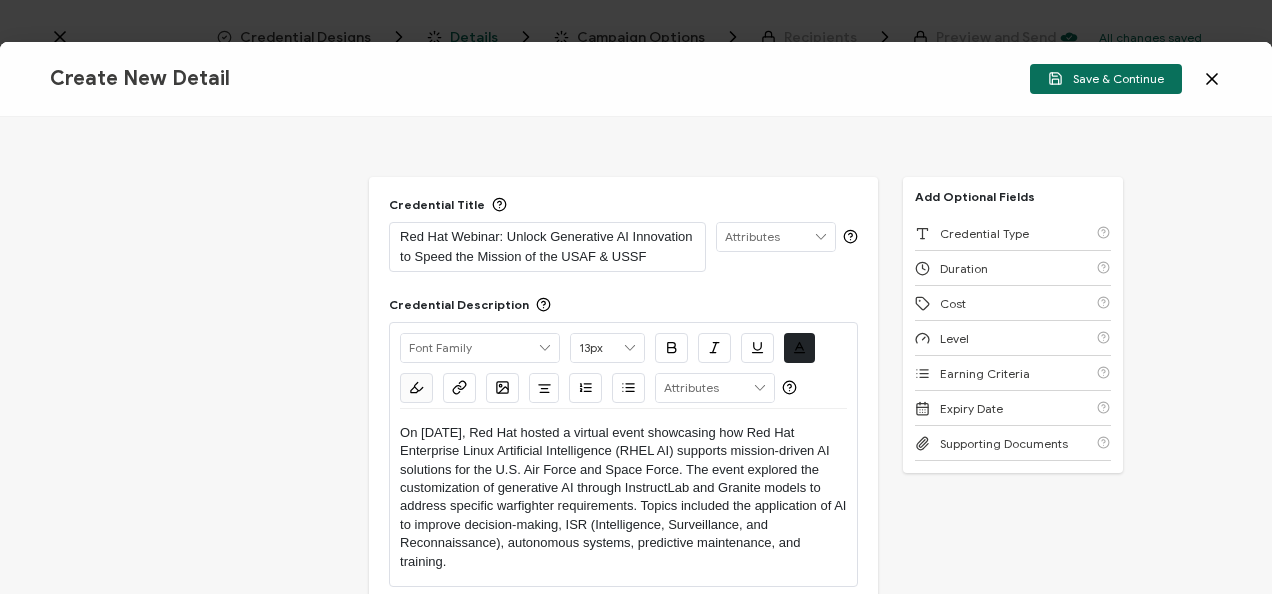 scroll, scrollTop: 0, scrollLeft: 0, axis: both 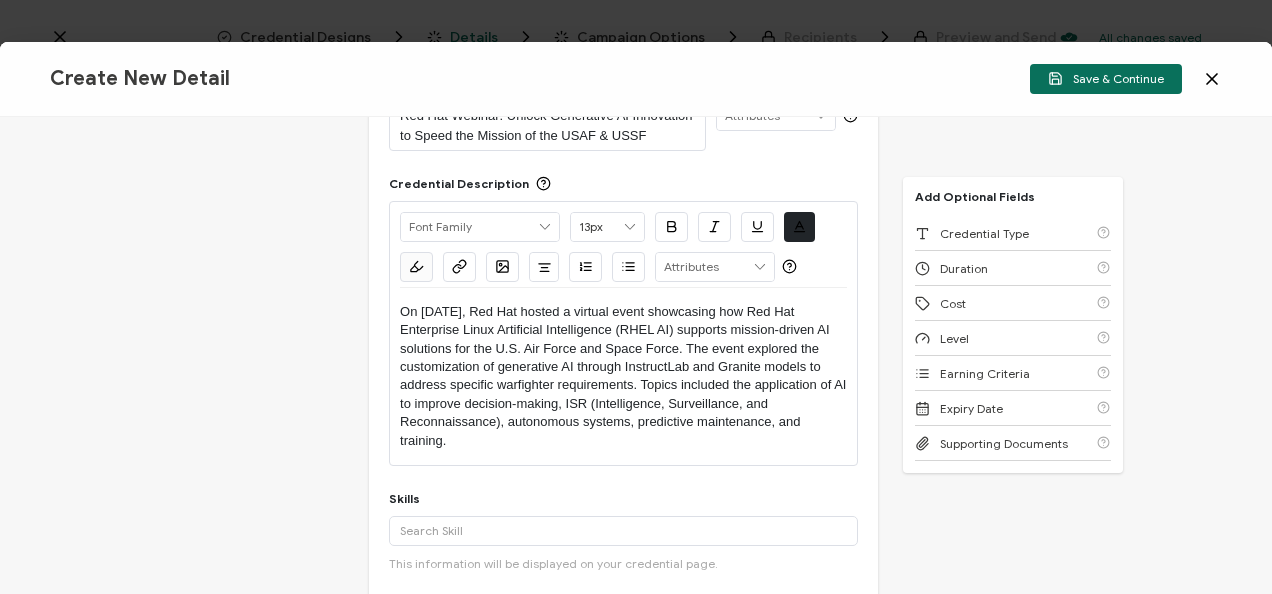 type 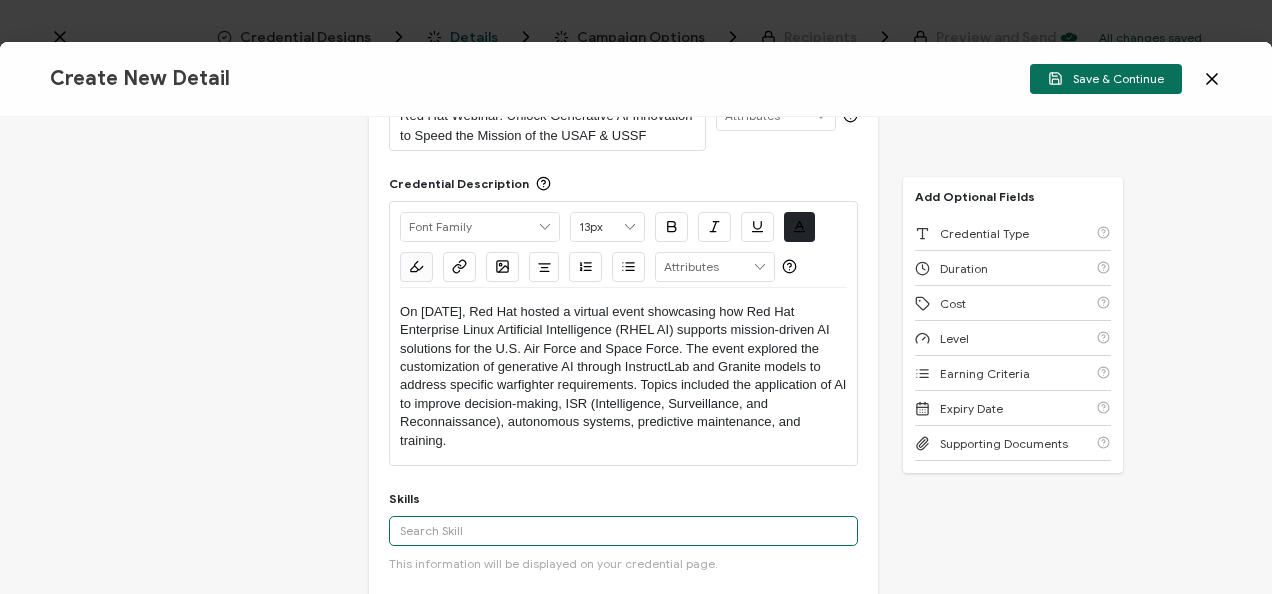 click at bounding box center [623, 531] 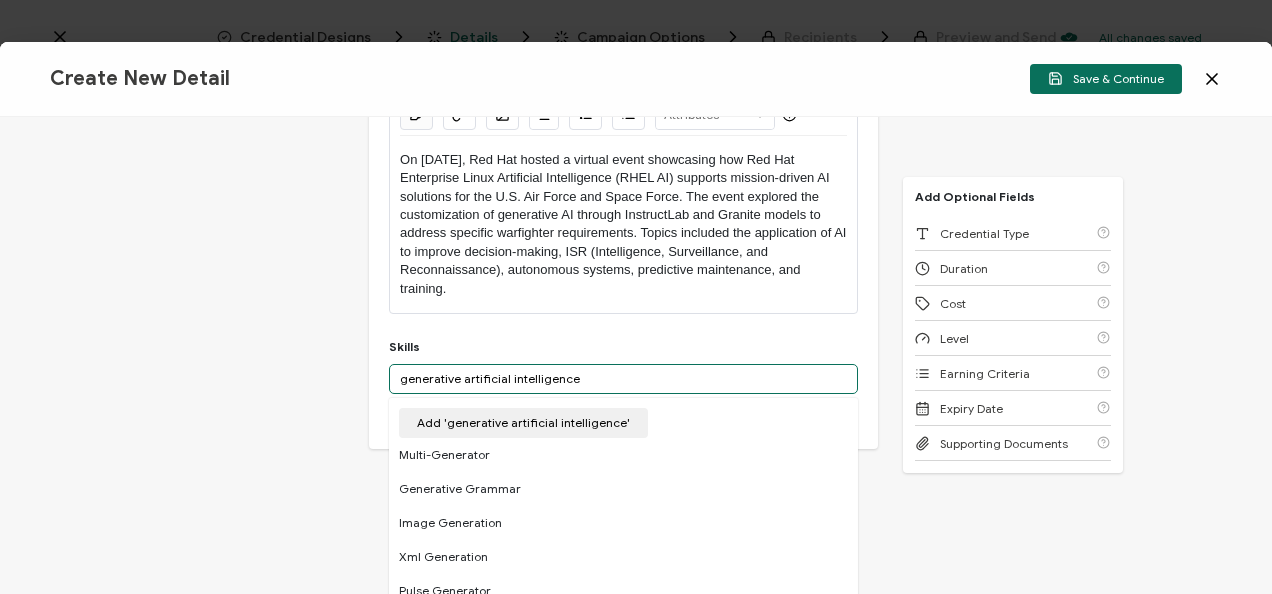 scroll, scrollTop: 275, scrollLeft: 0, axis: vertical 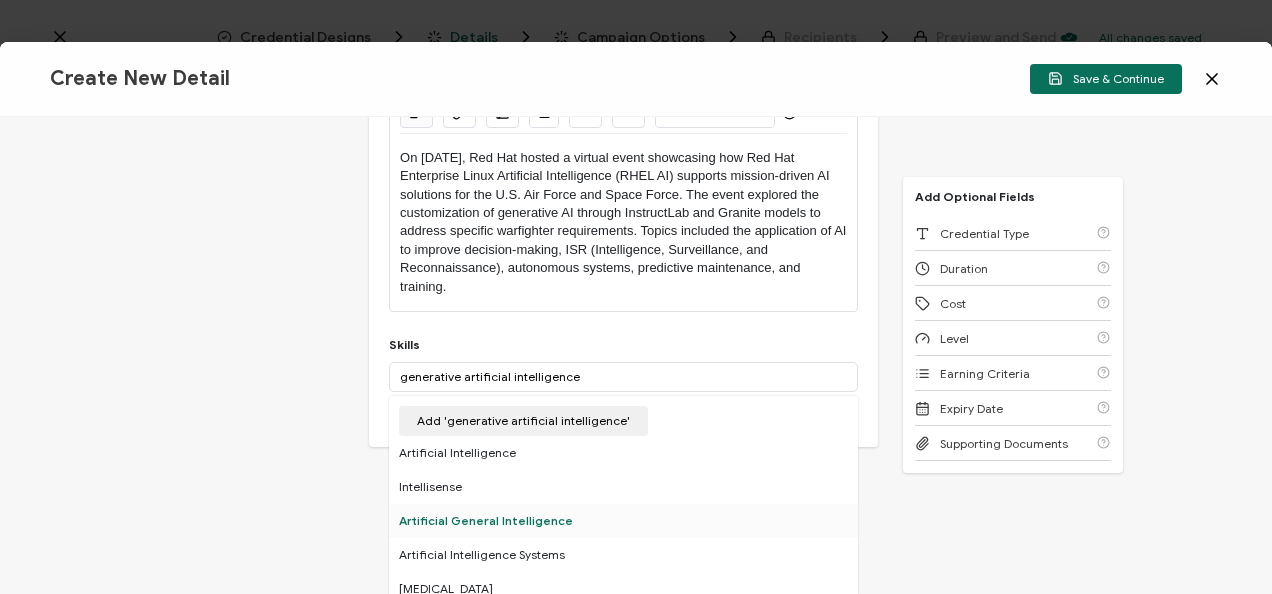 click on "Artificial General Intelligence" at bounding box center [623, 521] 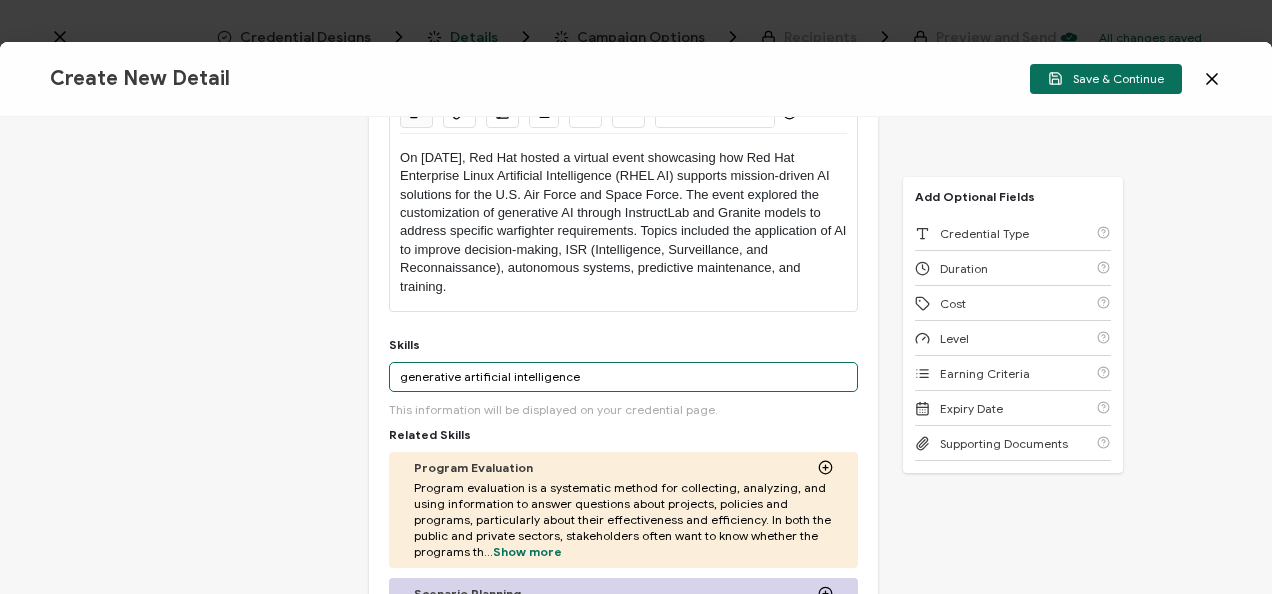 drag, startPoint x: 592, startPoint y: 370, endPoint x: 337, endPoint y: 376, distance: 255.07057 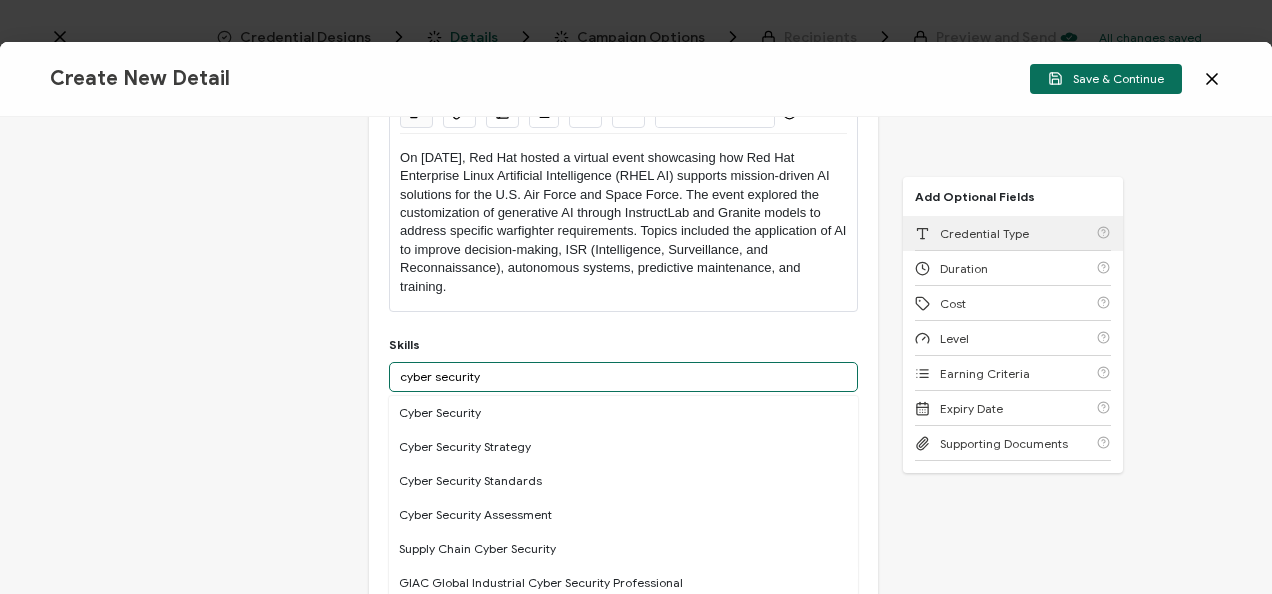 type on "cyber security" 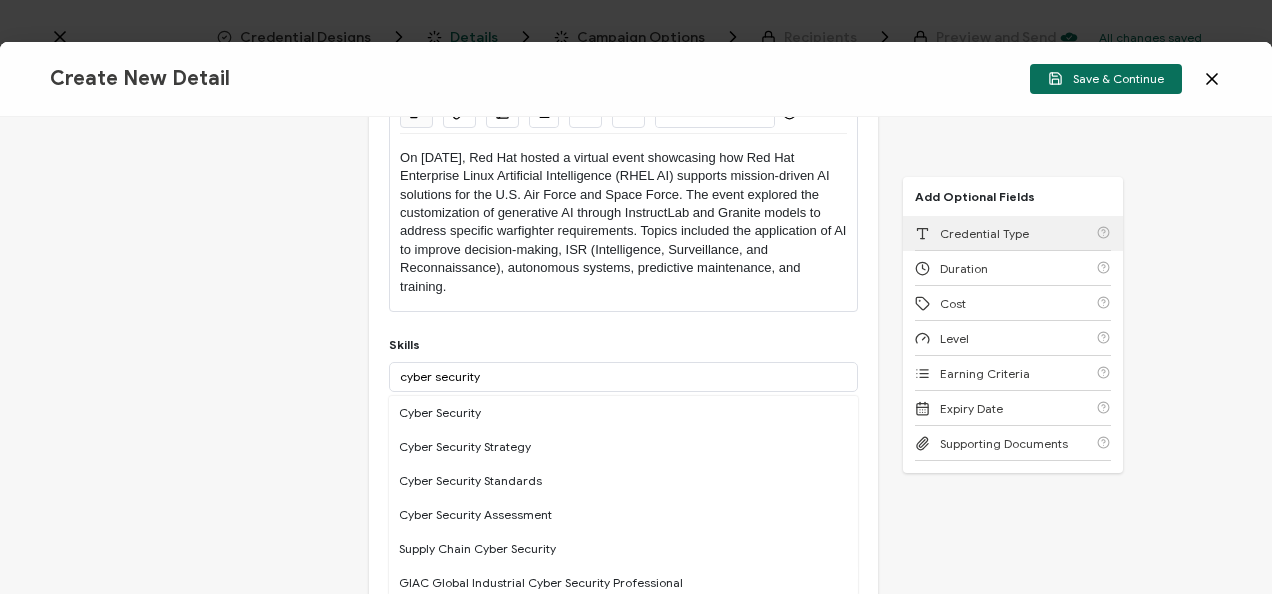 click on "Credential Type" at bounding box center (1013, 233) 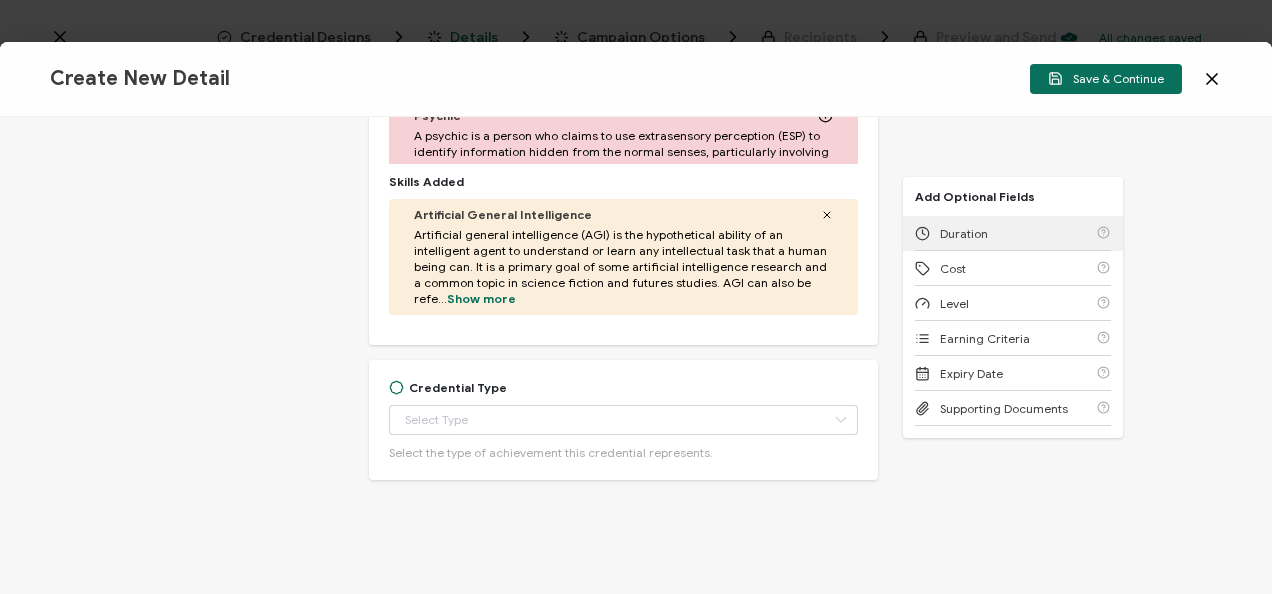 scroll, scrollTop: 867, scrollLeft: 0, axis: vertical 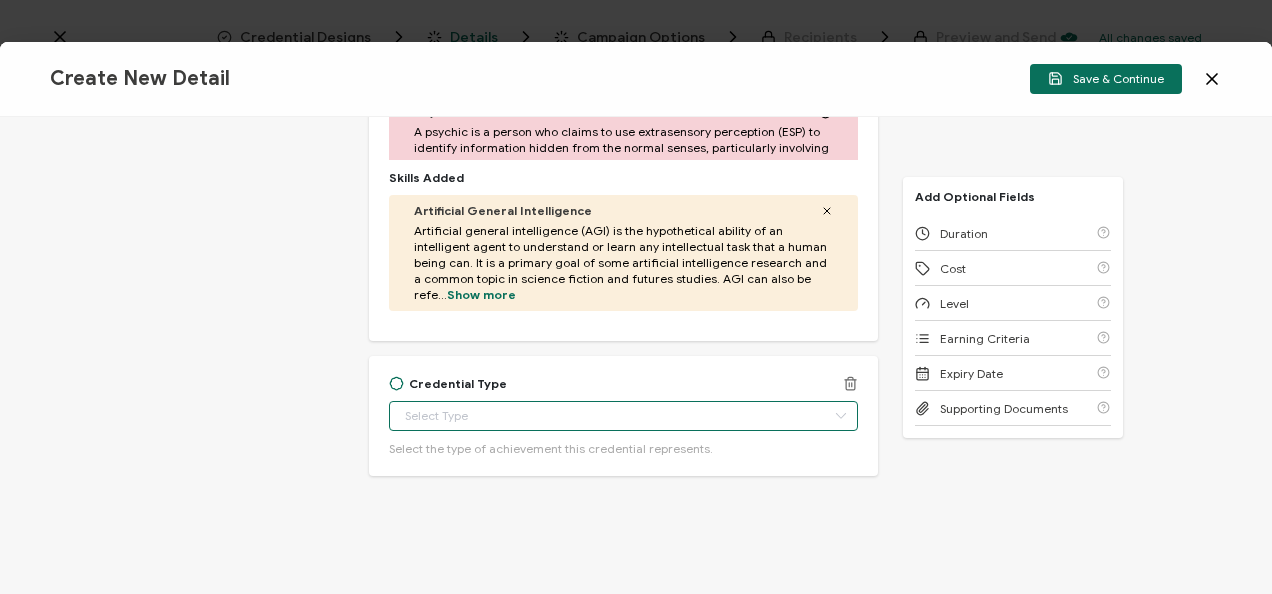 click at bounding box center [623, 416] 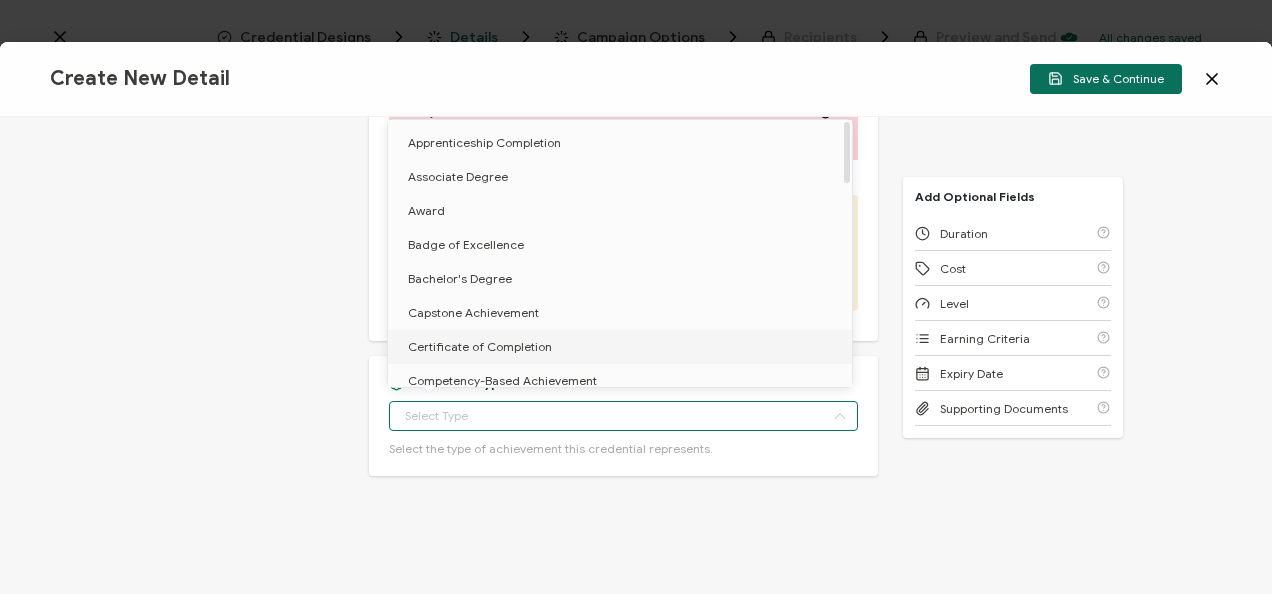 click on "Certificate of Completion" at bounding box center (623, 347) 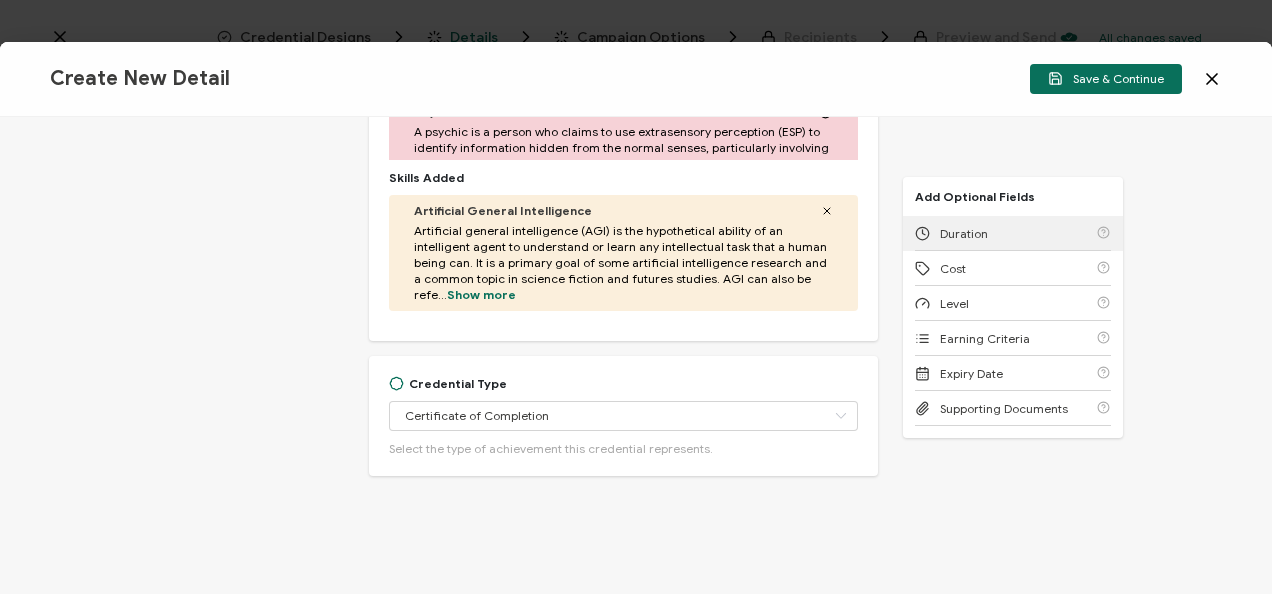 click 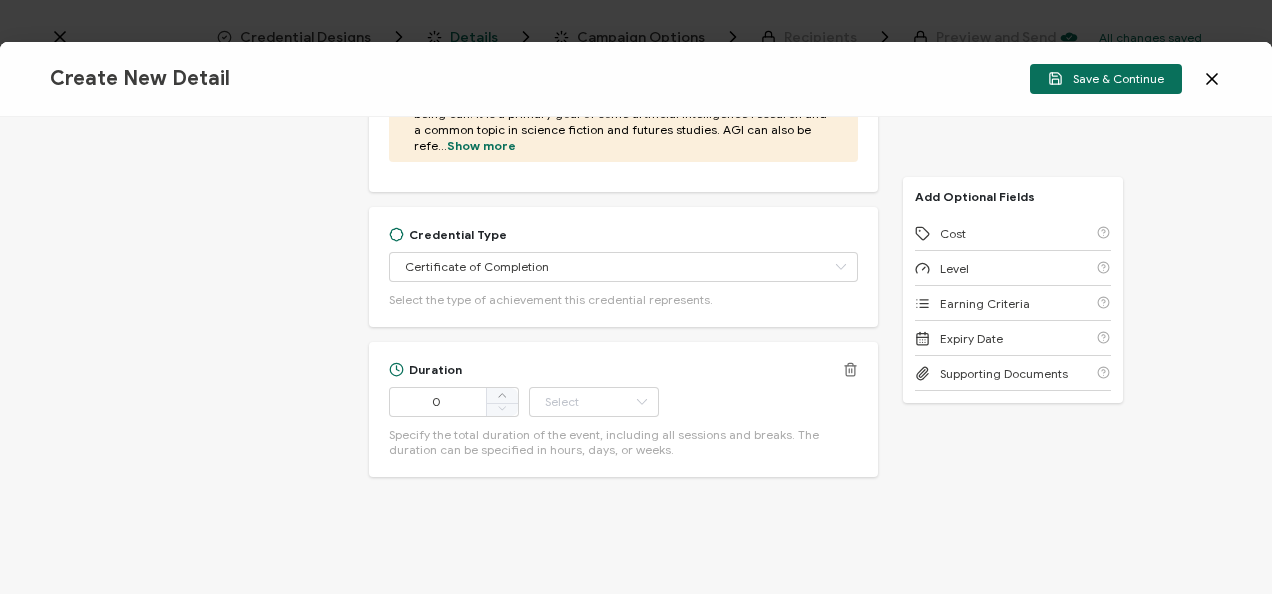 scroll, scrollTop: 1018, scrollLeft: 0, axis: vertical 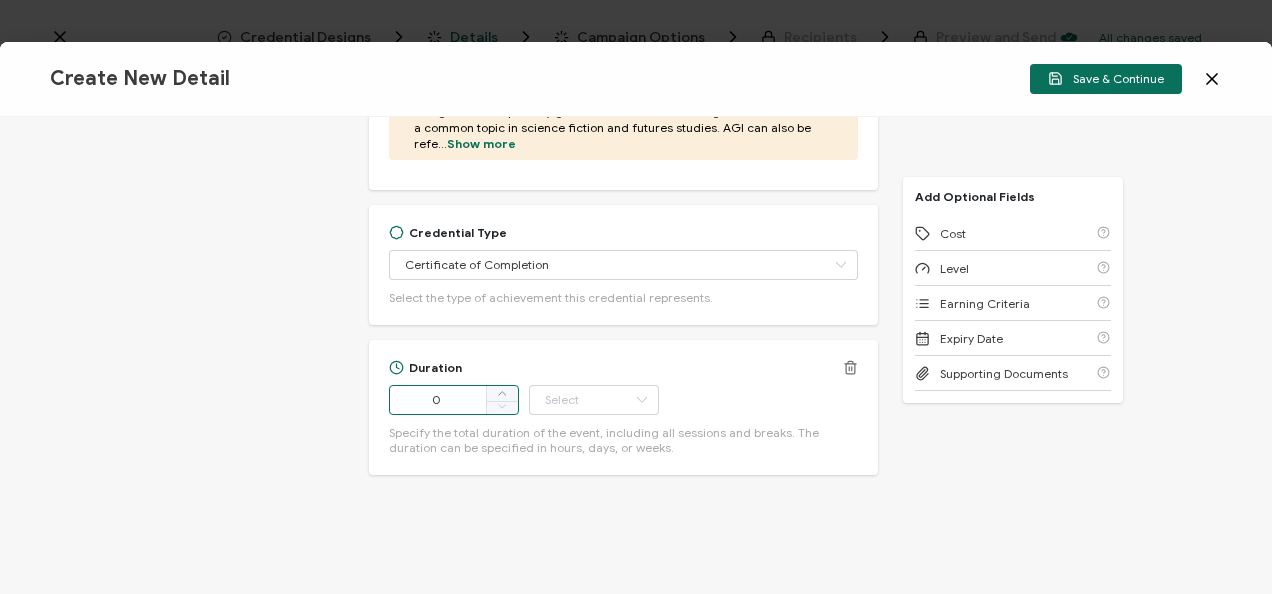 click on "0" at bounding box center [454, 400] 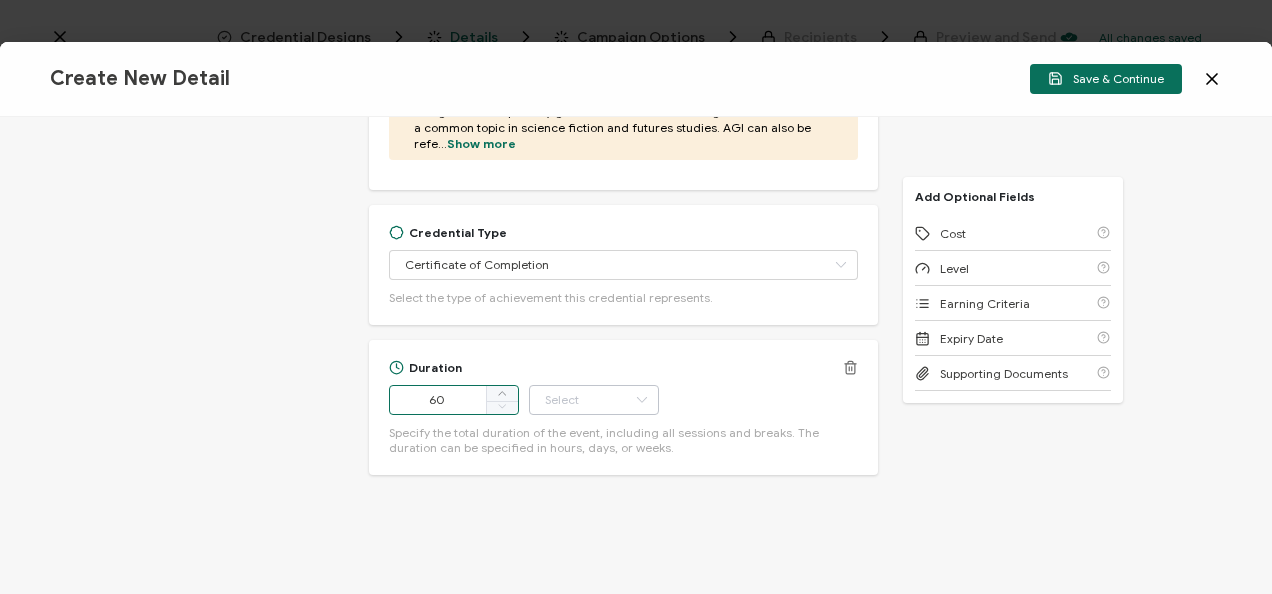 type on "60" 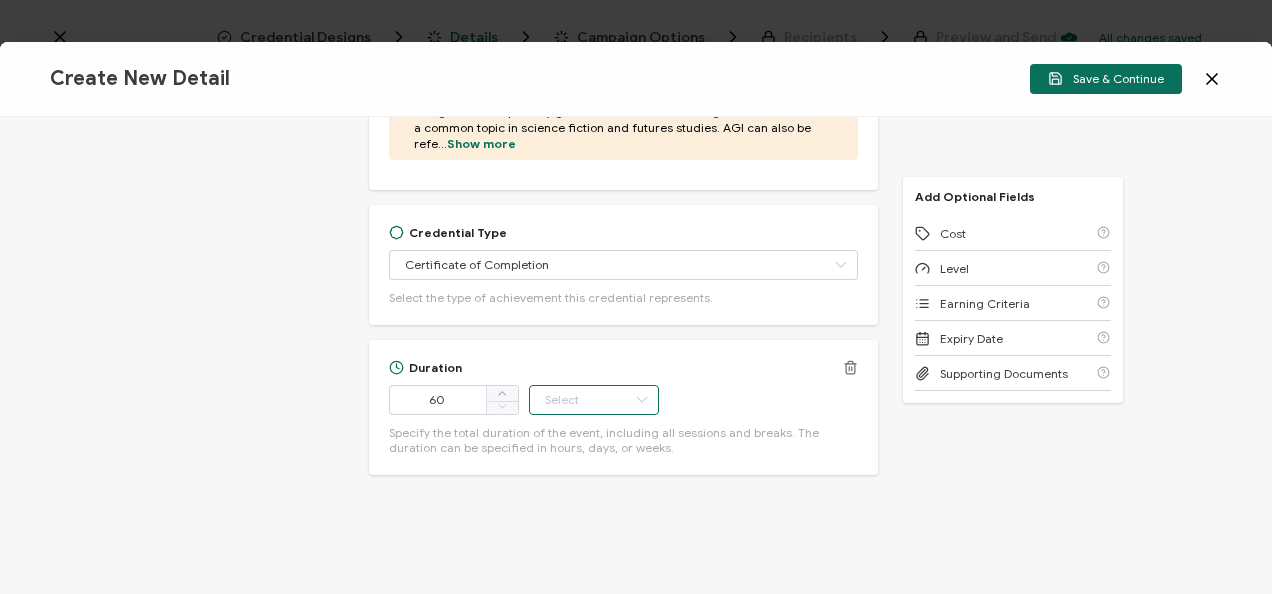 click at bounding box center (594, 400) 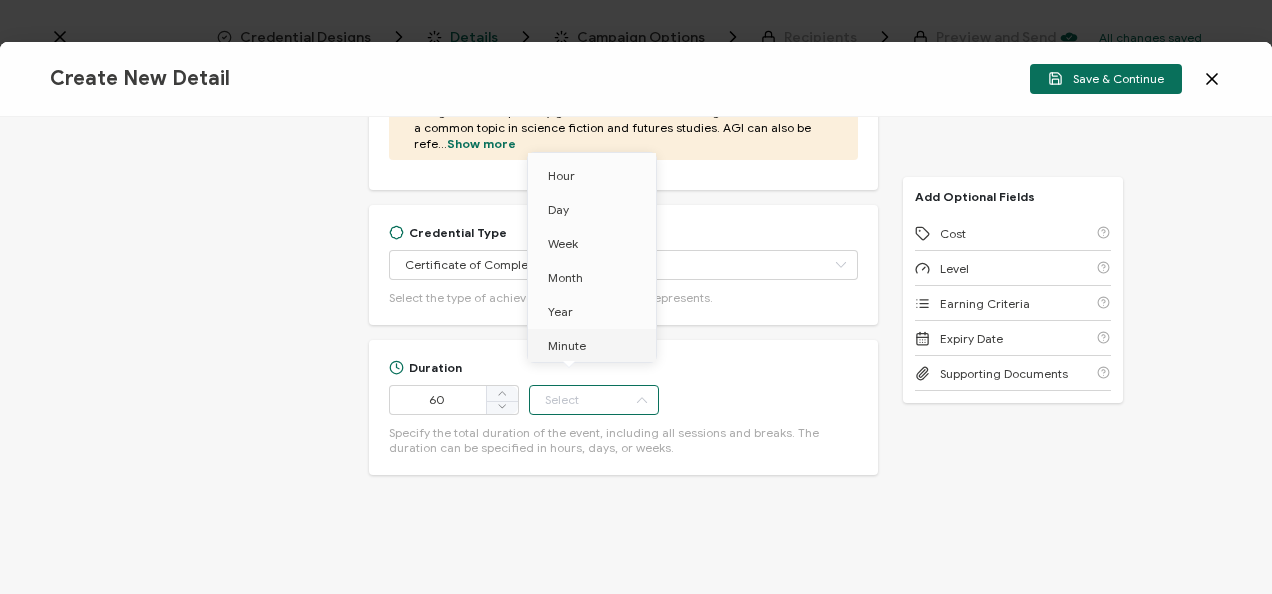 click on "Minute" at bounding box center [567, 345] 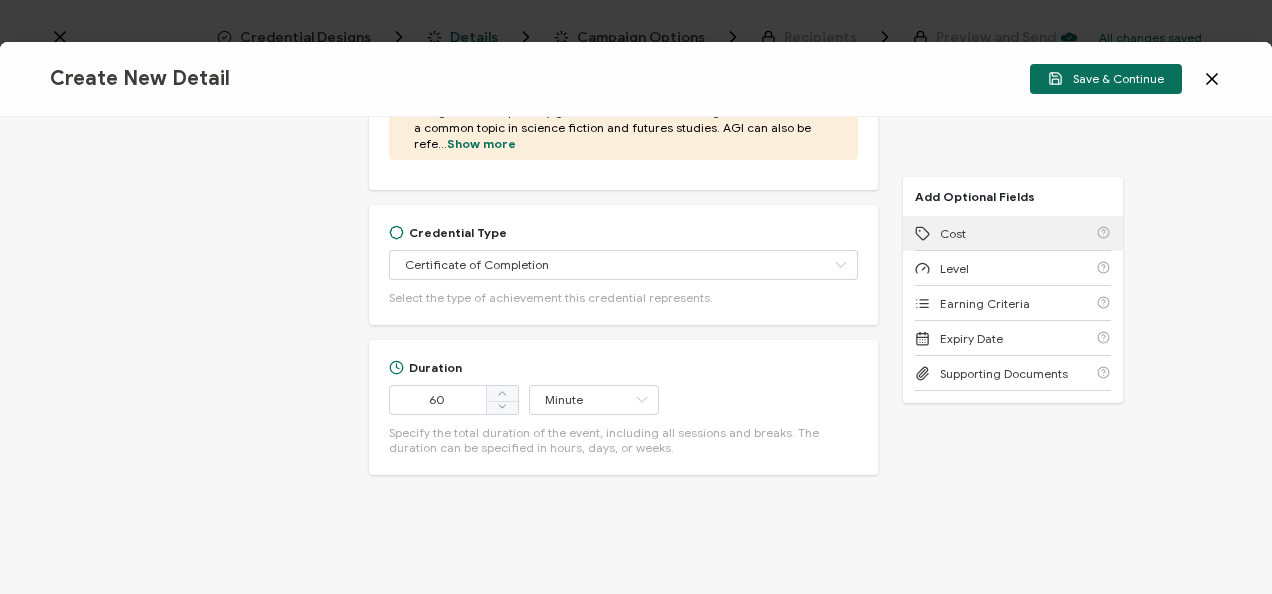 click on "Cost" at bounding box center [1013, 233] 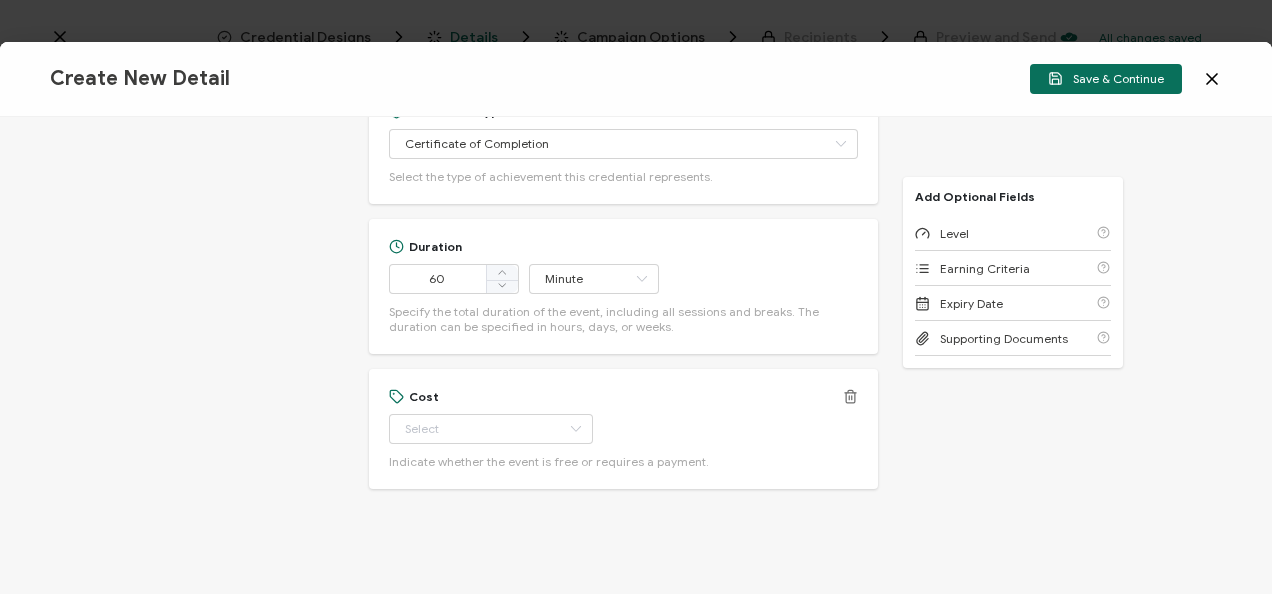 scroll, scrollTop: 1153, scrollLeft: 0, axis: vertical 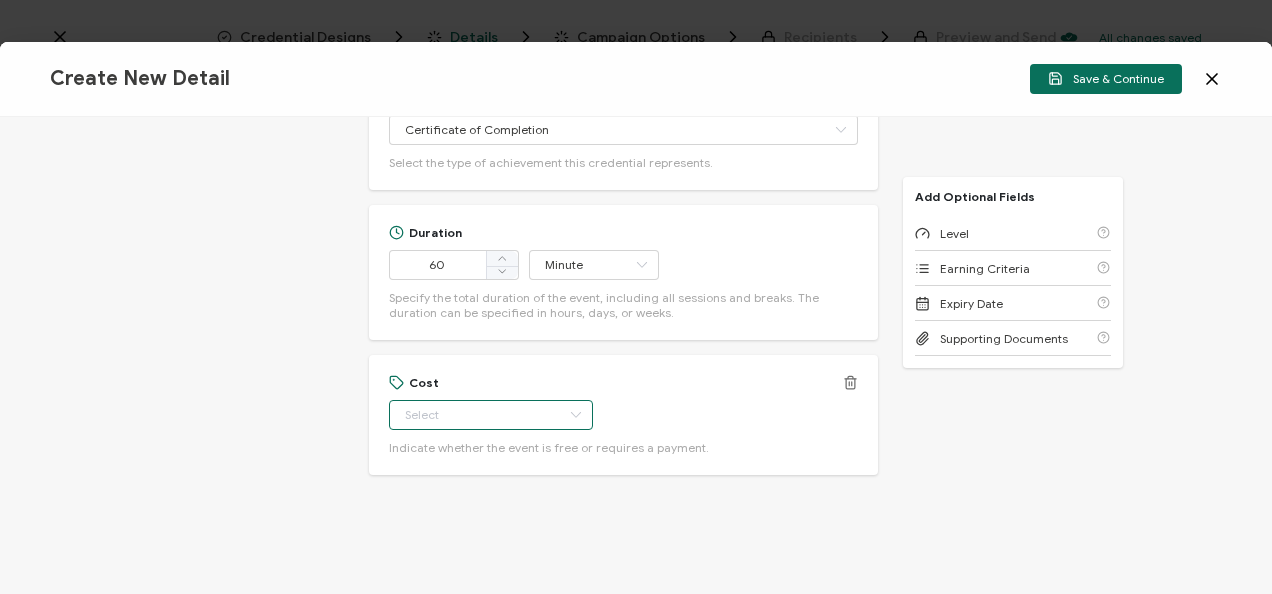 click at bounding box center (491, 415) 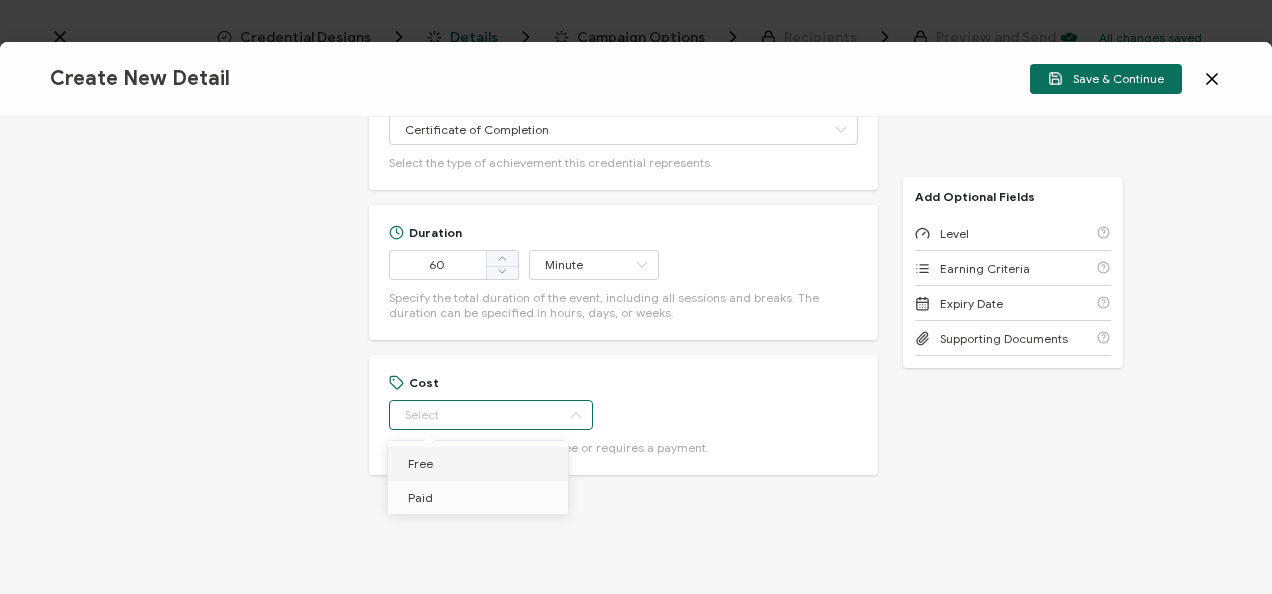 click on "Free" at bounding box center (481, 464) 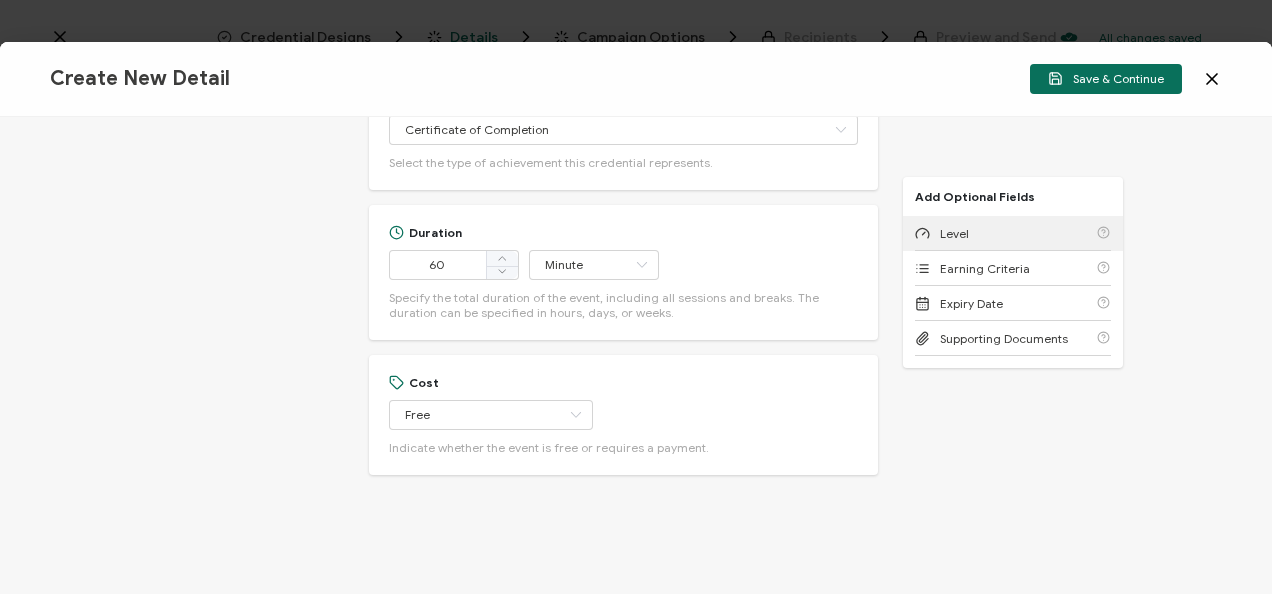 click on "Level" at bounding box center (1013, 233) 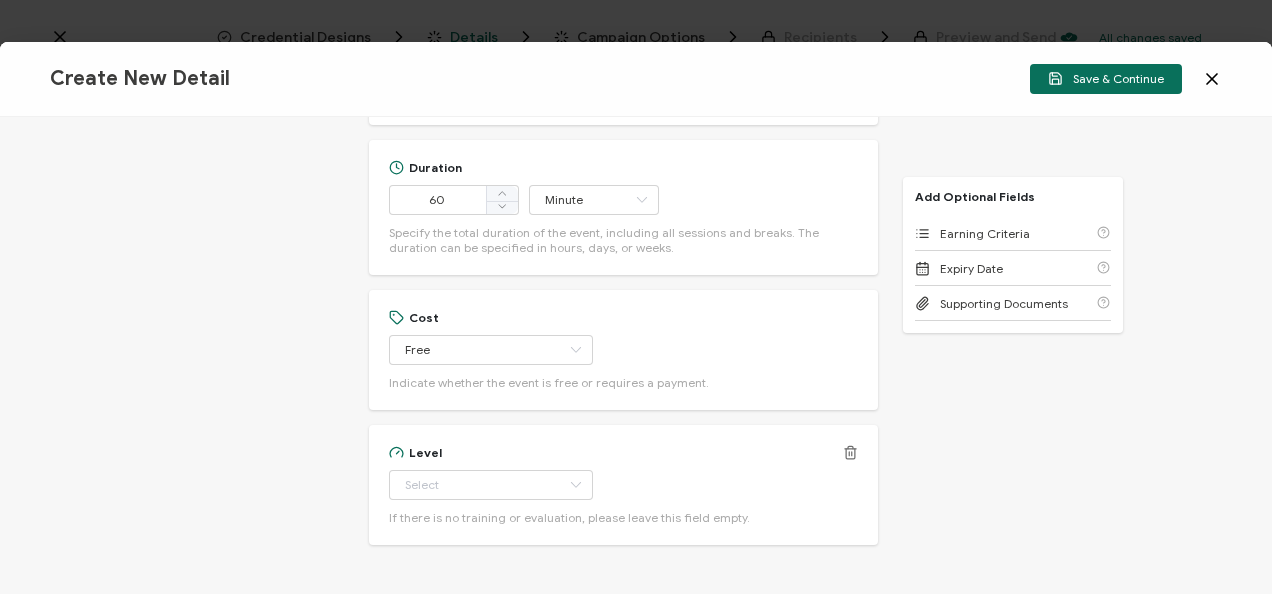 scroll, scrollTop: 1288, scrollLeft: 0, axis: vertical 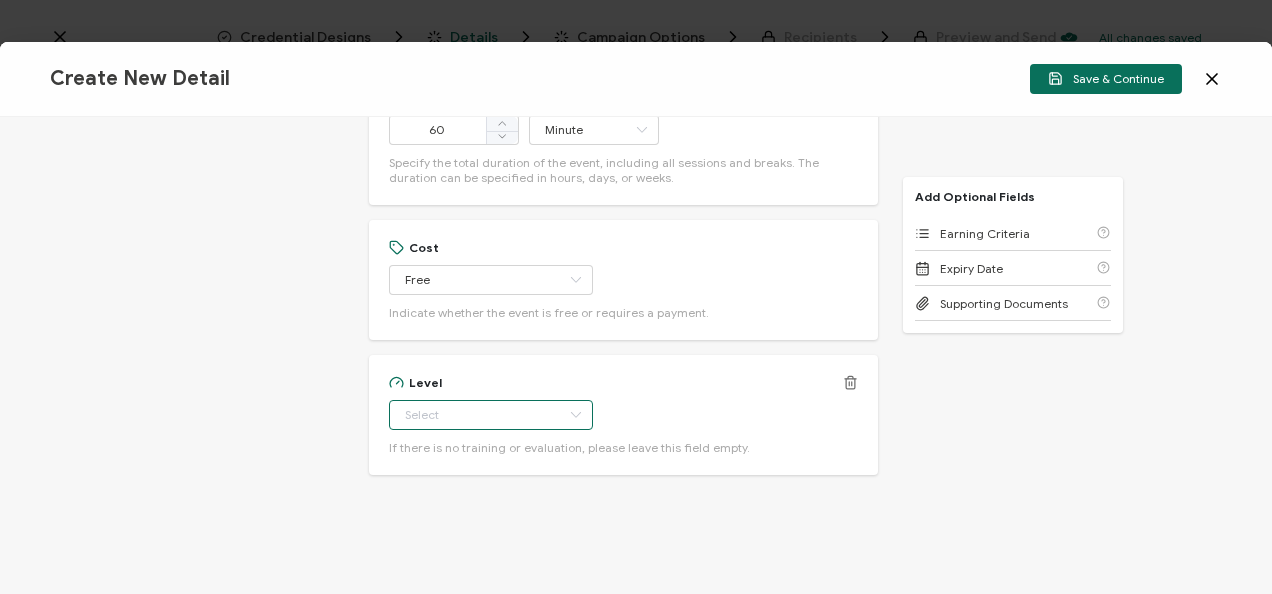 click at bounding box center [491, 415] 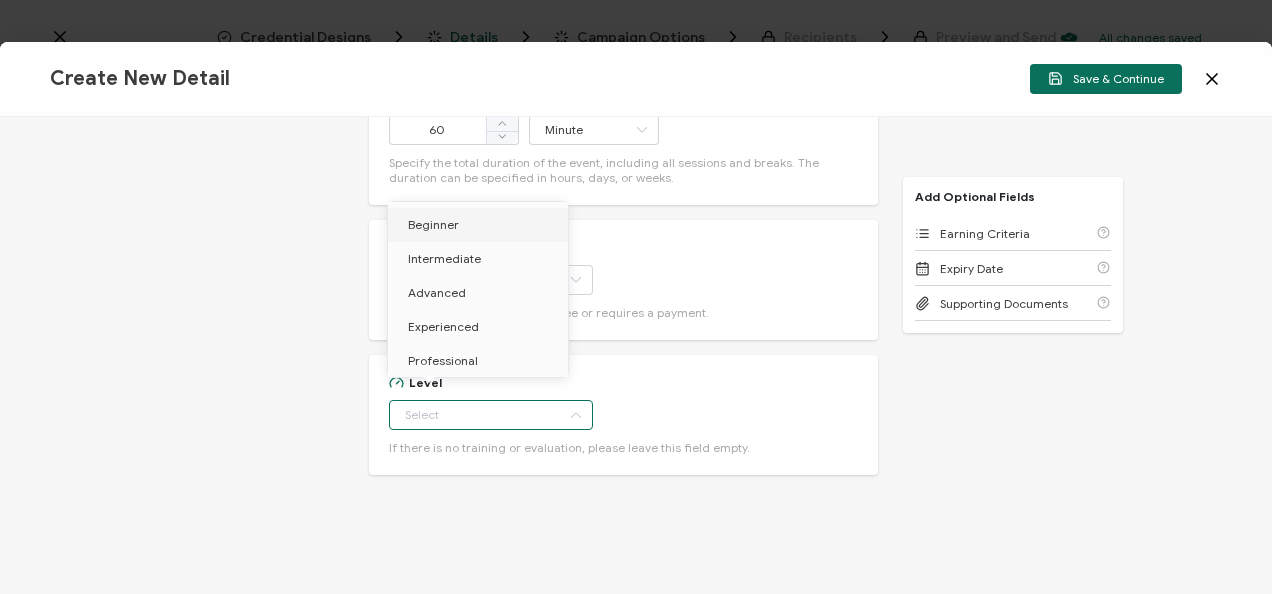 click on "Beginner" at bounding box center (481, 225) 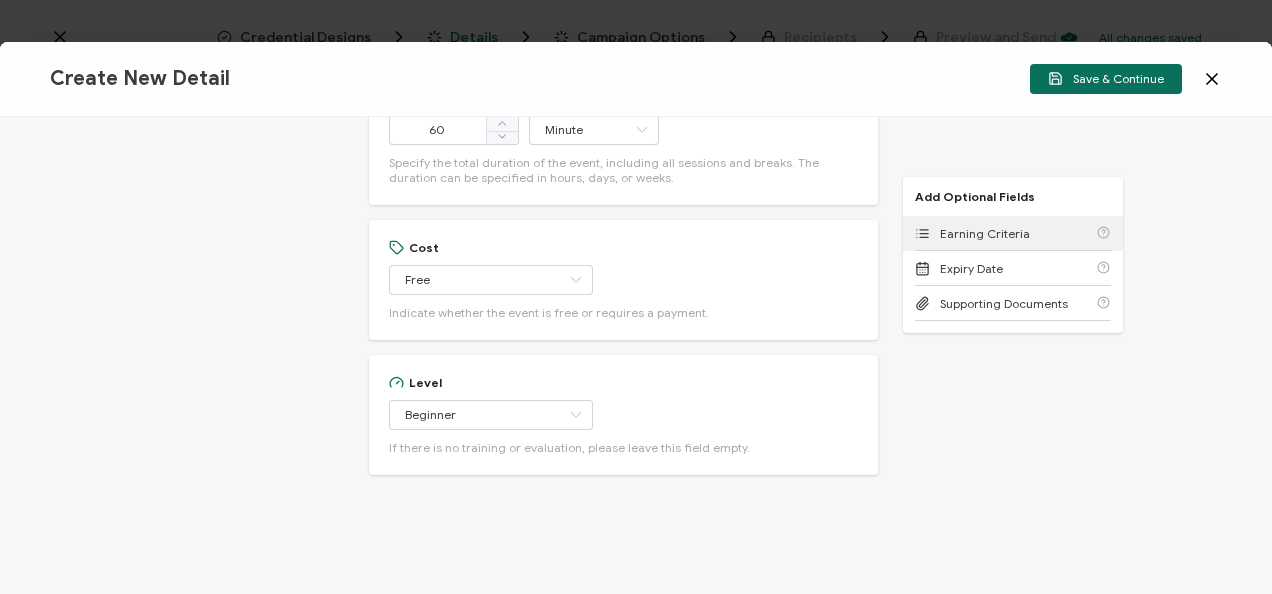 click on "Earning Criteria" at bounding box center (1013, 233) 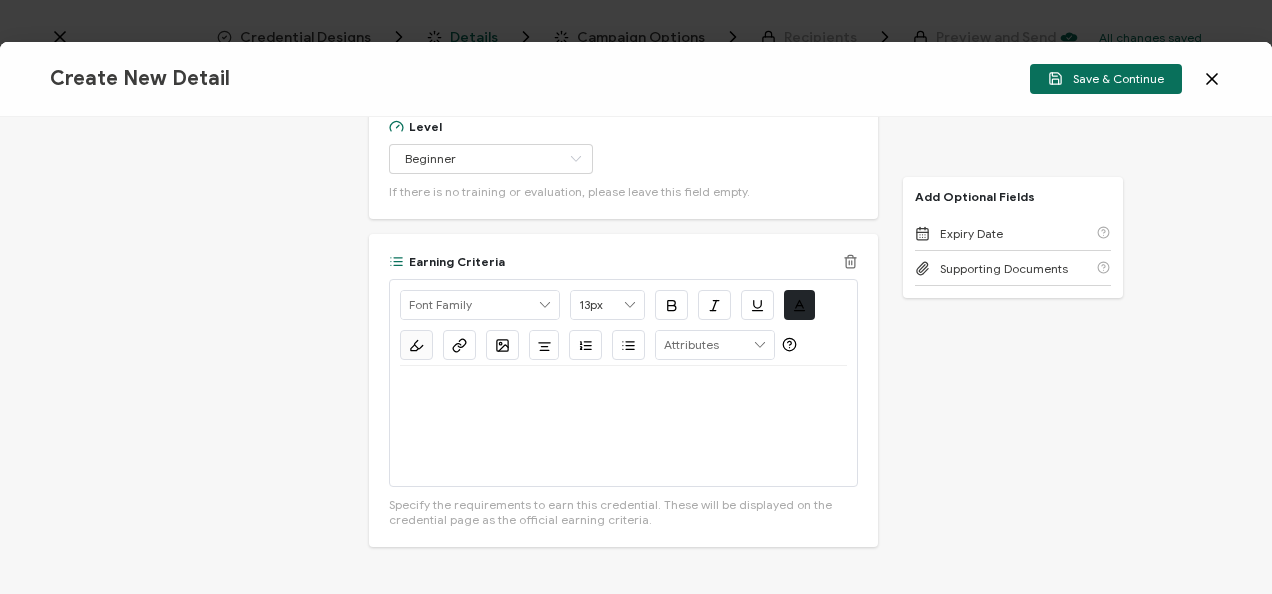 scroll, scrollTop: 1615, scrollLeft: 0, axis: vertical 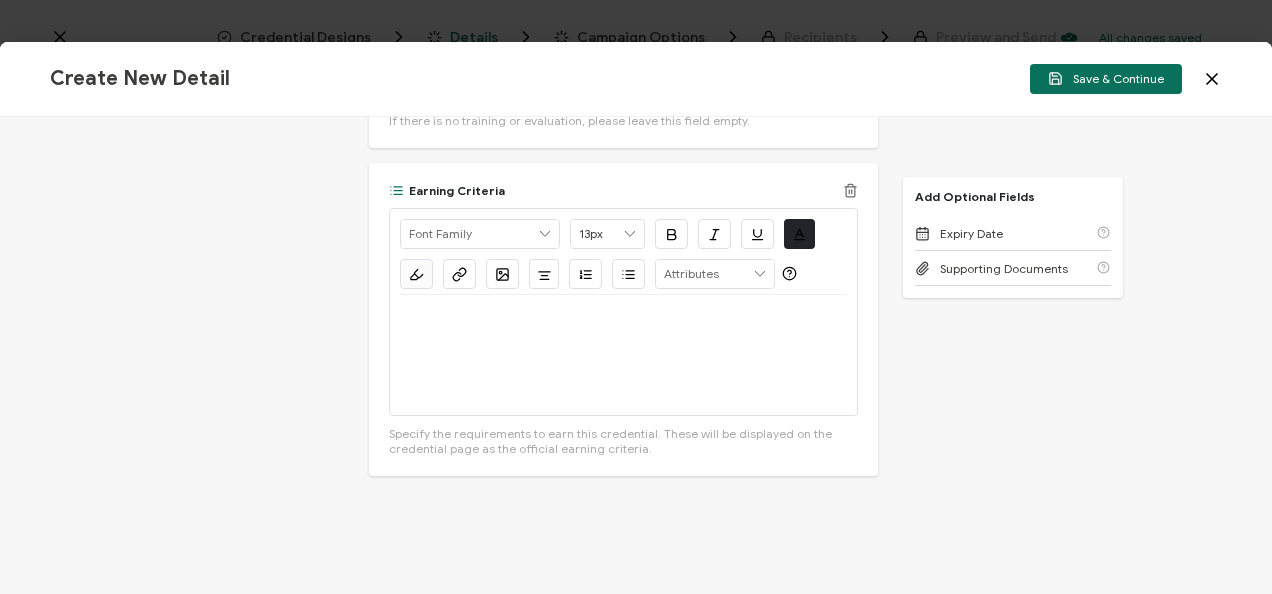 click at bounding box center [623, 355] 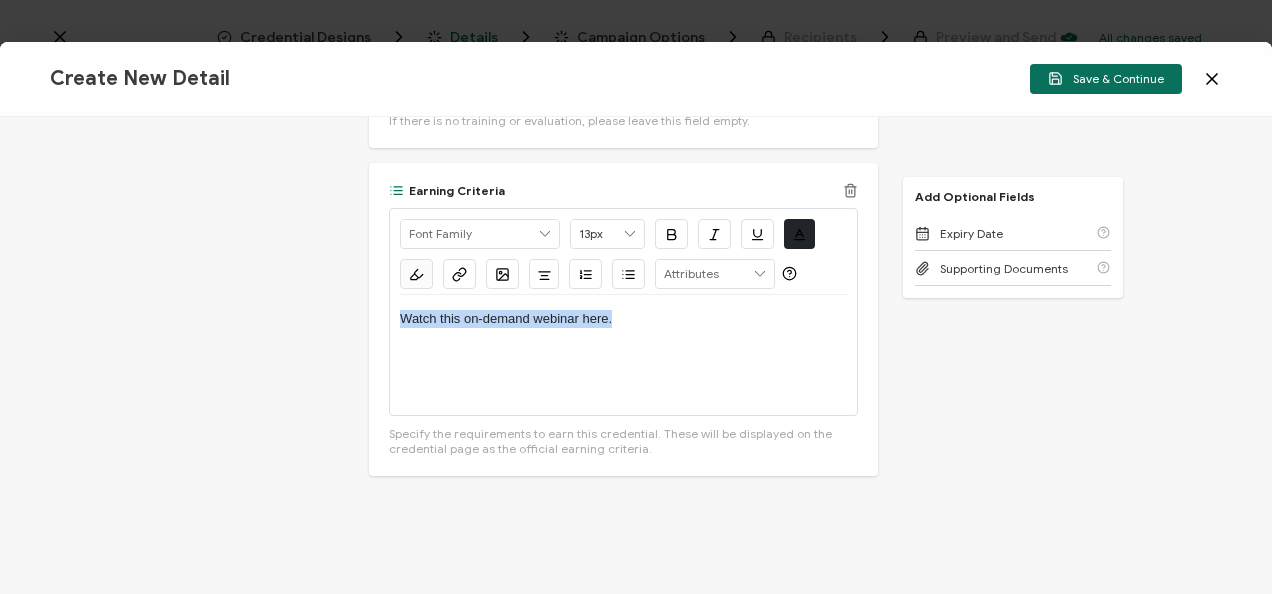 drag, startPoint x: 686, startPoint y: 338, endPoint x: 397, endPoint y: 317, distance: 289.76196 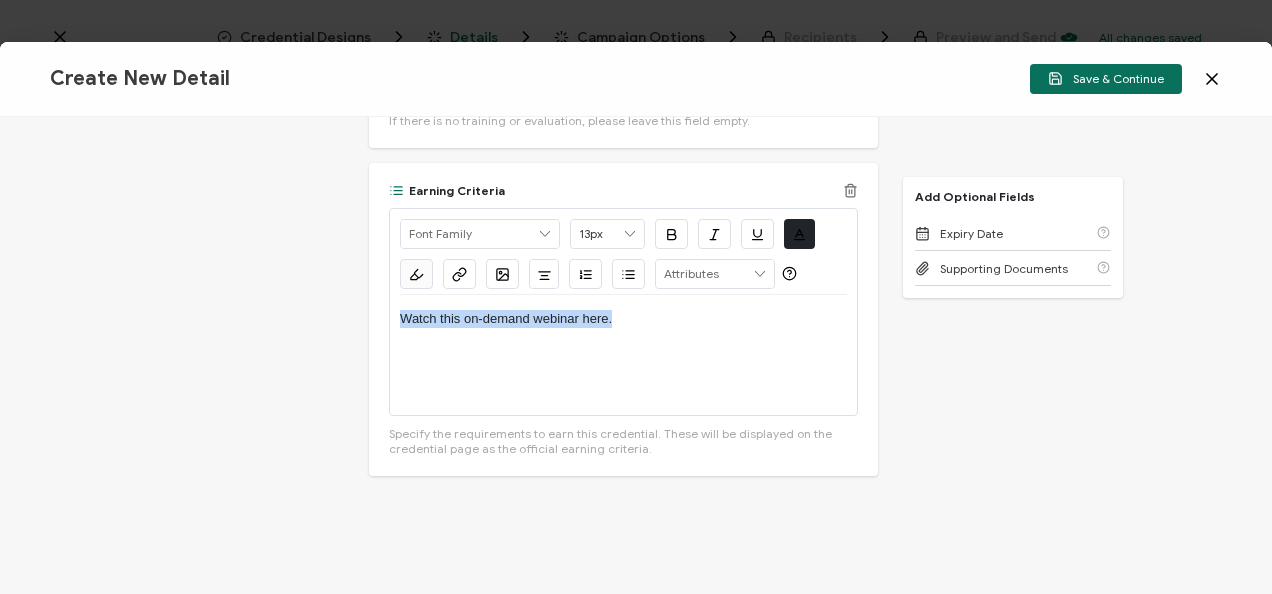 click on "Watch this on-demand webinar here." at bounding box center (623, 355) 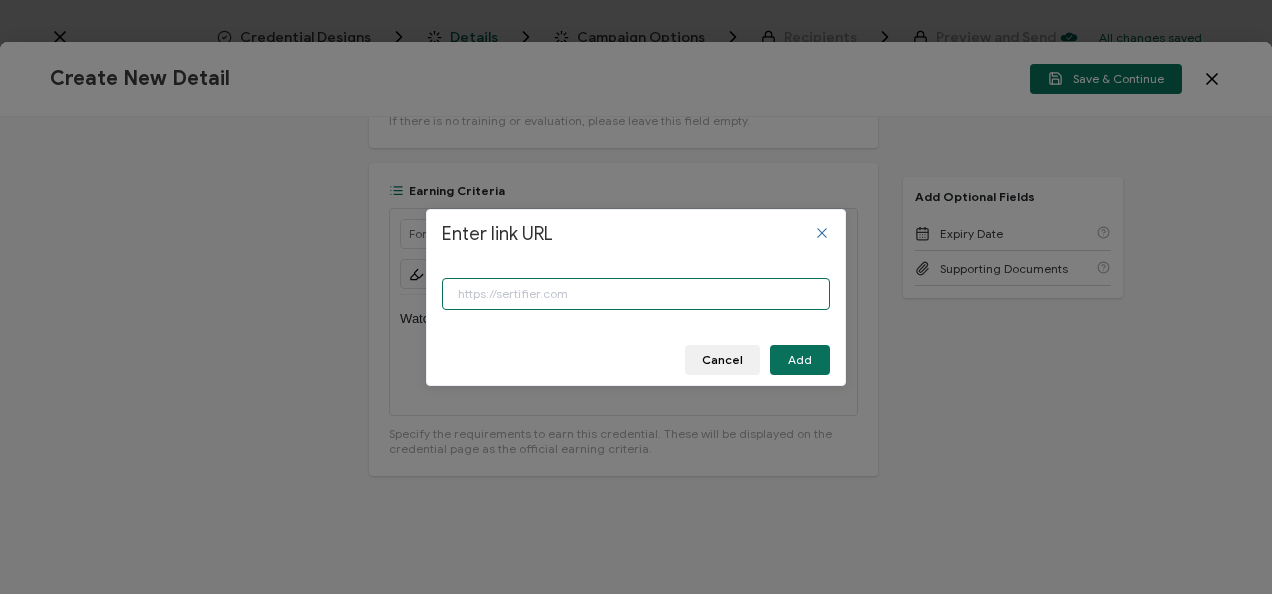 paste on "[URL][DOMAIN_NAME]" 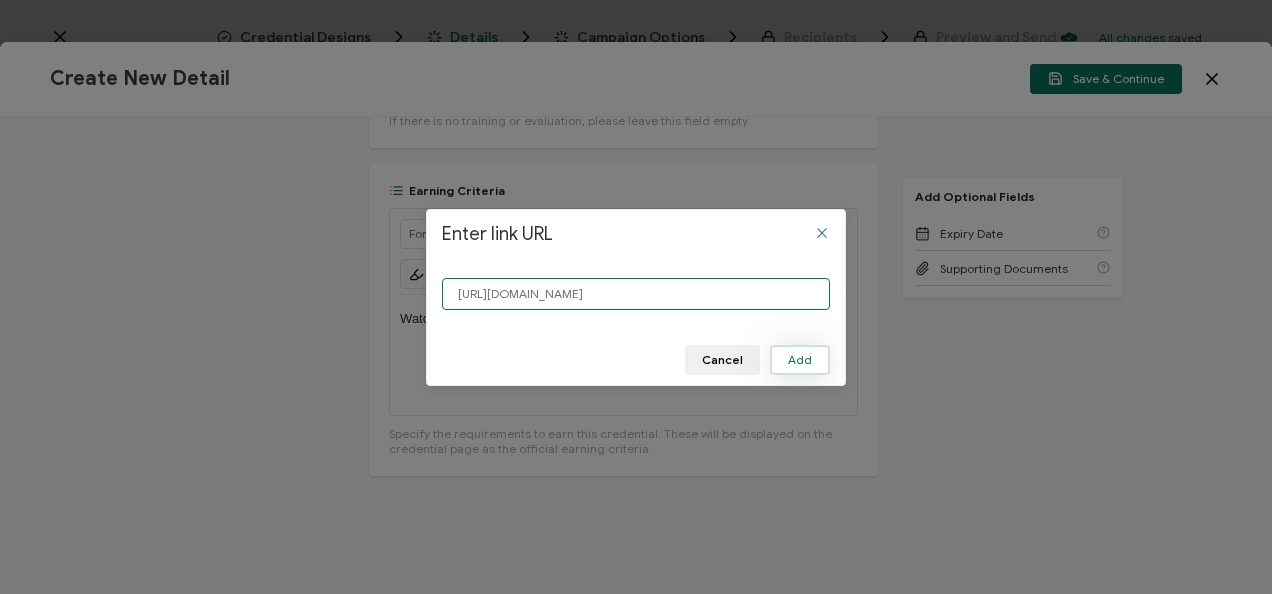 type on "[URL][DOMAIN_NAME]" 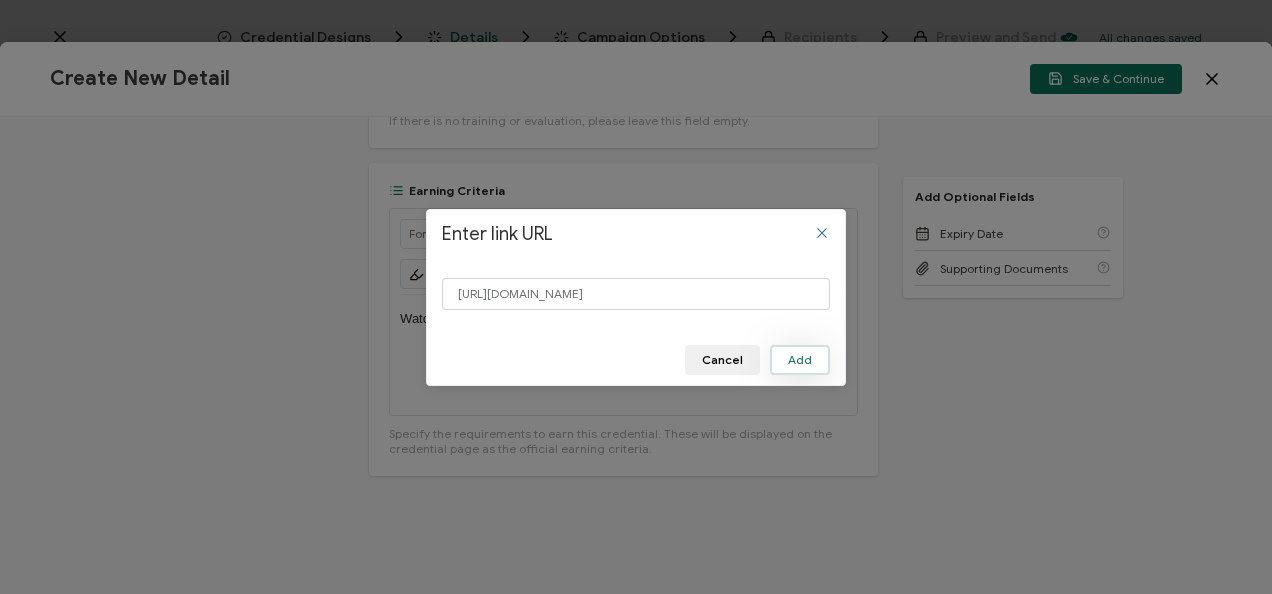 click on "Add" at bounding box center (800, 360) 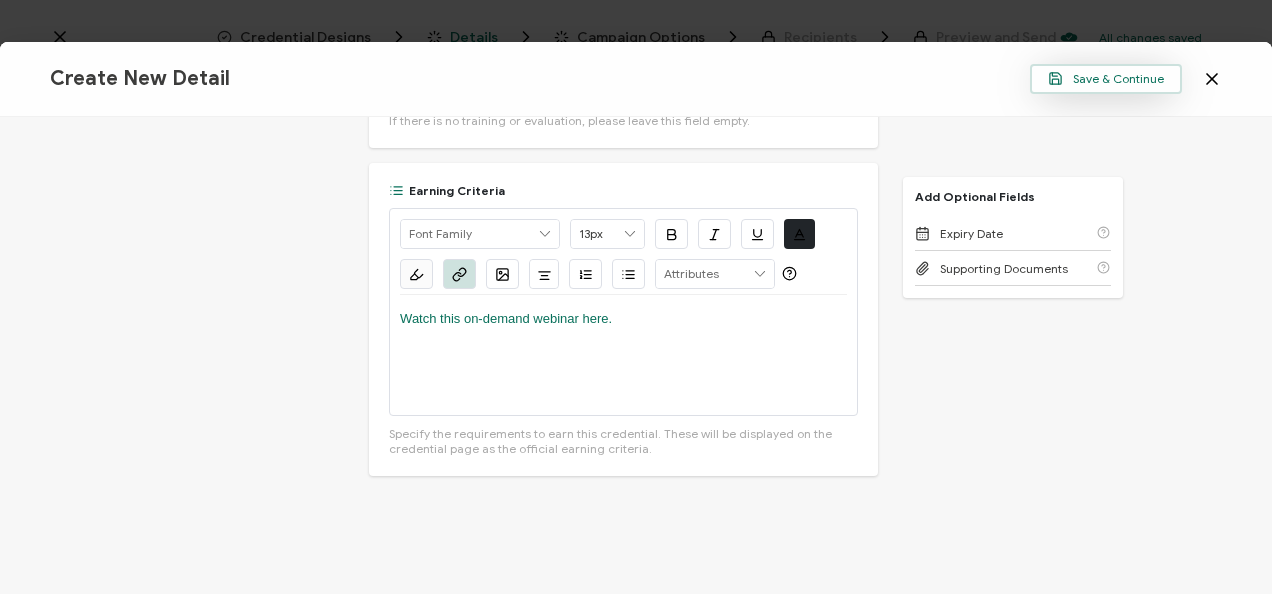 click 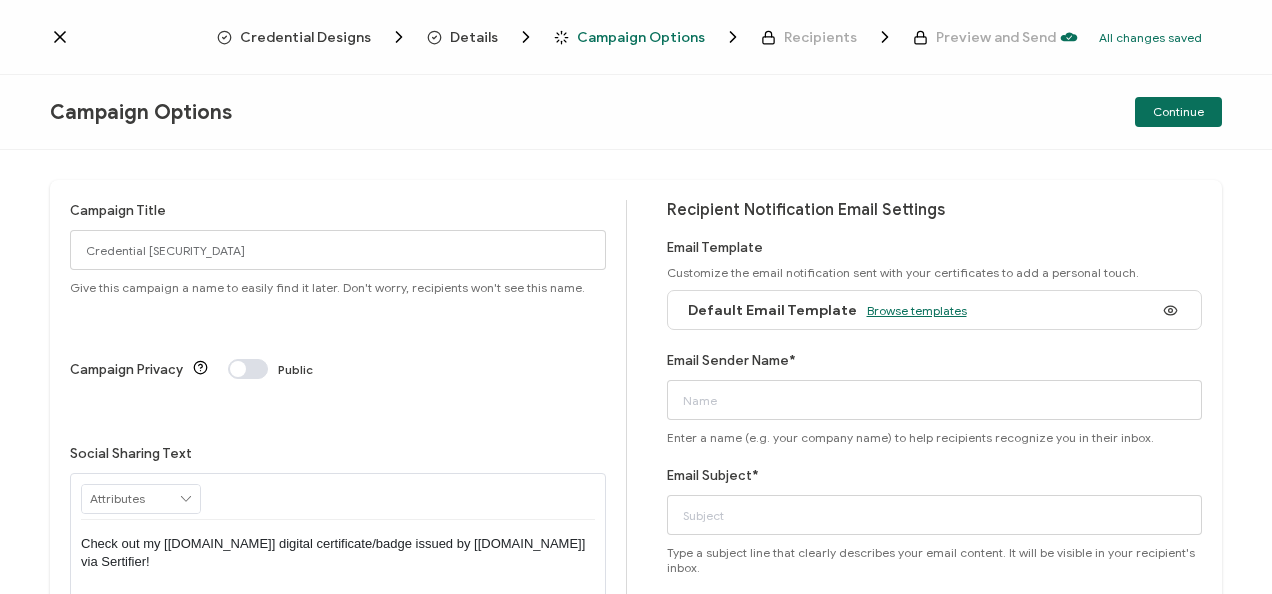 click on "Browse templates" at bounding box center (917, 310) 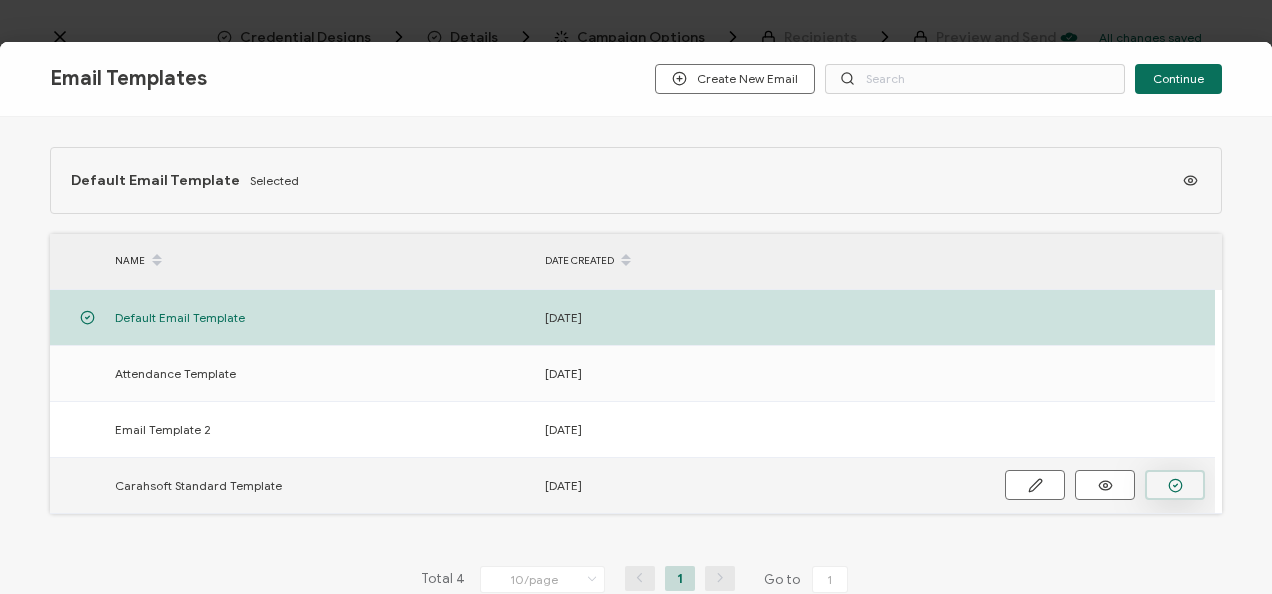 click at bounding box center [0, 0] 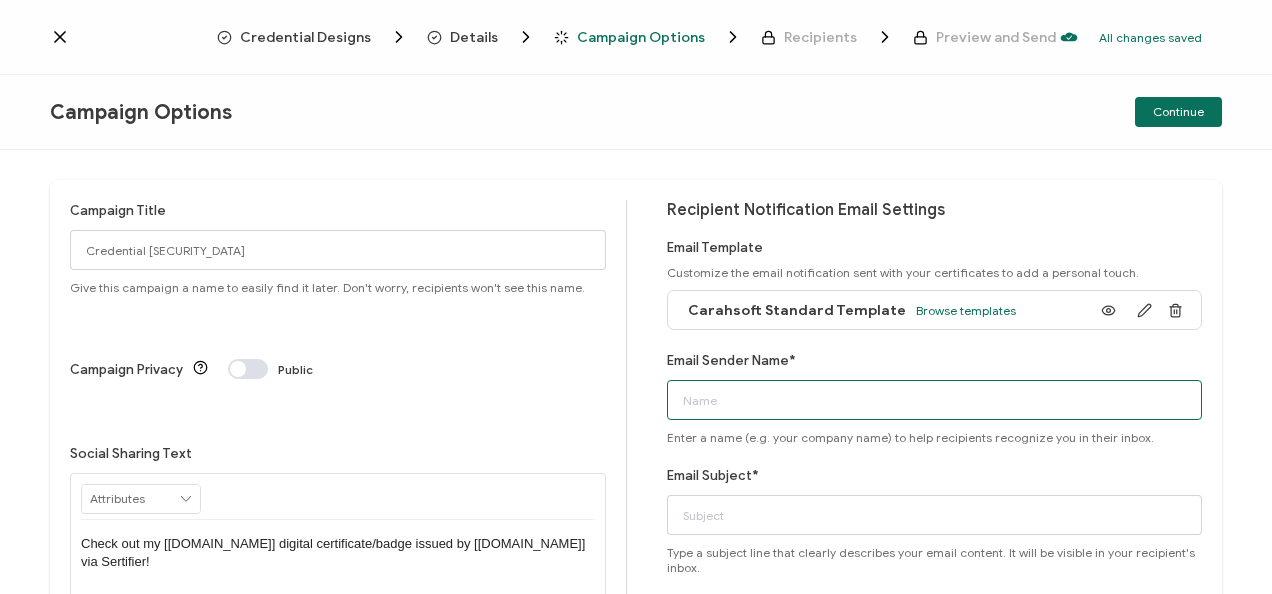 click on "Email Sender Name*" at bounding box center [935, 400] 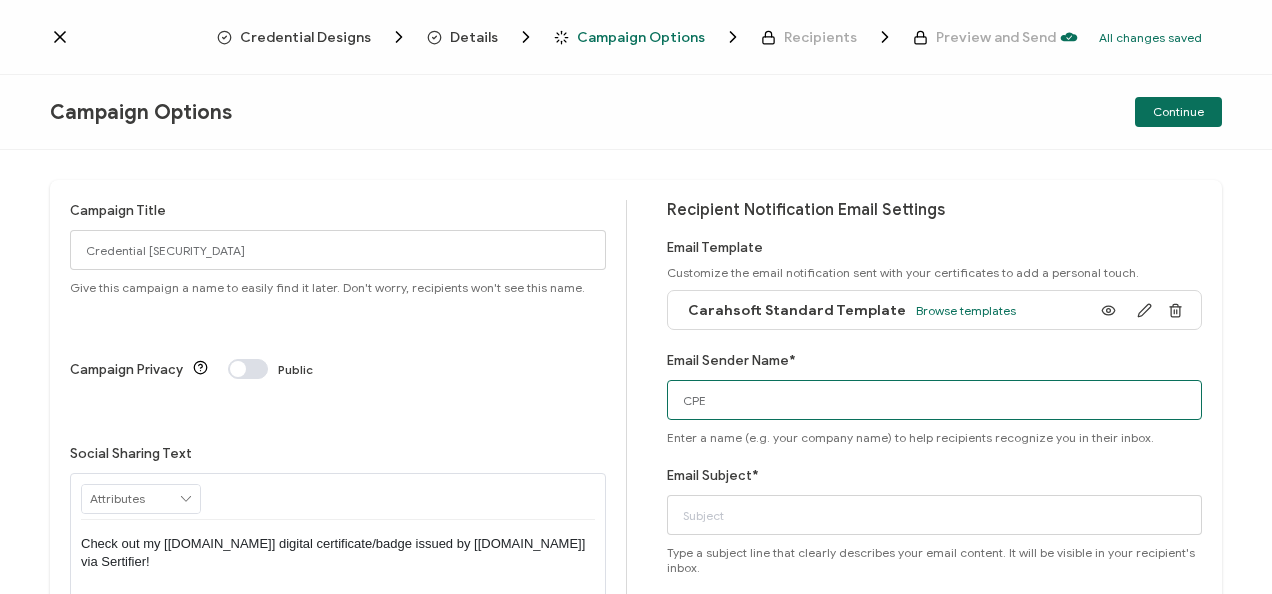 type on "CPE" 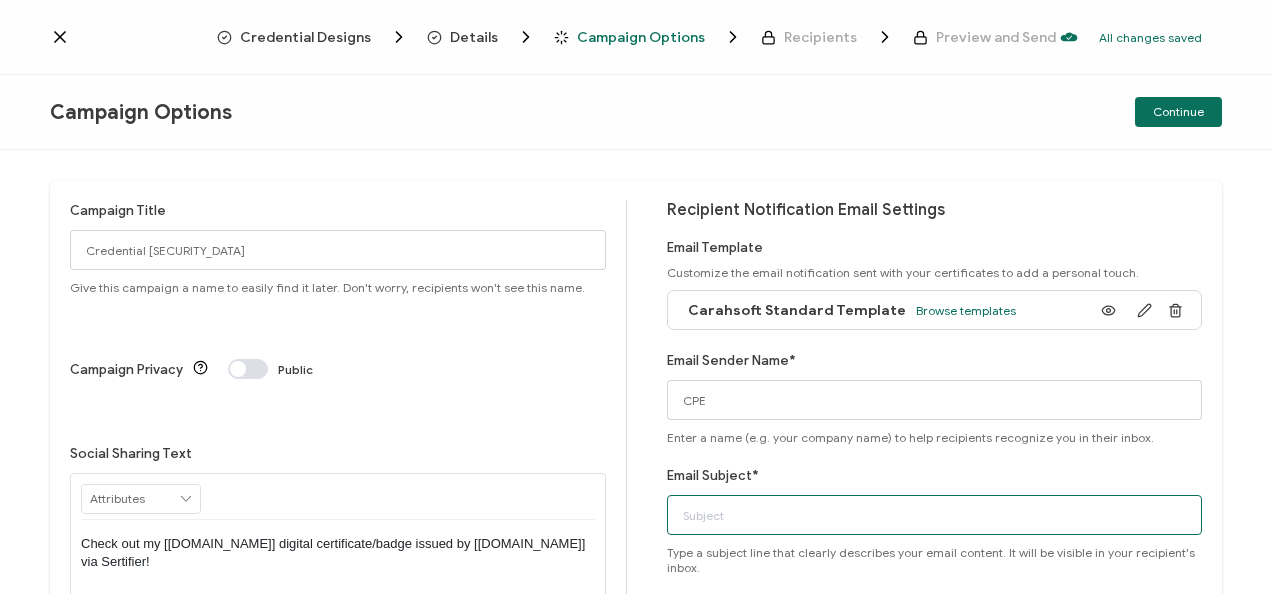 click on "Email Subject*" at bounding box center (935, 515) 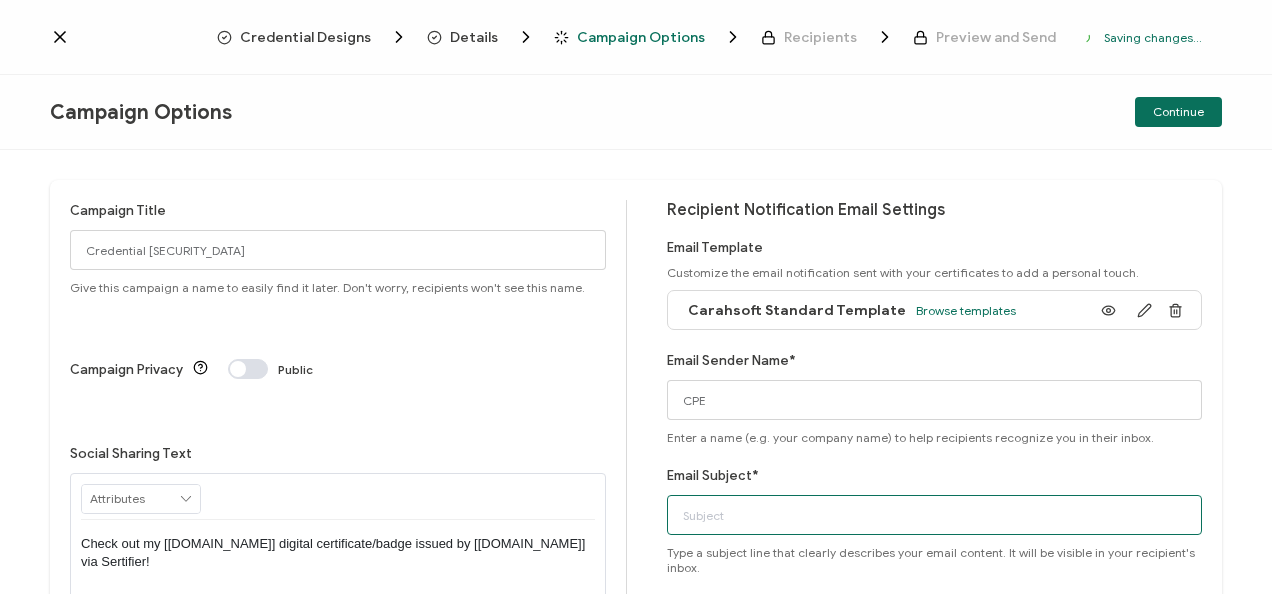 paste on "6-24-25_68263_Red Hat Webinar" 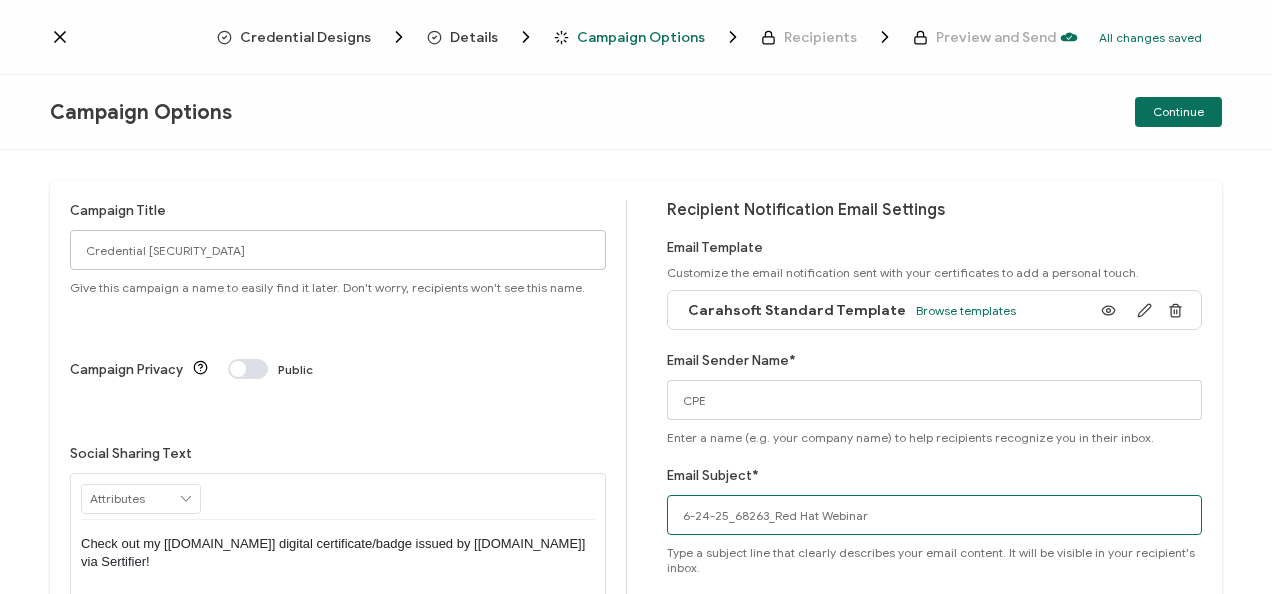 type on "6-24-25_68263_Red Hat Webinar" 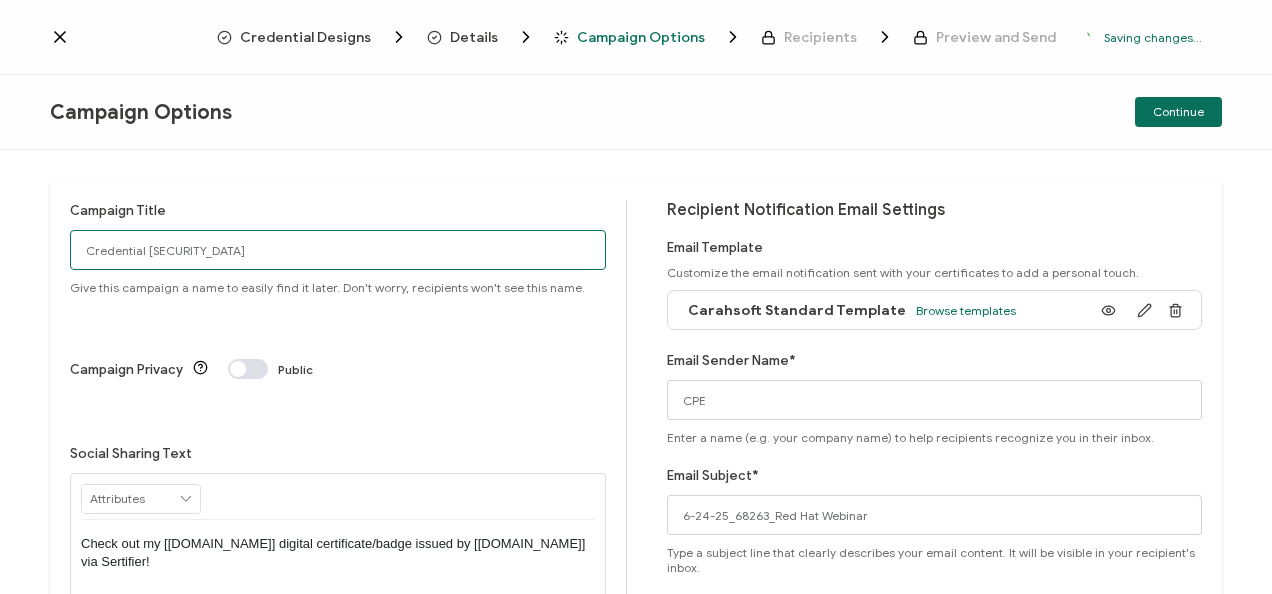 drag, startPoint x: 223, startPoint y: 254, endPoint x: 35, endPoint y: 238, distance: 188.67963 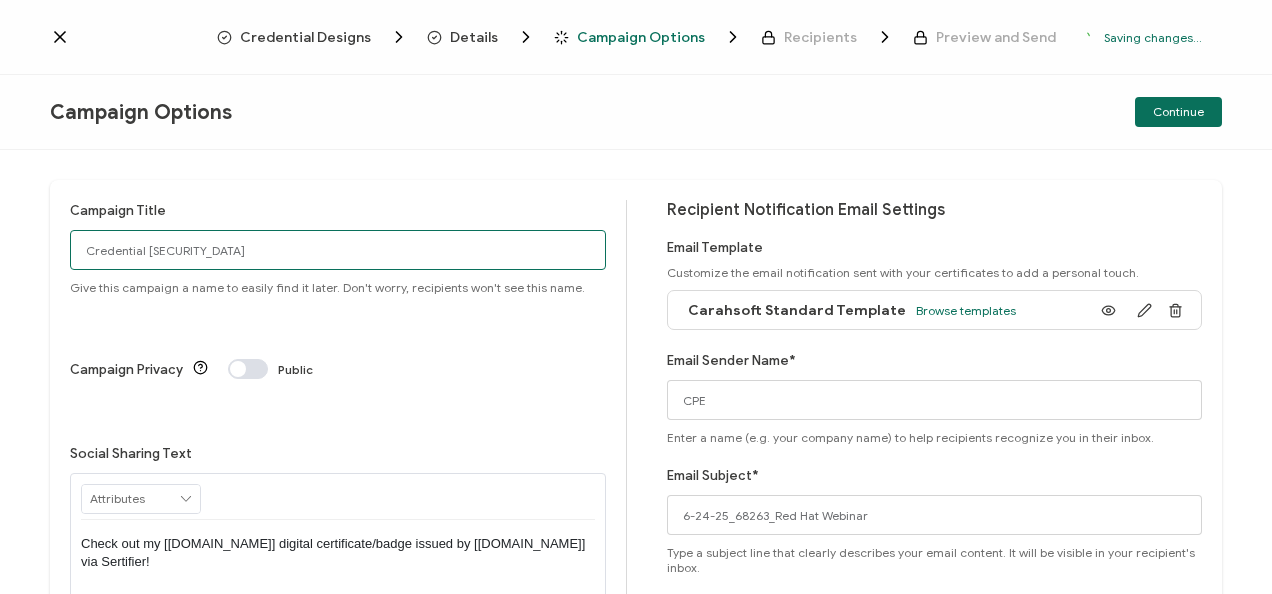 click on "Campaign Title
Credential [SECURITY_DATA]     Give this campaign a name to easily find it later. Don't worry, recipients won't see this name.
Campaign Privacy
Public
Social Sharing Text
RECIPIENT
Recipient Name
Recipient E-Mail
CREDENTIAL
Credential ID
Issue Date
Credential Name
Credential Desciption
Expire Date
ISSUER
Issuer Name
CUSTOM
Event Date" at bounding box center (636, 372) 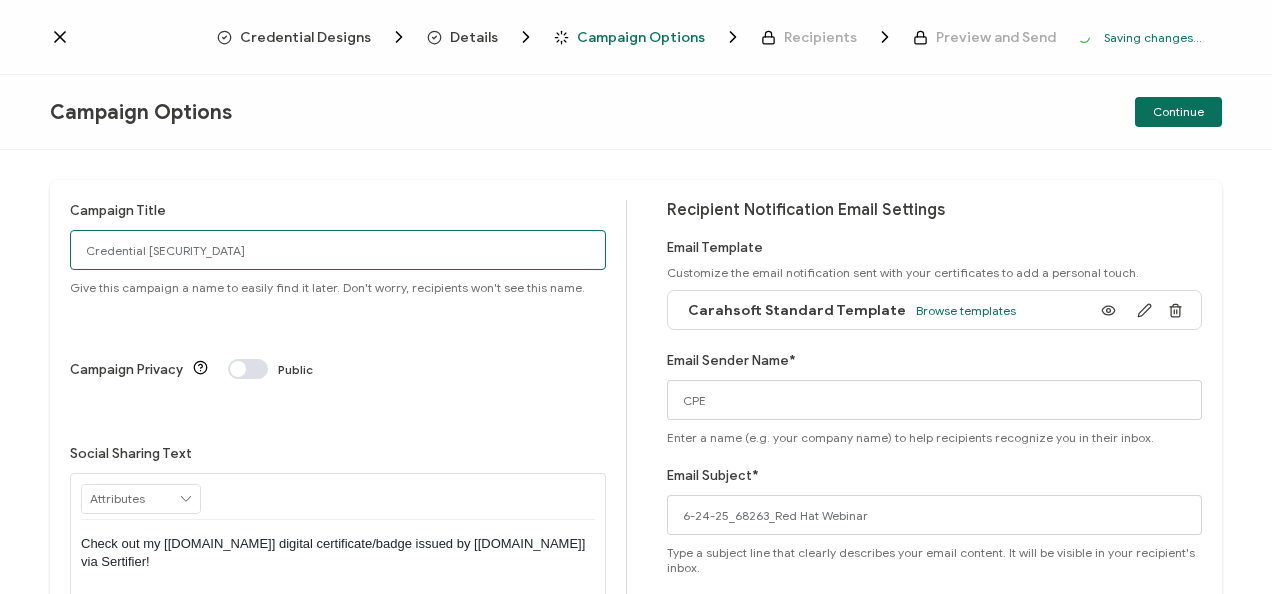 paste on "6-24-25_68263_Red Hat Webinar" 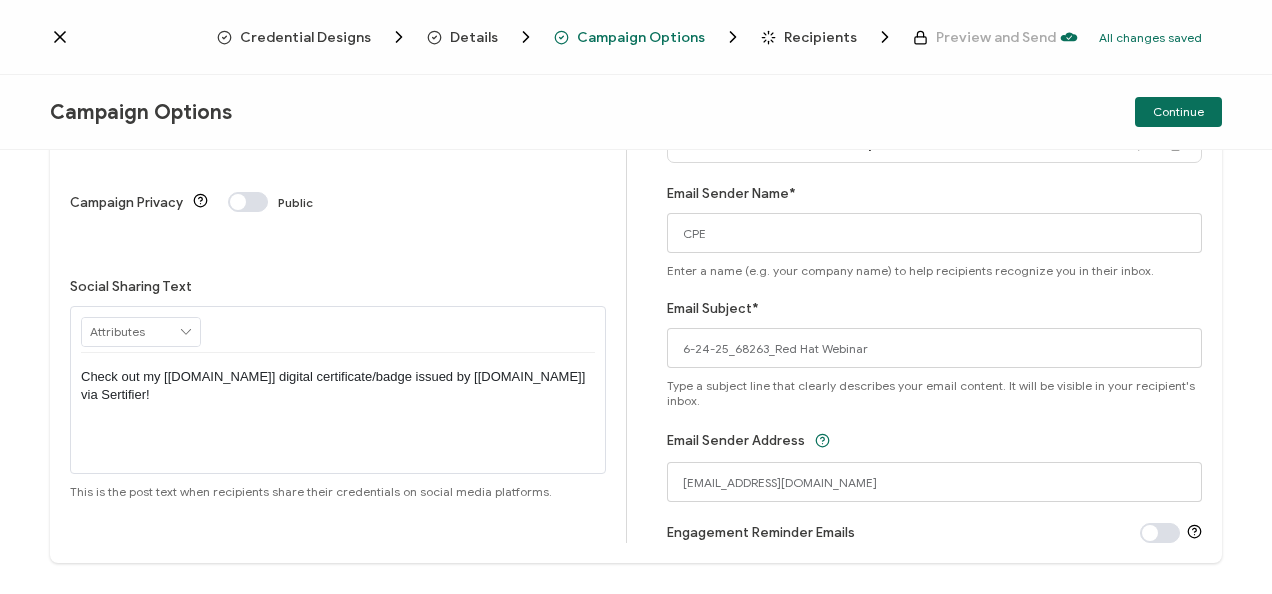 scroll, scrollTop: 182, scrollLeft: 0, axis: vertical 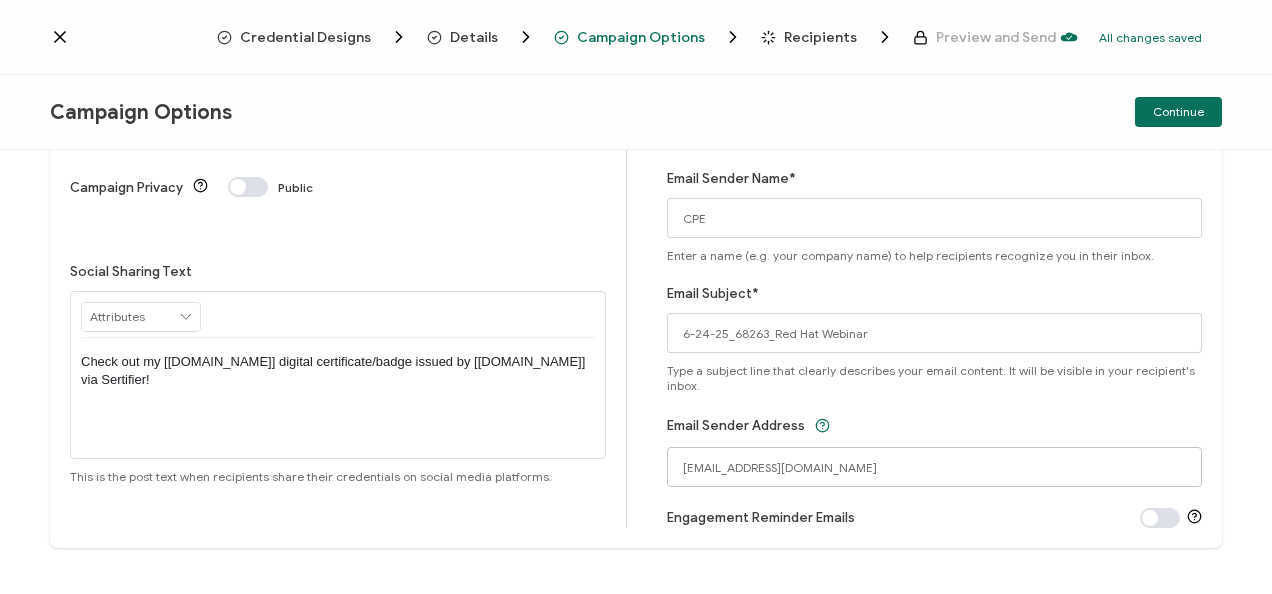 type on "6-24-25_68263_Red Hat Webinar" 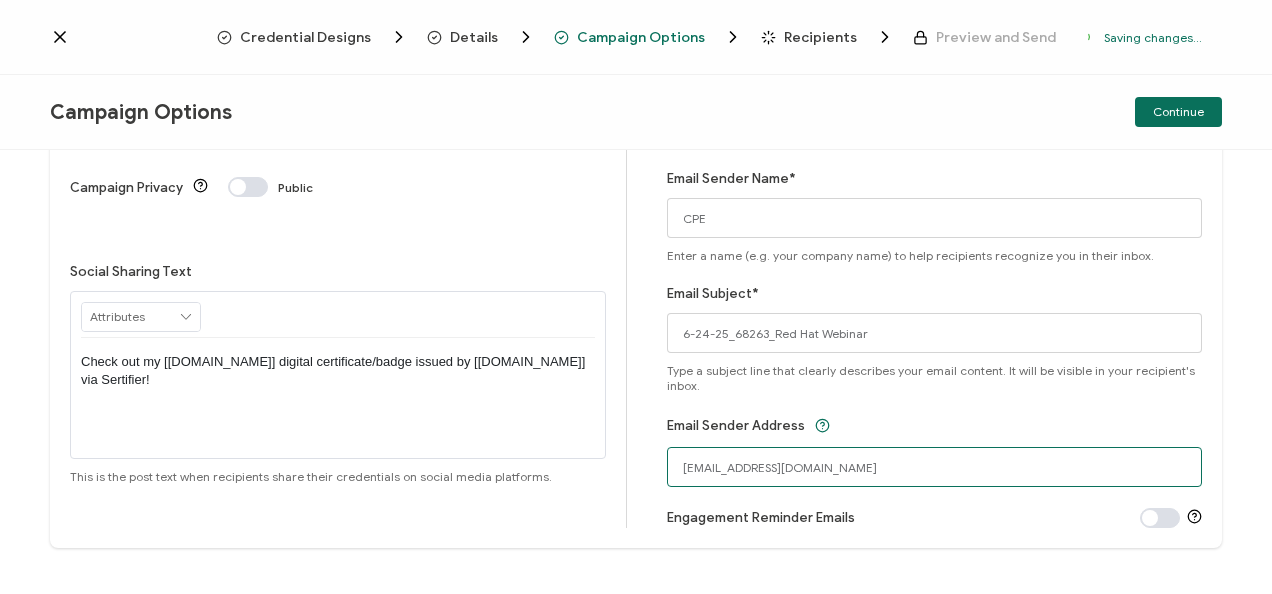 drag, startPoint x: 723, startPoint y: 465, endPoint x: 655, endPoint y: 464, distance: 68.007355 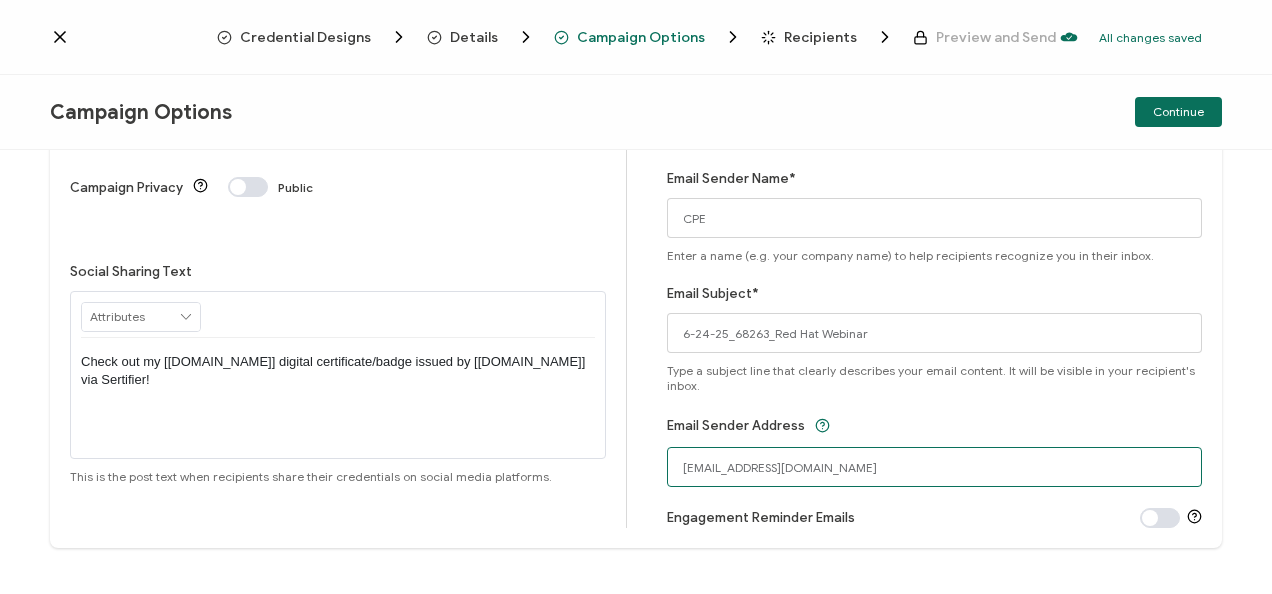 click on "[EMAIL_ADDRESS][DOMAIN_NAME]" at bounding box center (935, 467) 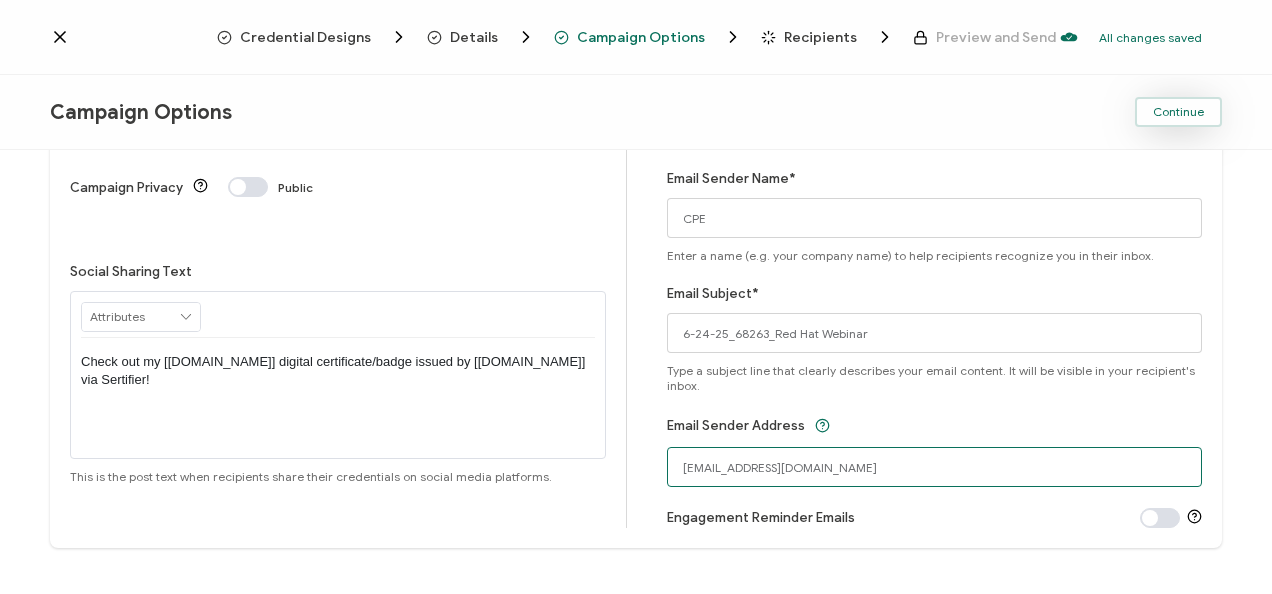 type on "[EMAIL_ADDRESS][DOMAIN_NAME]" 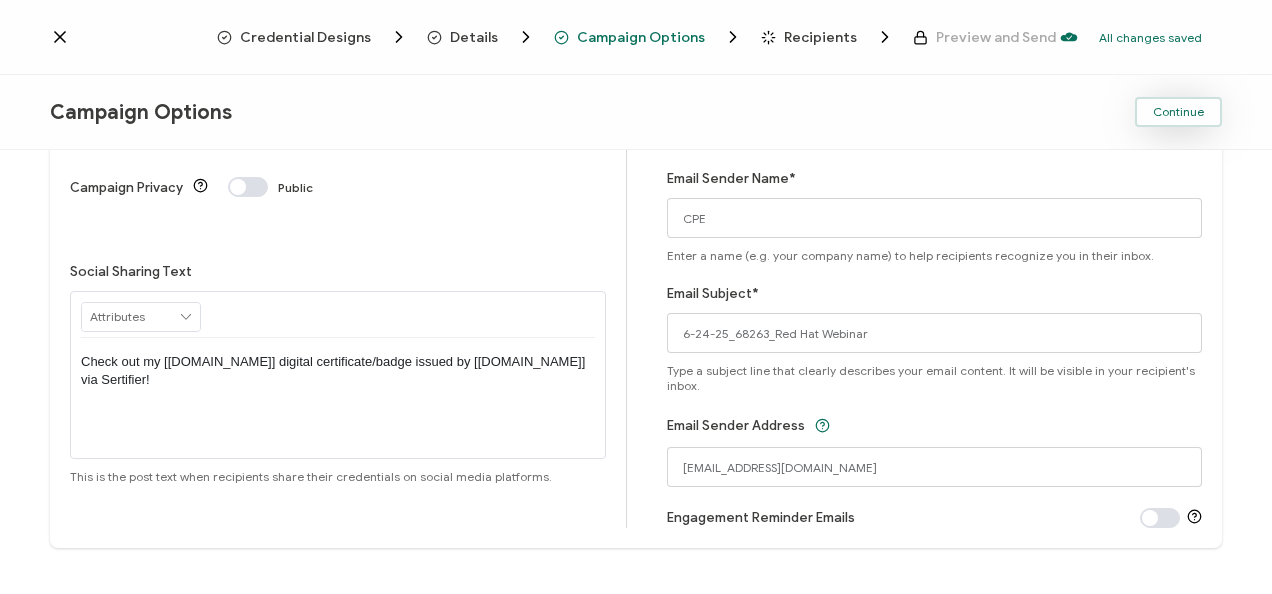 click on "Continue" at bounding box center [1178, 112] 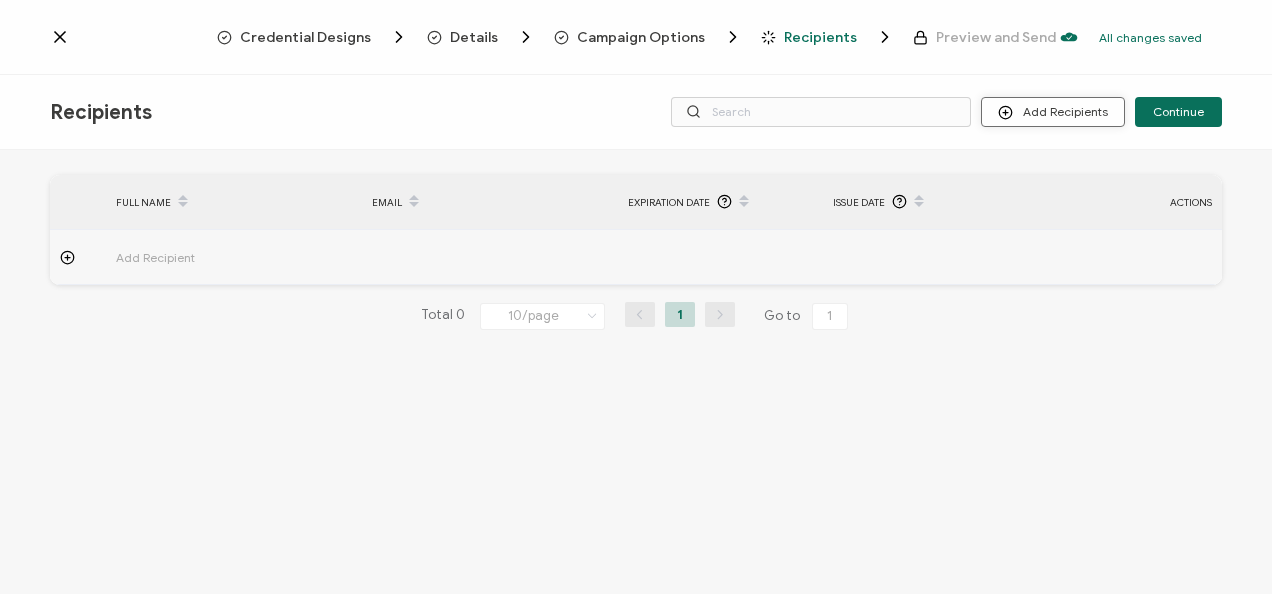 click on "Add Recipients" at bounding box center (1053, 112) 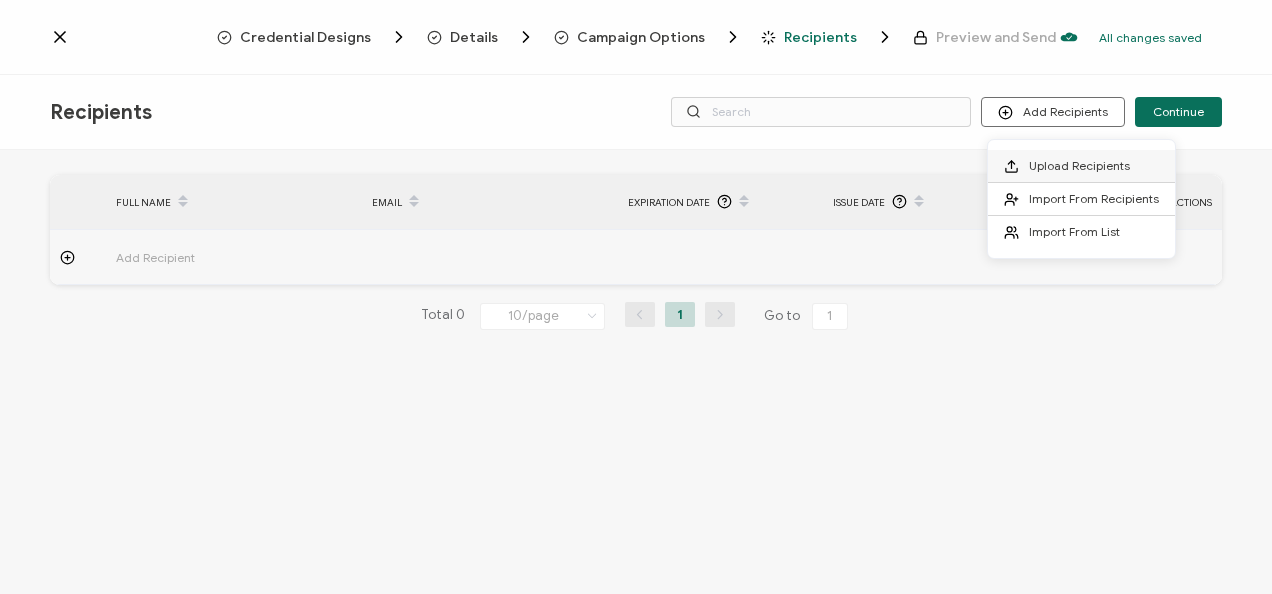 click on "Upload Recipients" at bounding box center [1081, 166] 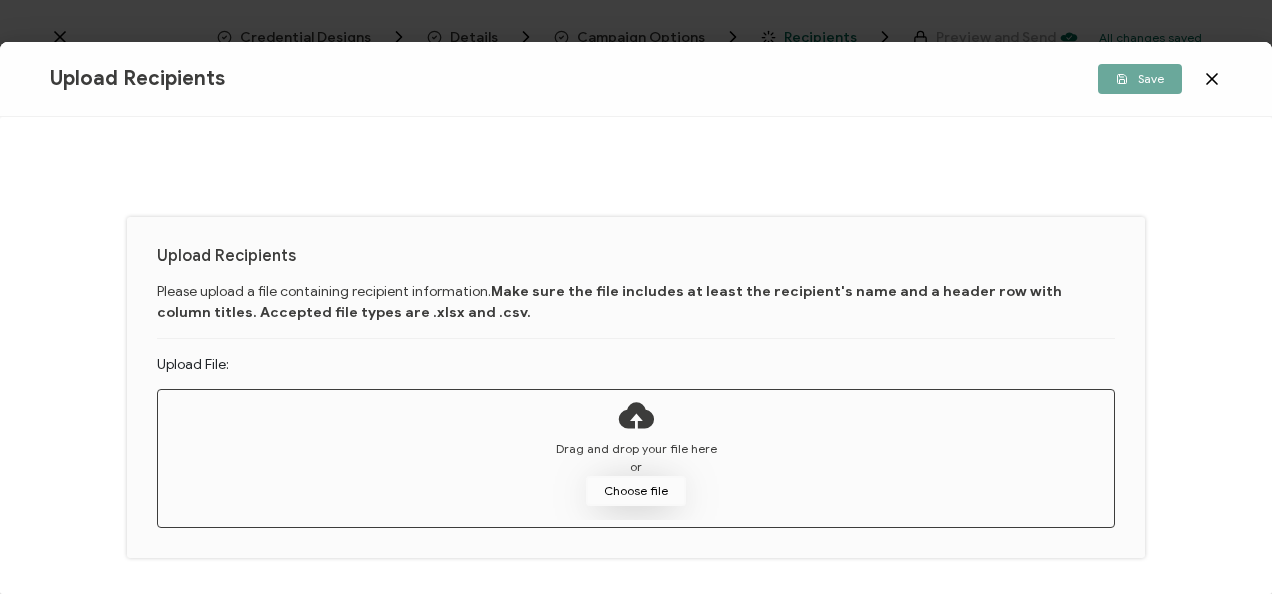 click on "Choose file" at bounding box center (636, 491) 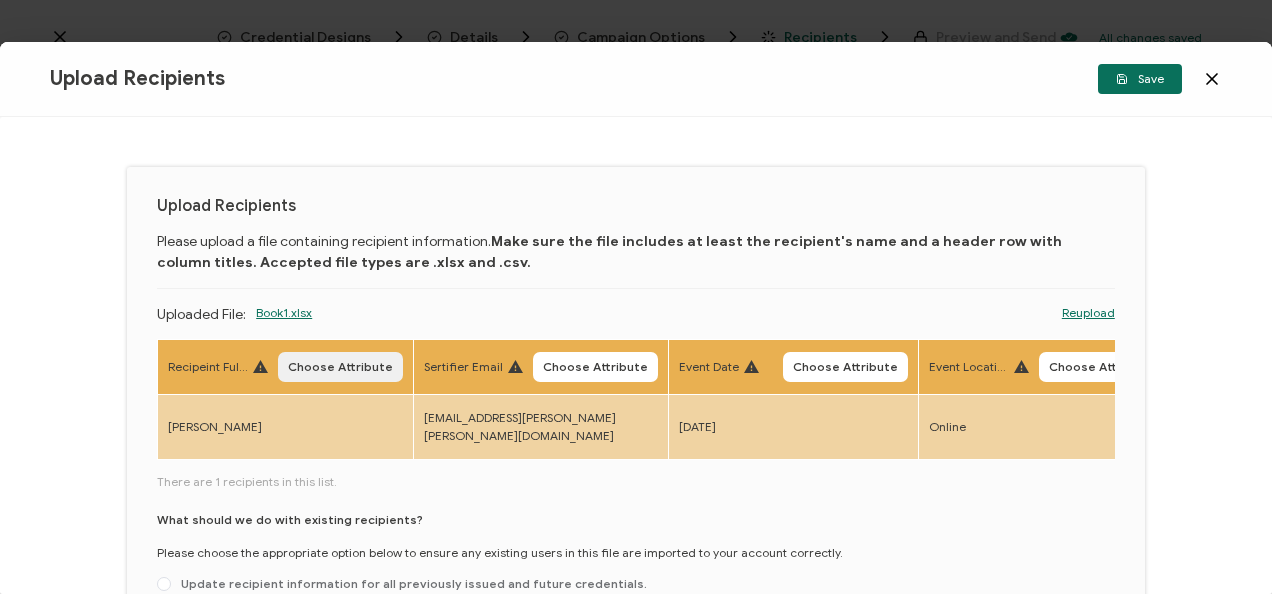 click on "Choose Attribute" at bounding box center (340, 367) 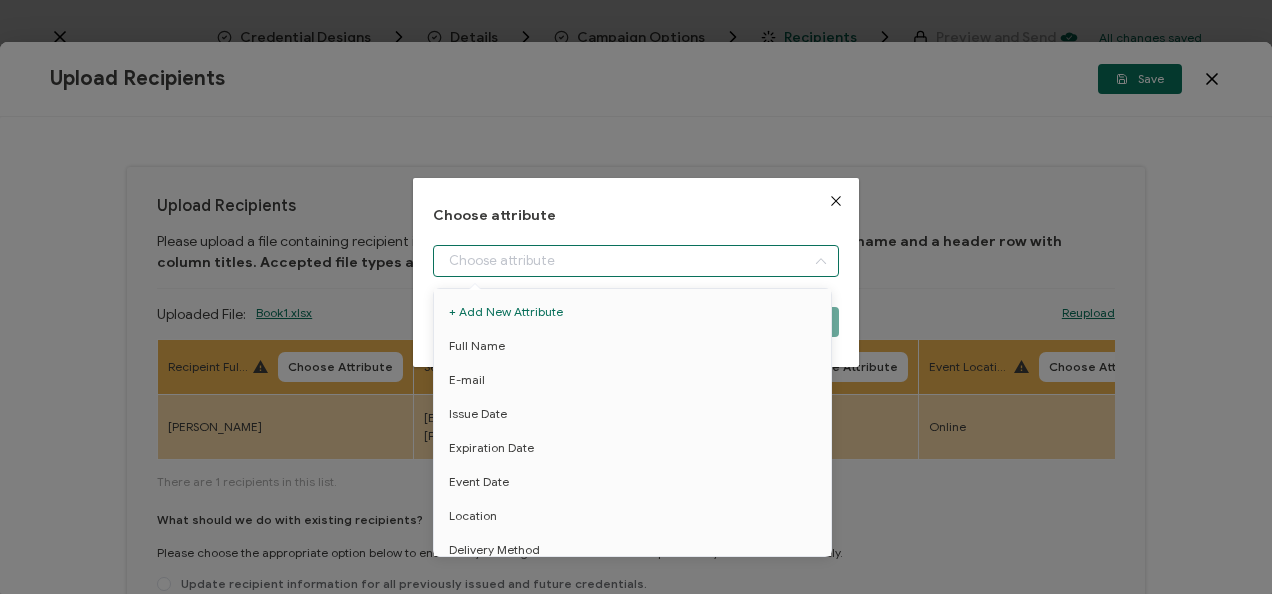 click at bounding box center [635, 261] 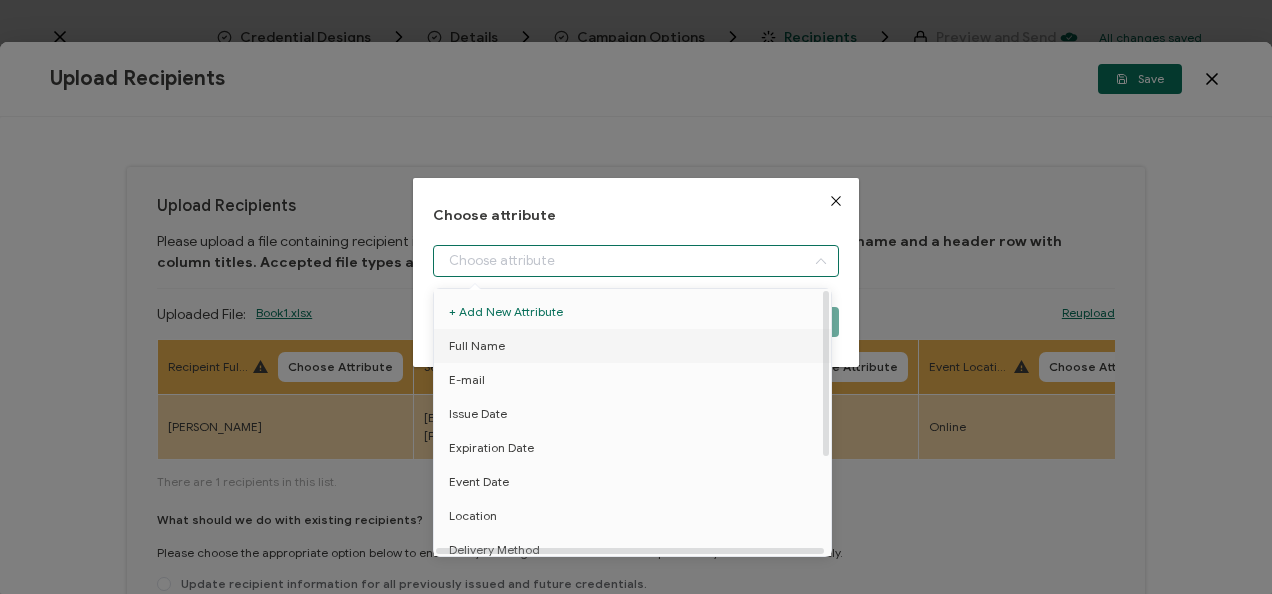 click on "Full Name" at bounding box center [477, 346] 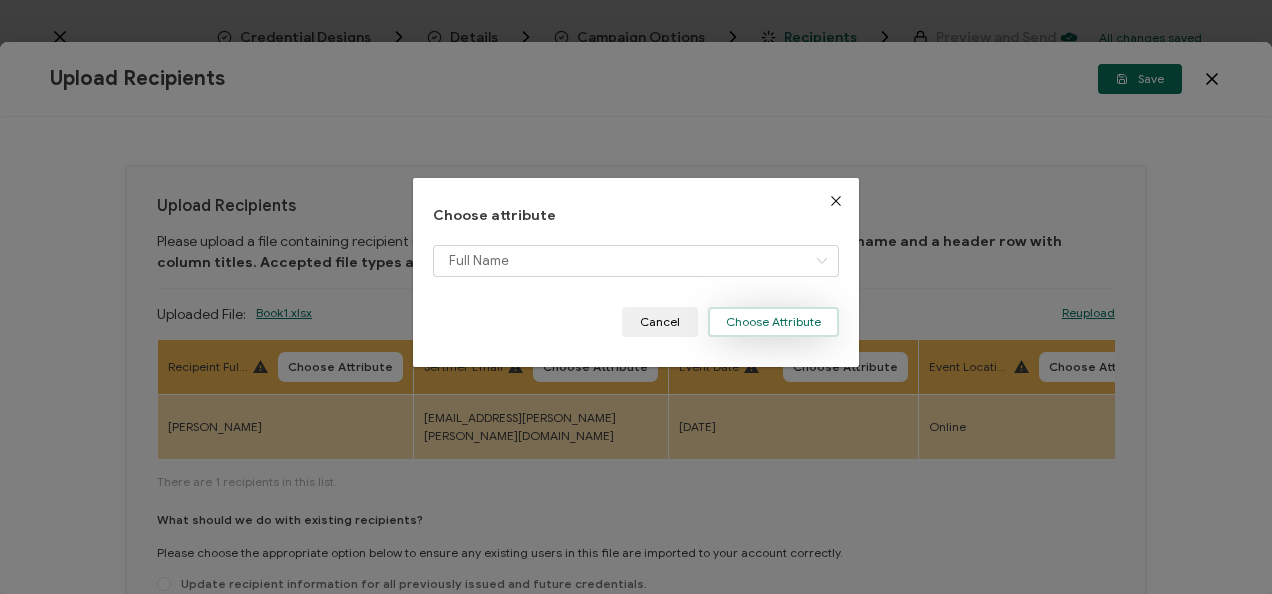 click on "Choose Attribute" at bounding box center [773, 322] 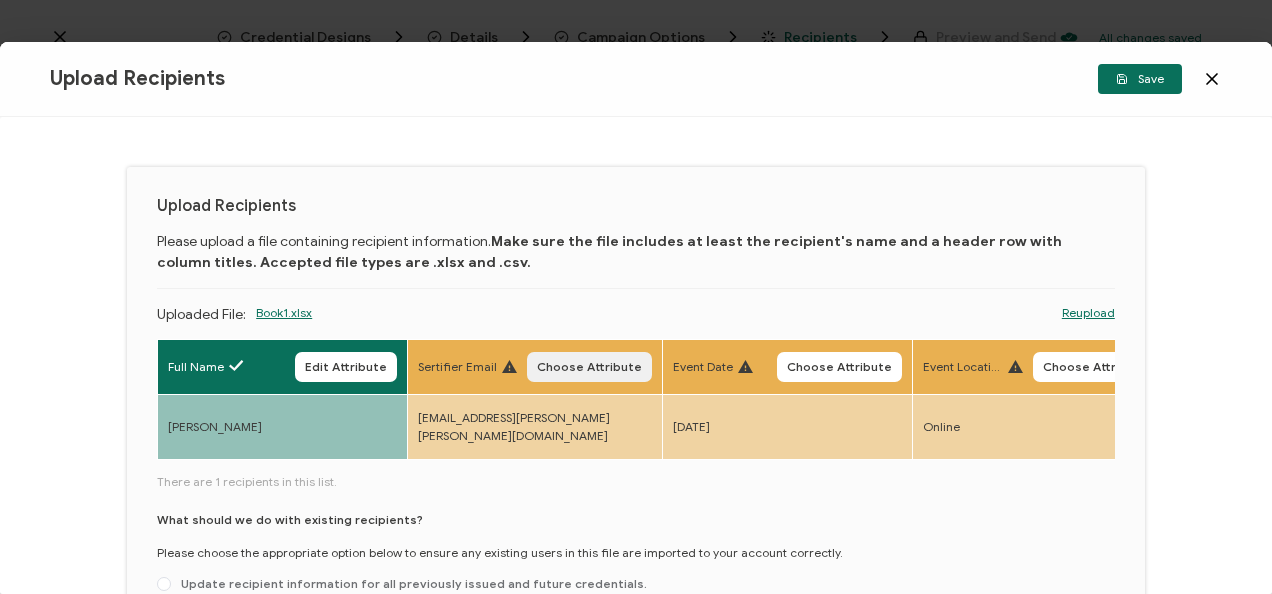 click on "Choose Attribute" at bounding box center [589, 367] 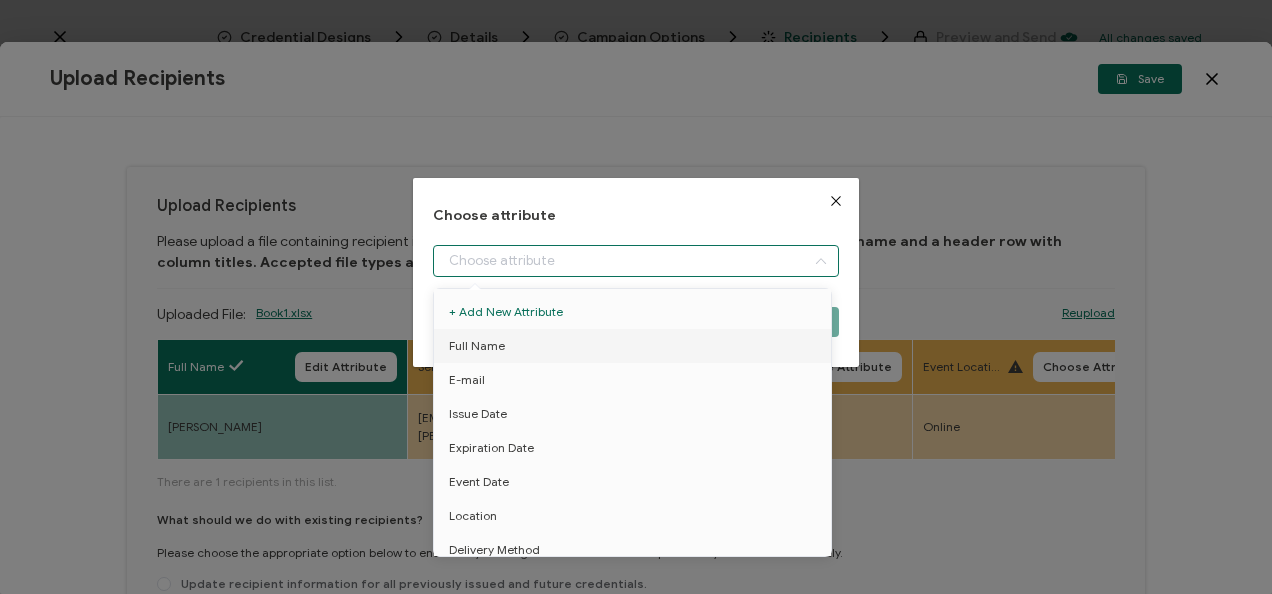 click at bounding box center (635, 261) 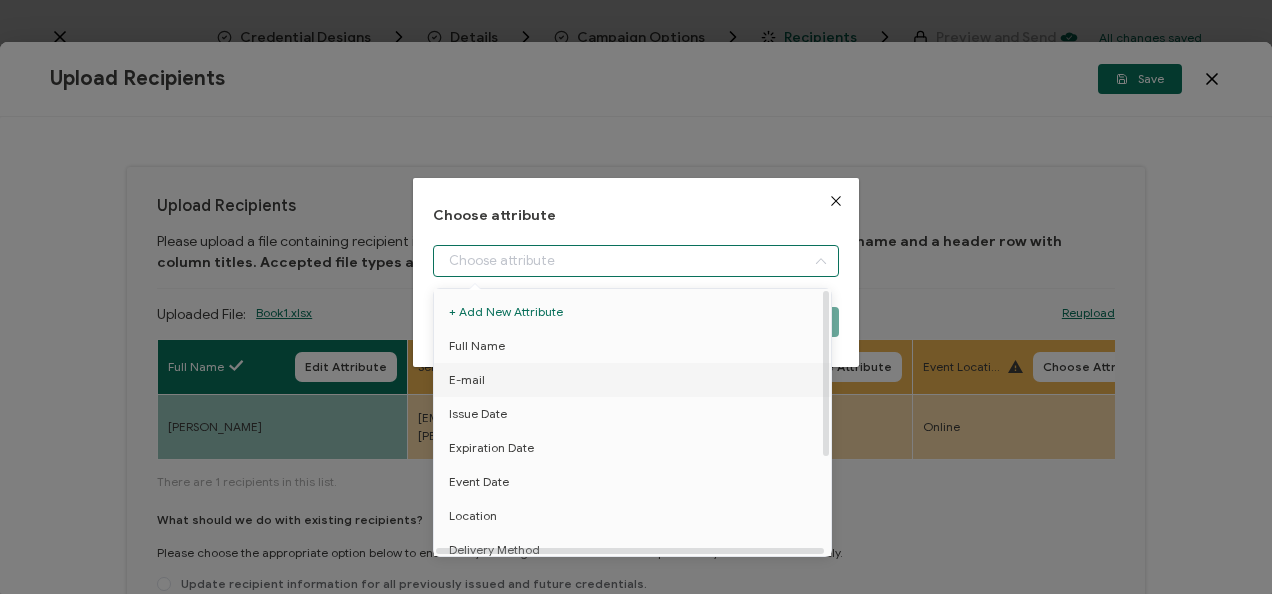 click on "E-mail" at bounding box center [636, 380] 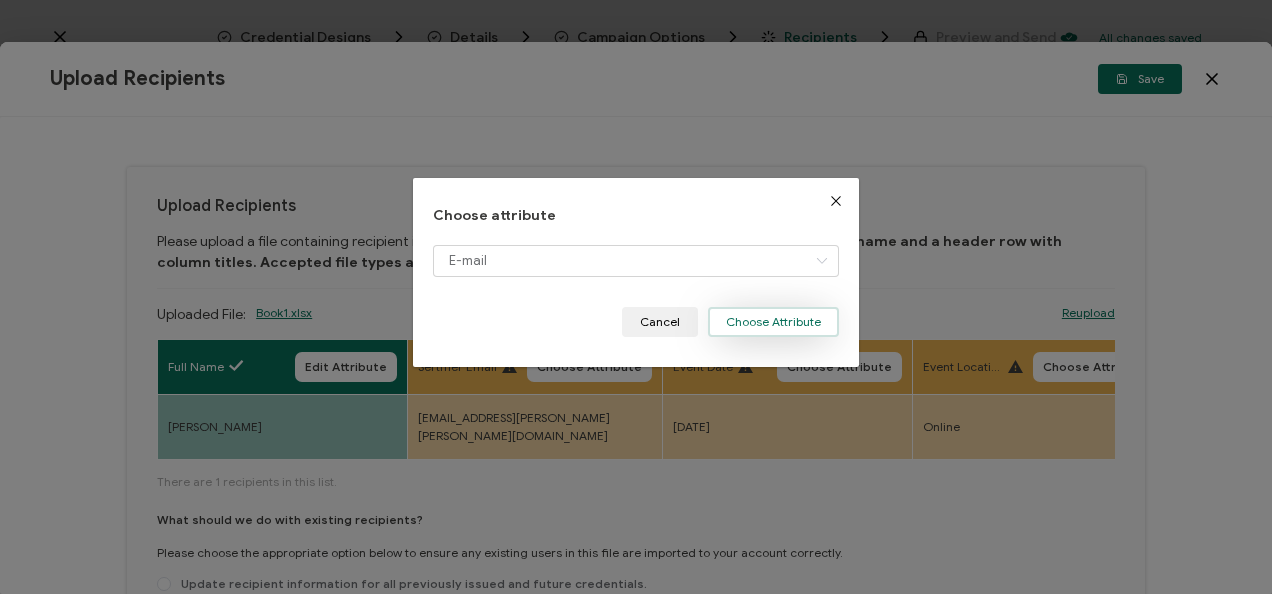 click on "Choose Attribute" at bounding box center (773, 322) 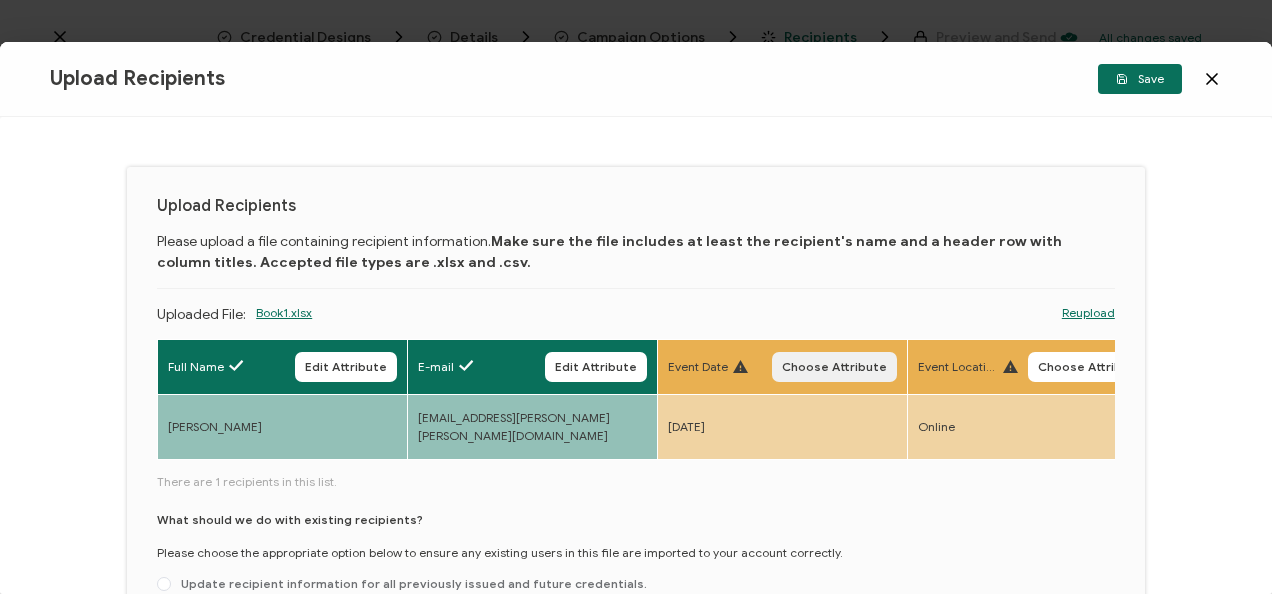 click on "Choose Attribute" at bounding box center (834, 367) 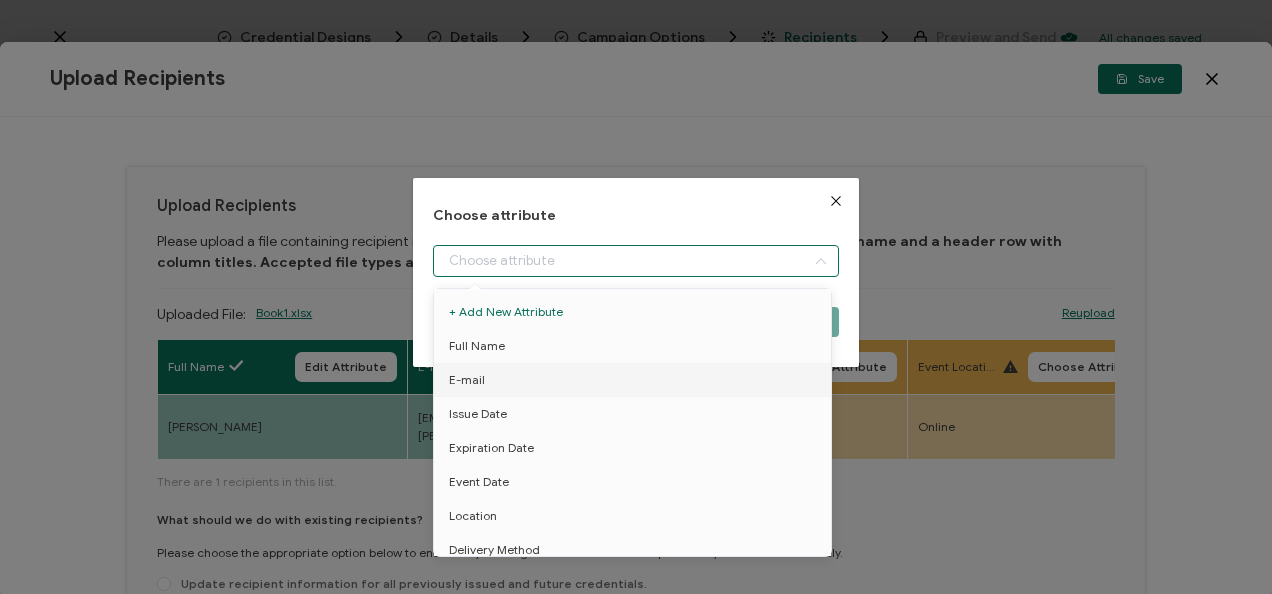 click at bounding box center (635, 261) 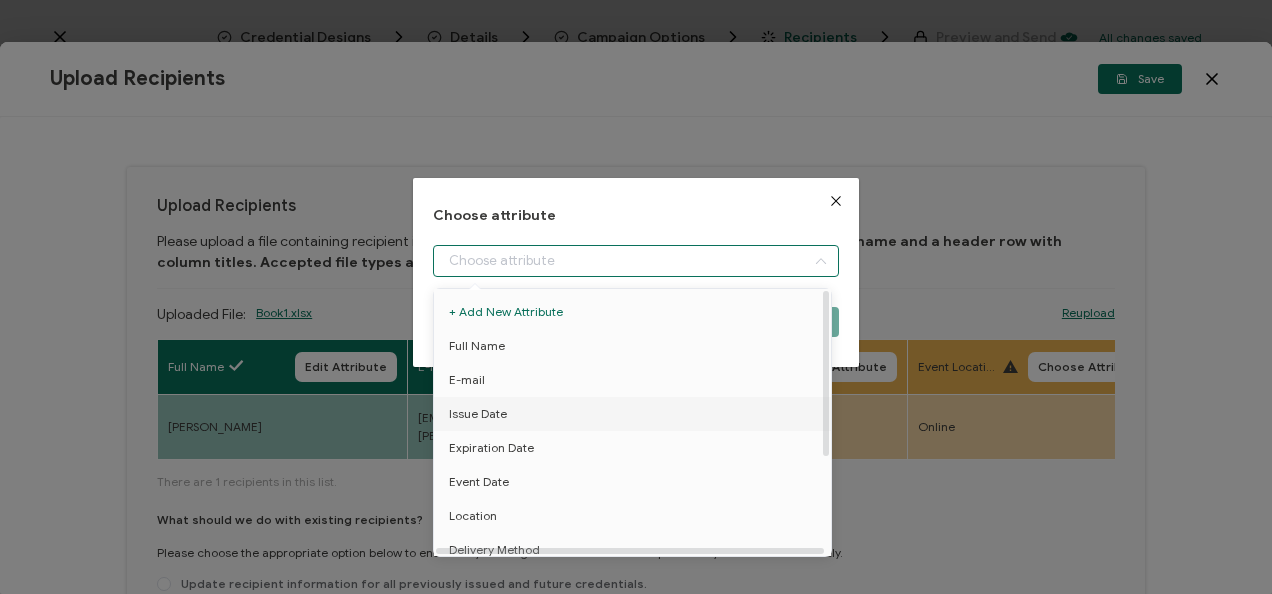 click on "Issue Date" at bounding box center (636, 414) 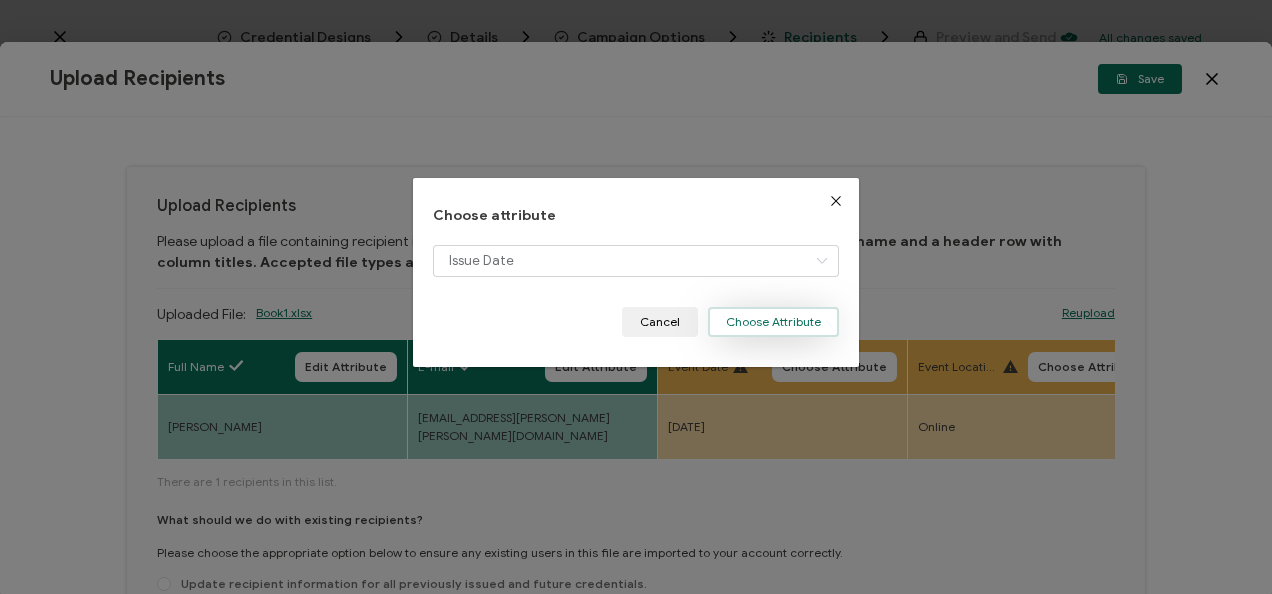 click on "Choose Attribute" at bounding box center (773, 322) 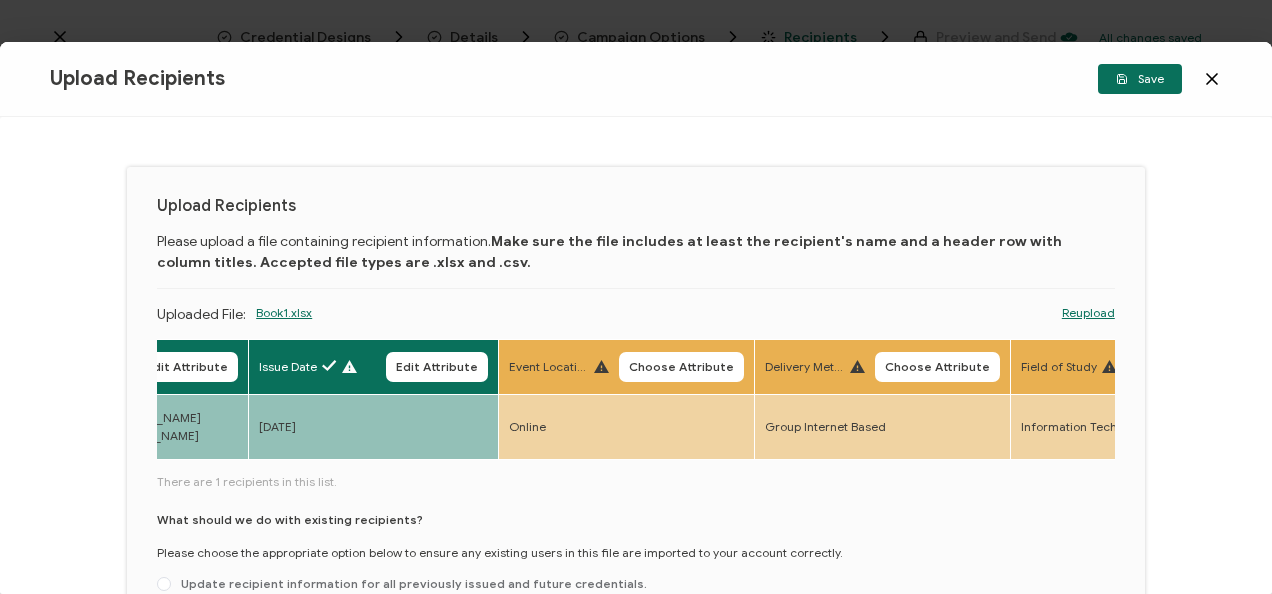 scroll, scrollTop: 0, scrollLeft: 410, axis: horizontal 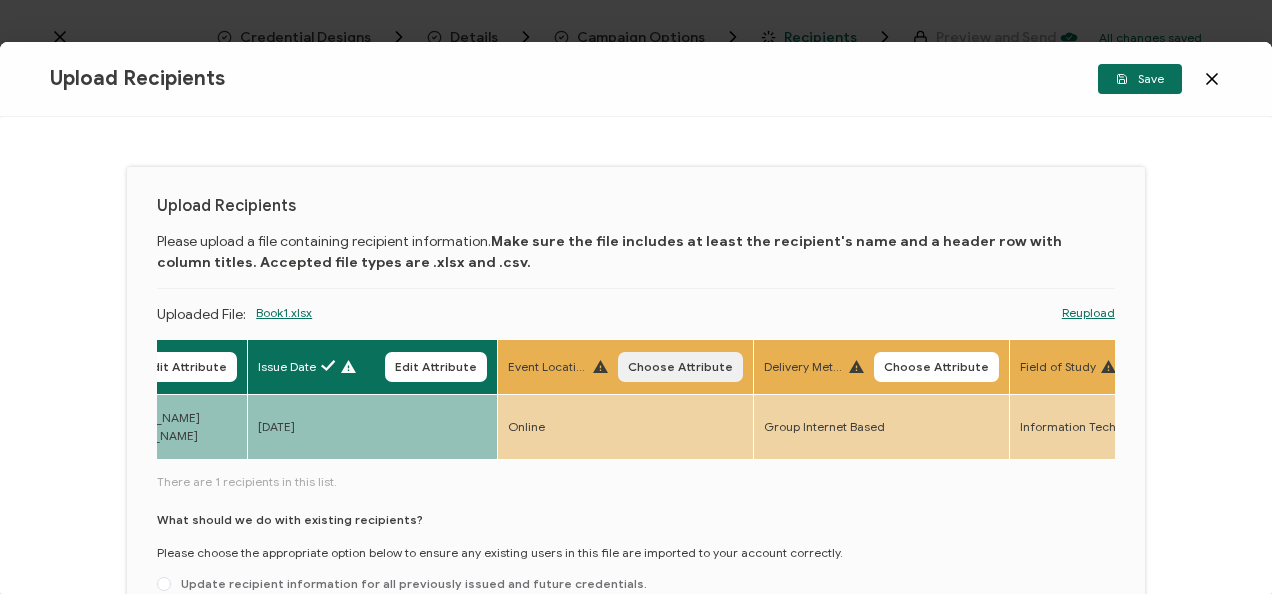 click on "Choose Attribute" at bounding box center (680, 367) 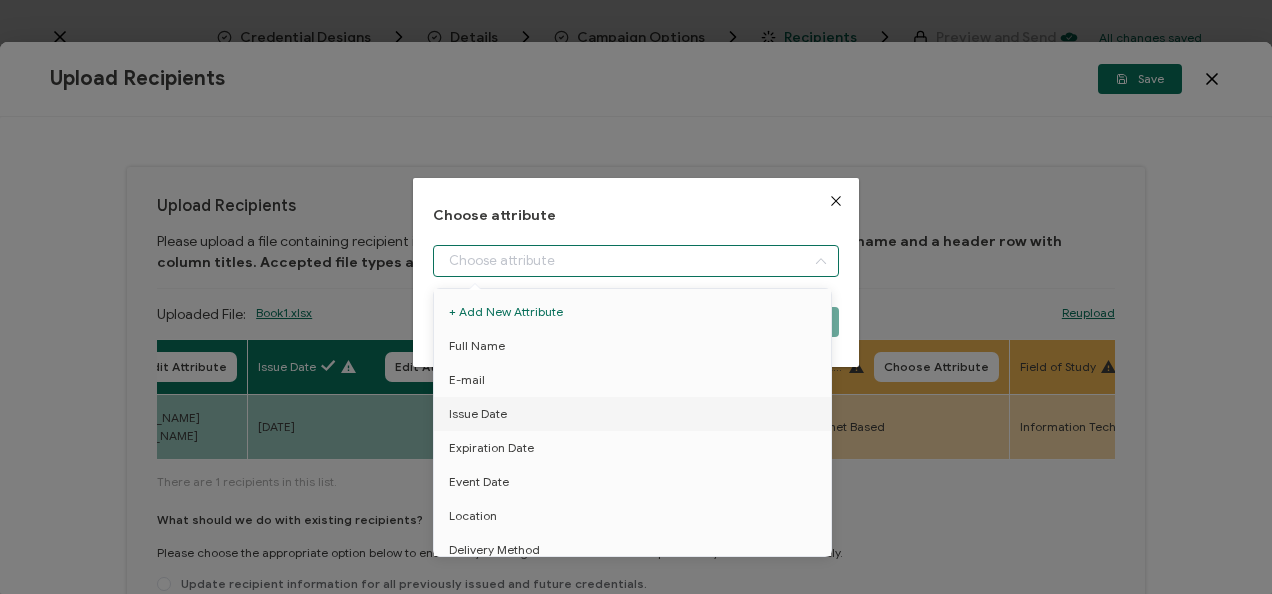 click at bounding box center [635, 261] 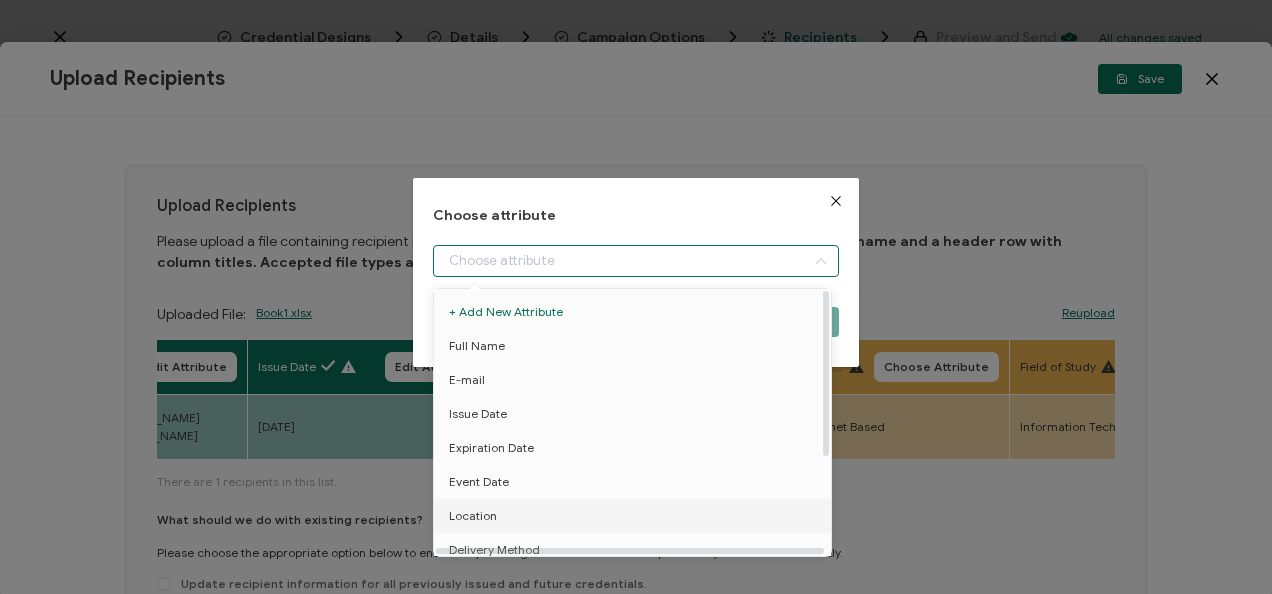 click on "Location" at bounding box center (636, 516) 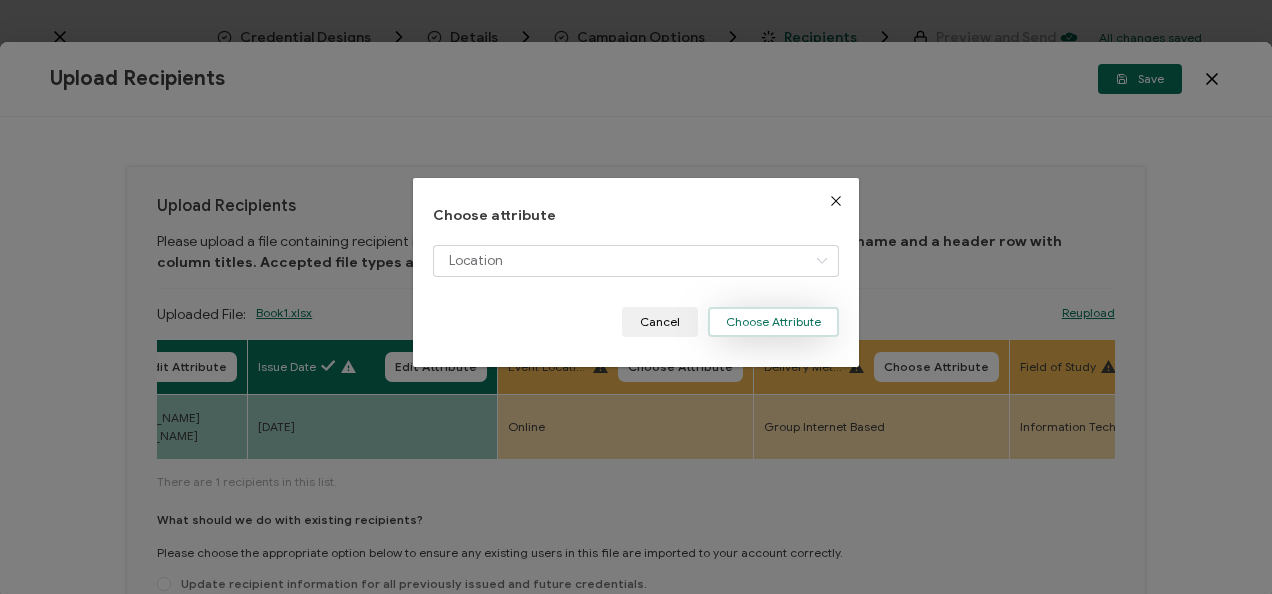 click on "Choose Attribute" at bounding box center [773, 322] 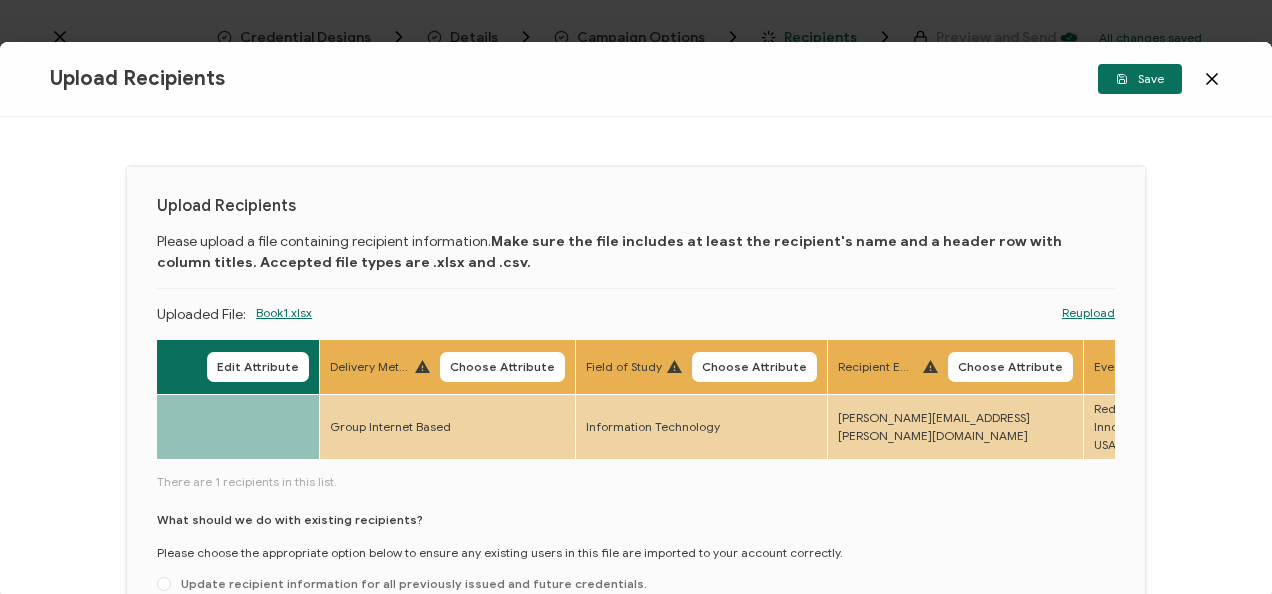 scroll, scrollTop: 0, scrollLeft: 839, axis: horizontal 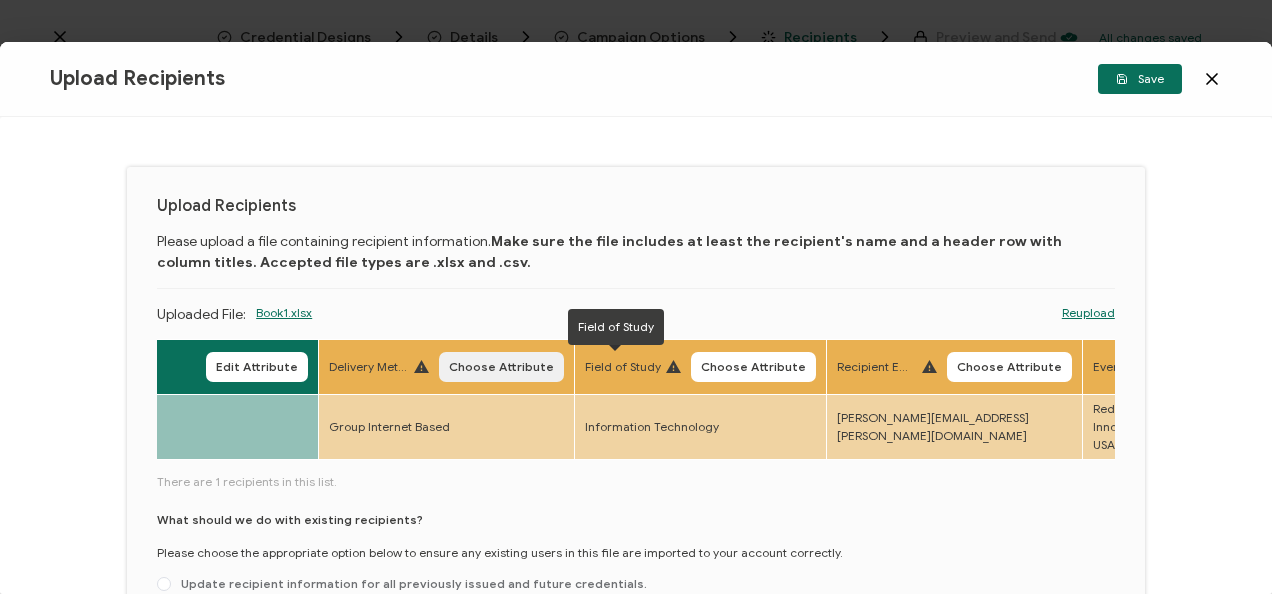 click on "Choose Attribute" at bounding box center (501, 367) 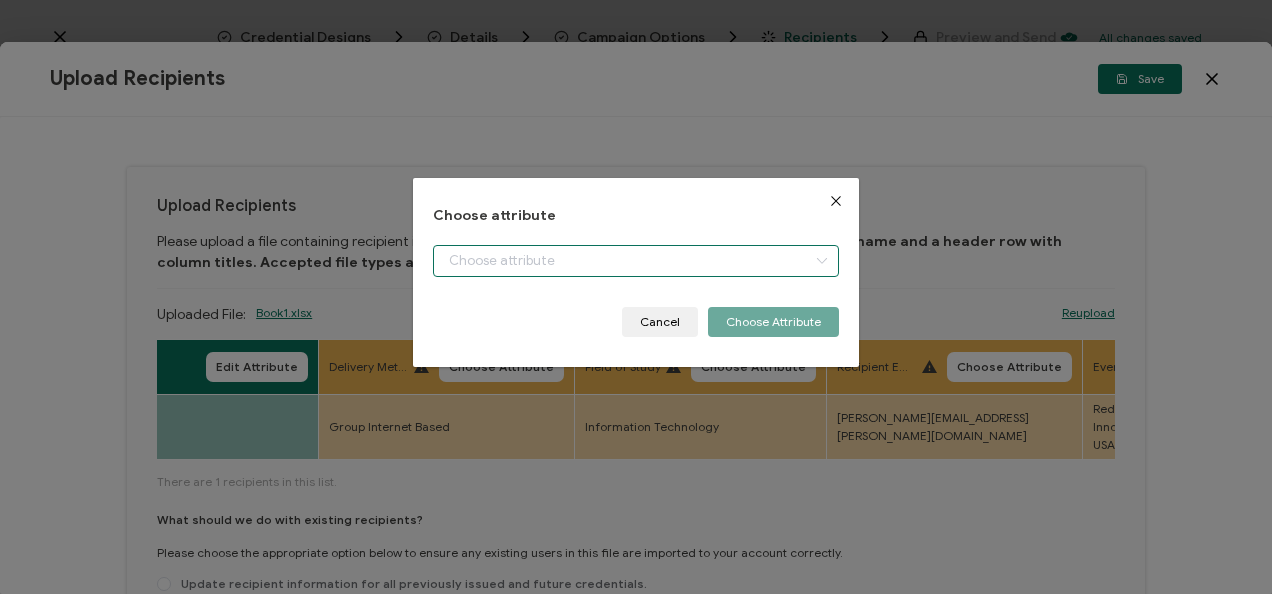 click at bounding box center [635, 261] 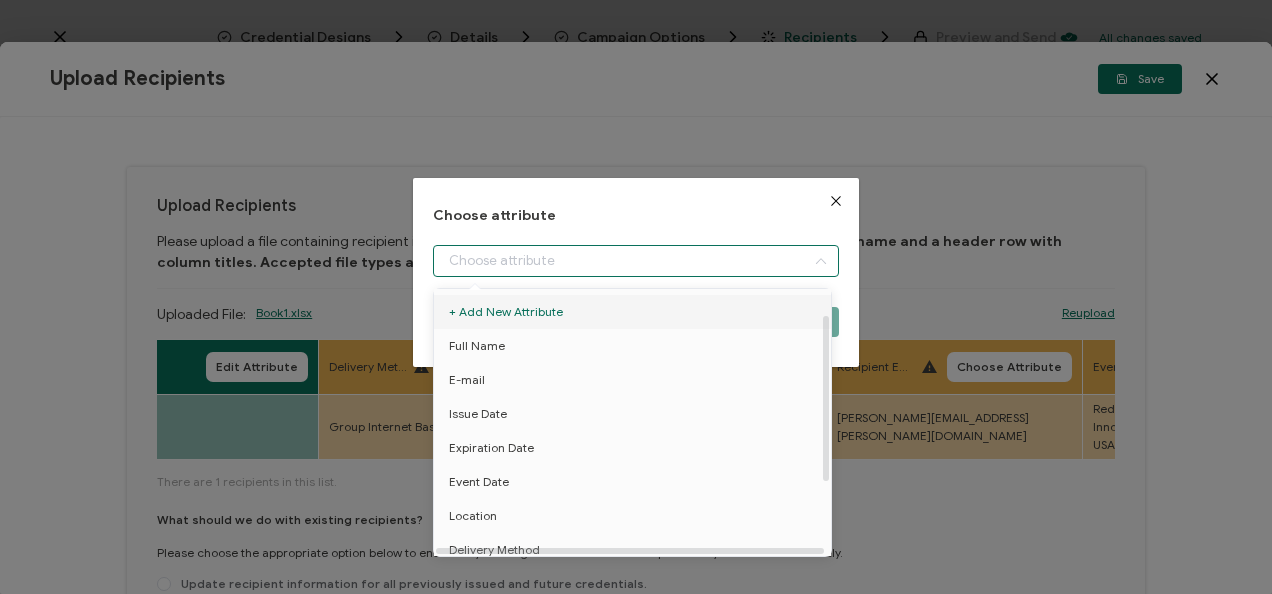 scroll, scrollTop: 49, scrollLeft: 1, axis: both 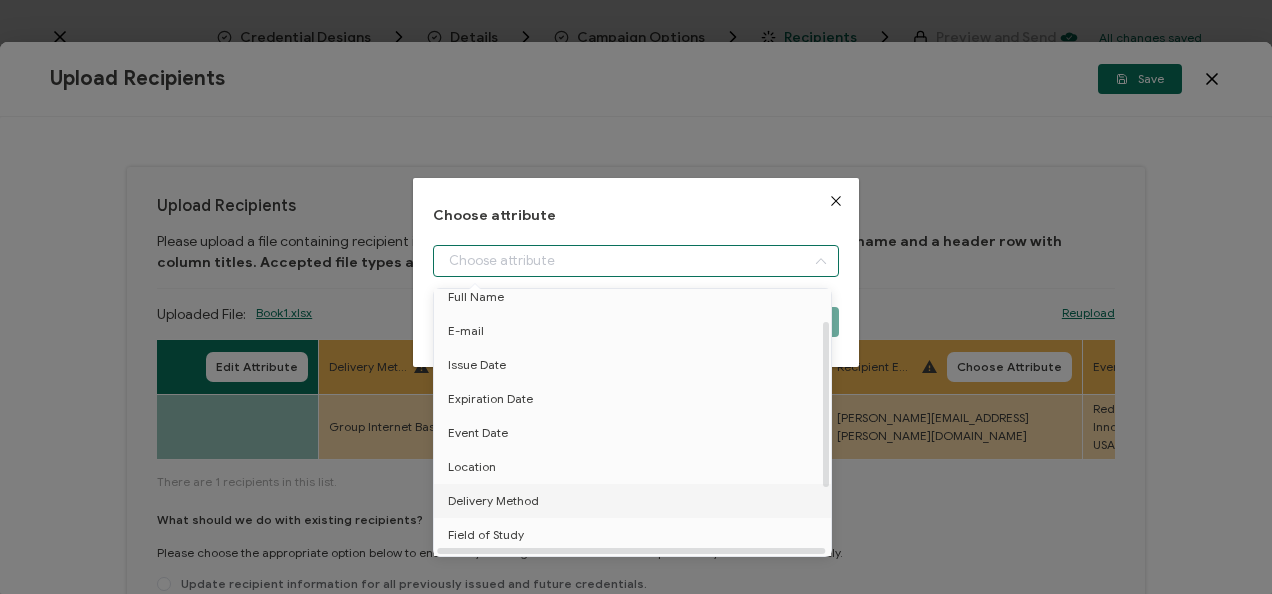 click on "Delivery Method" at bounding box center [493, 501] 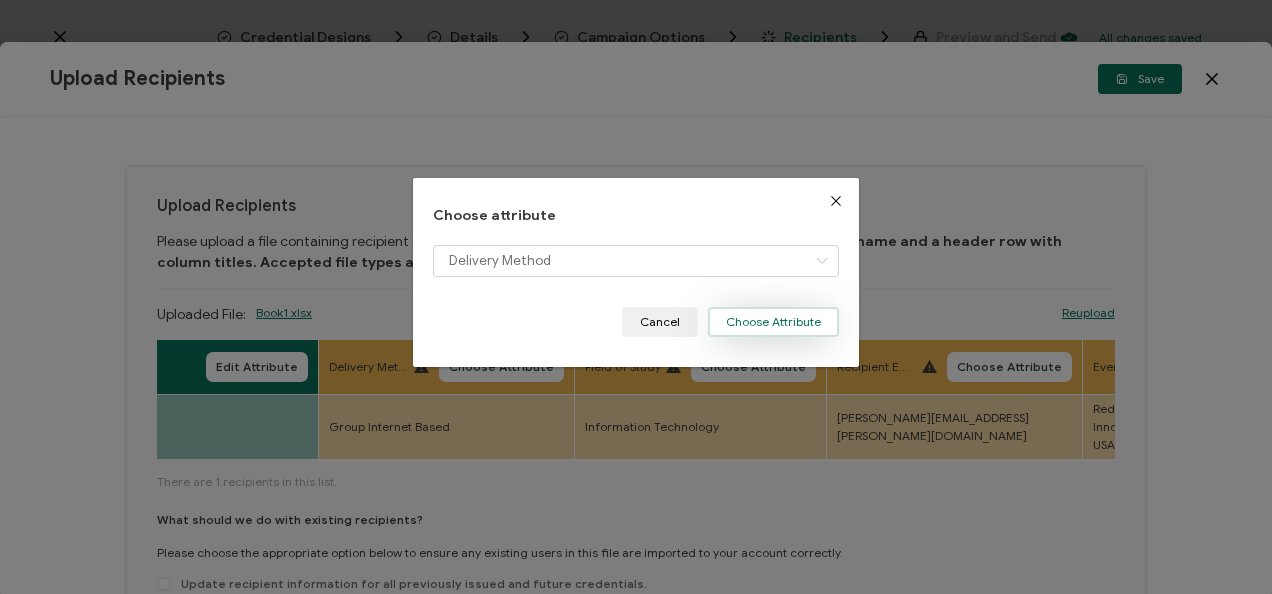 click on "Choose Attribute" at bounding box center [773, 322] 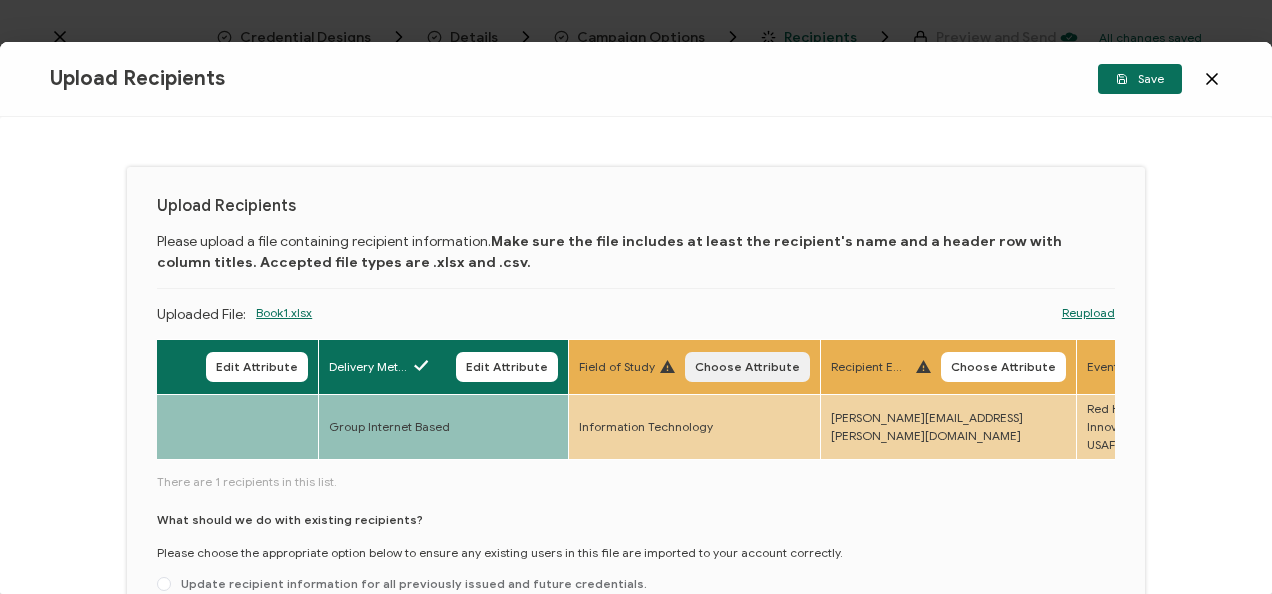 click on "Choose Attribute" at bounding box center (747, 367) 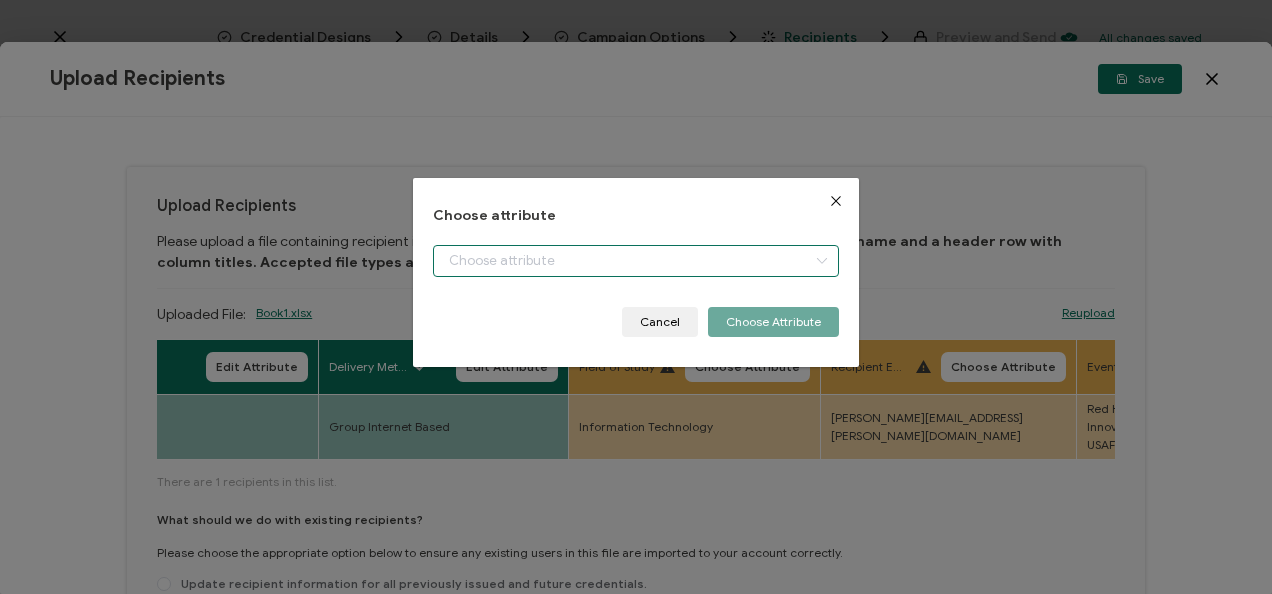click at bounding box center [635, 261] 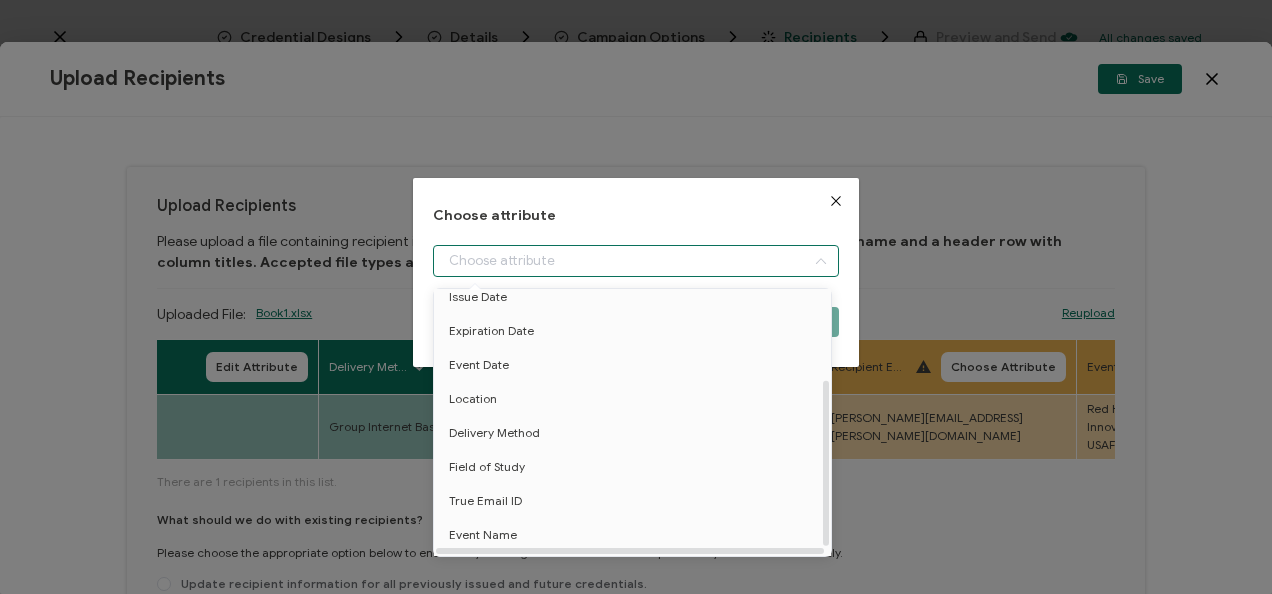 scroll, scrollTop: 146, scrollLeft: 0, axis: vertical 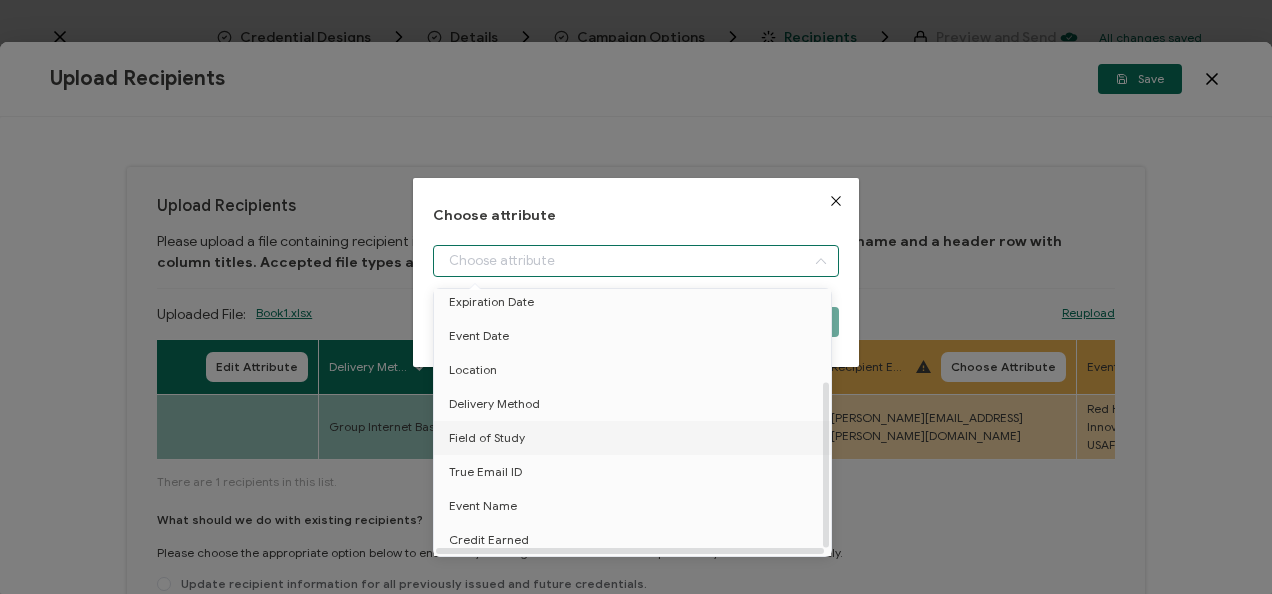 click on "Field of Study" at bounding box center [636, 438] 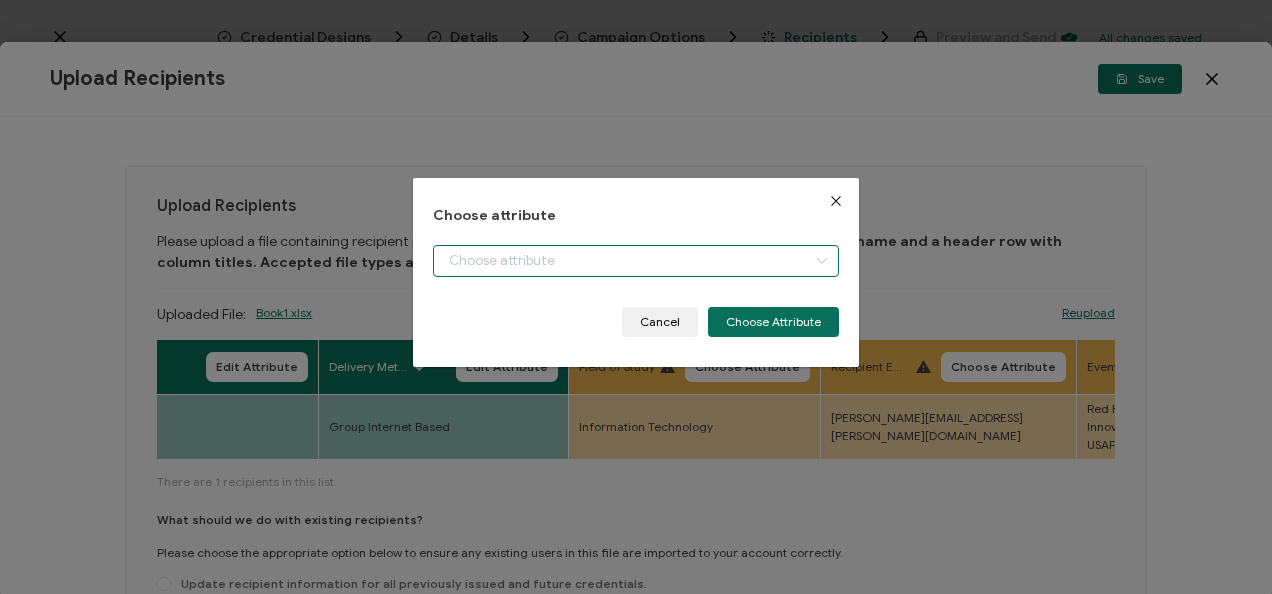 type on "Field of Study" 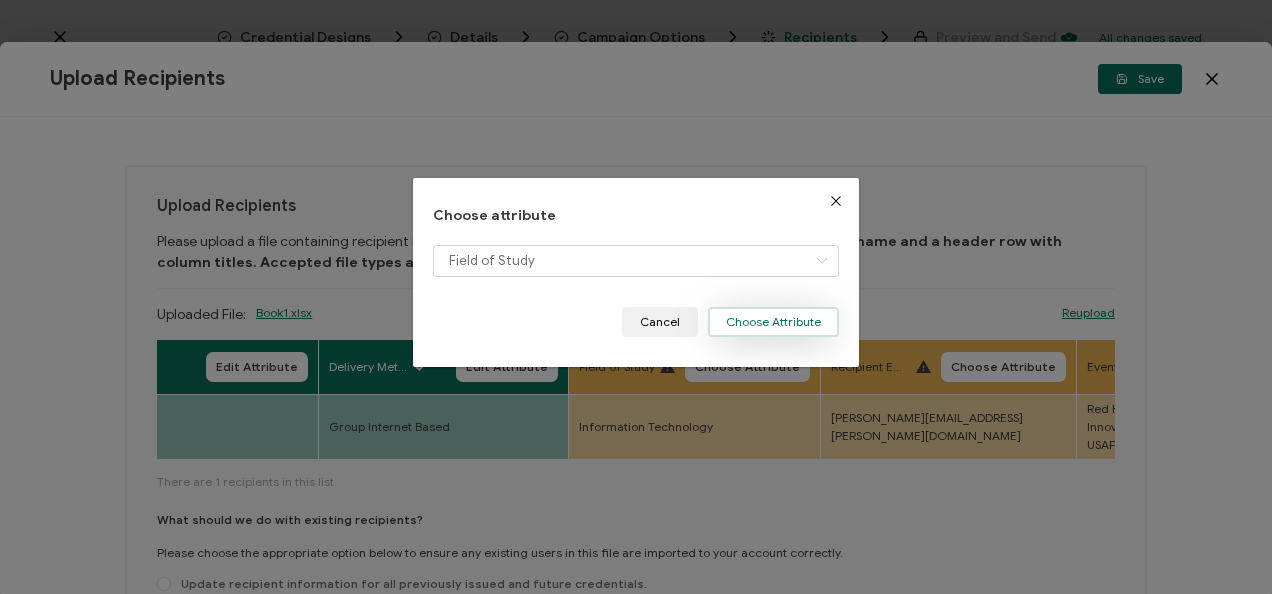 click on "Choose Attribute" at bounding box center (773, 322) 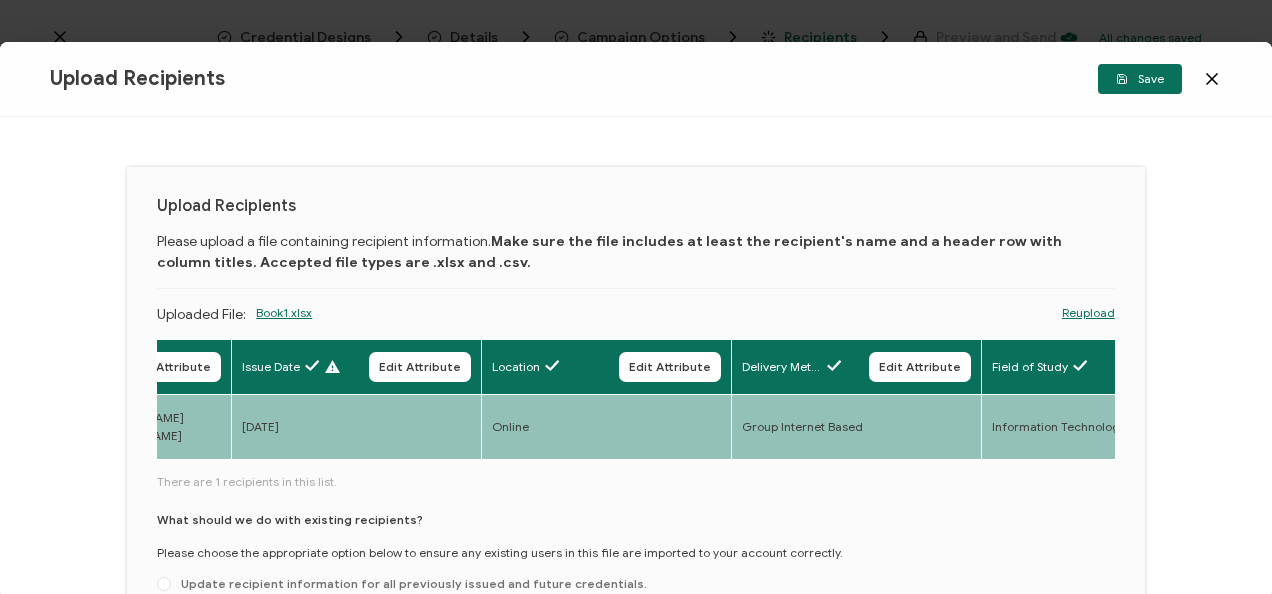 scroll, scrollTop: 0, scrollLeft: 323, axis: horizontal 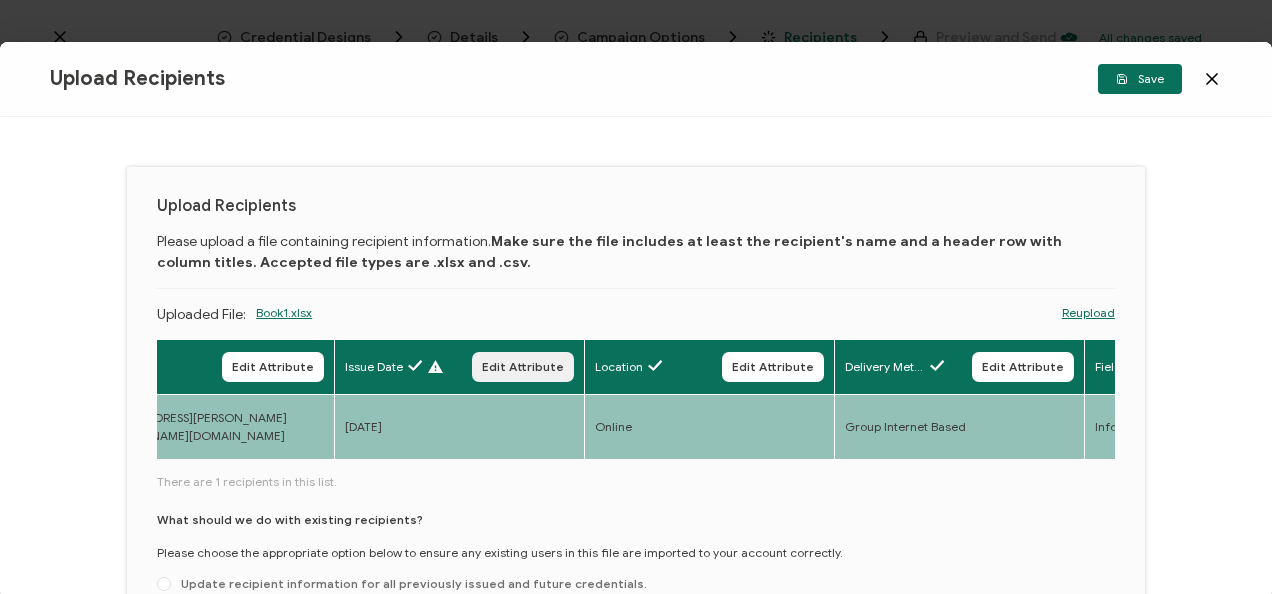 click on "Edit Attribute" at bounding box center [523, 367] 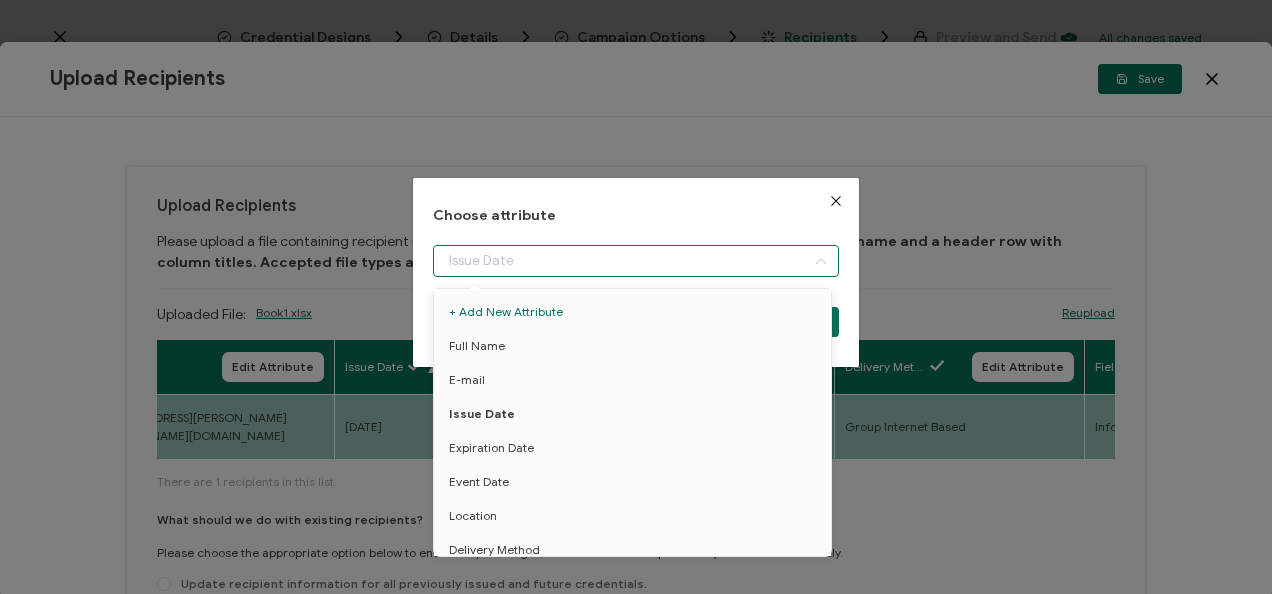 click at bounding box center [635, 261] 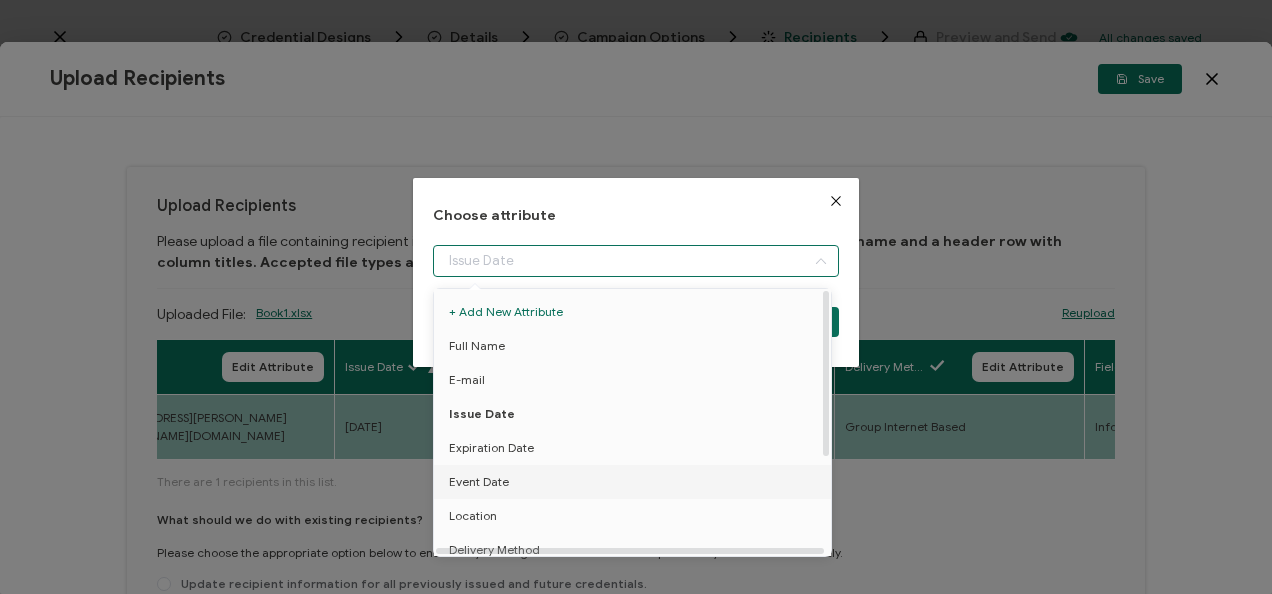click on "Event Date" at bounding box center [636, 482] 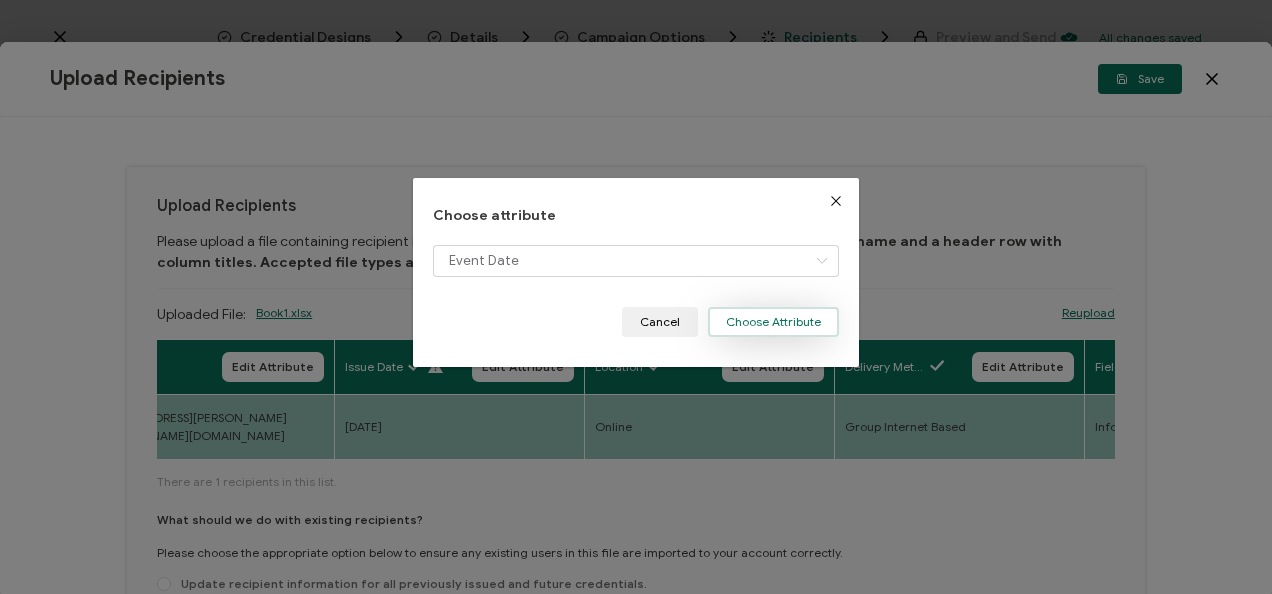 click on "Choose Attribute" at bounding box center [773, 322] 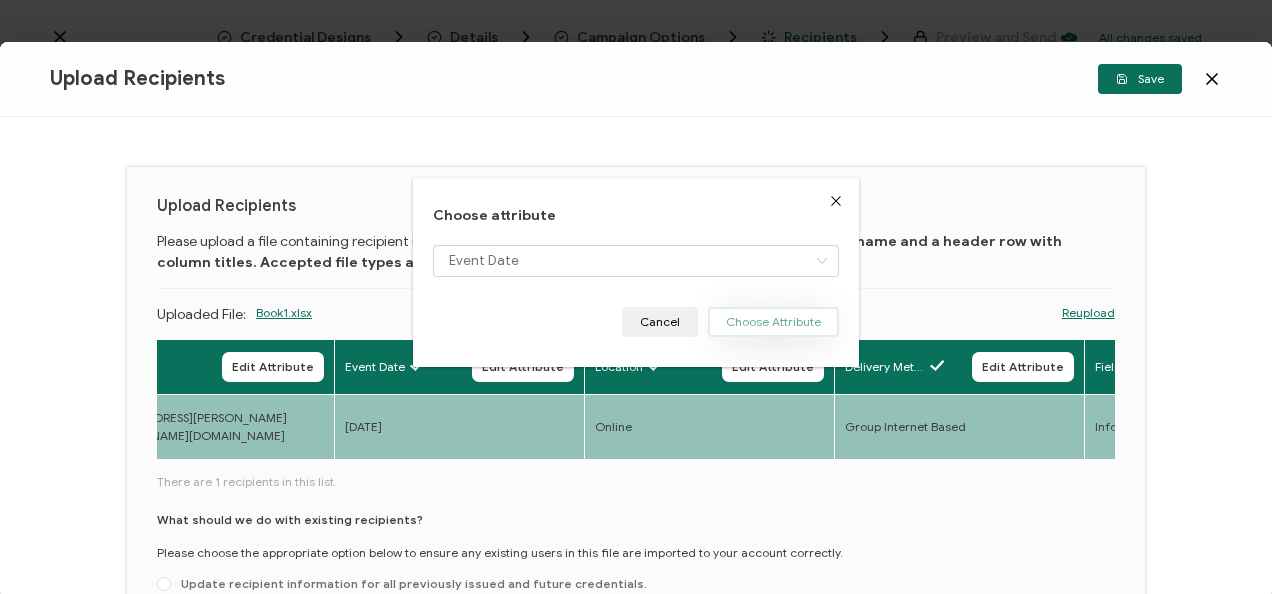 type 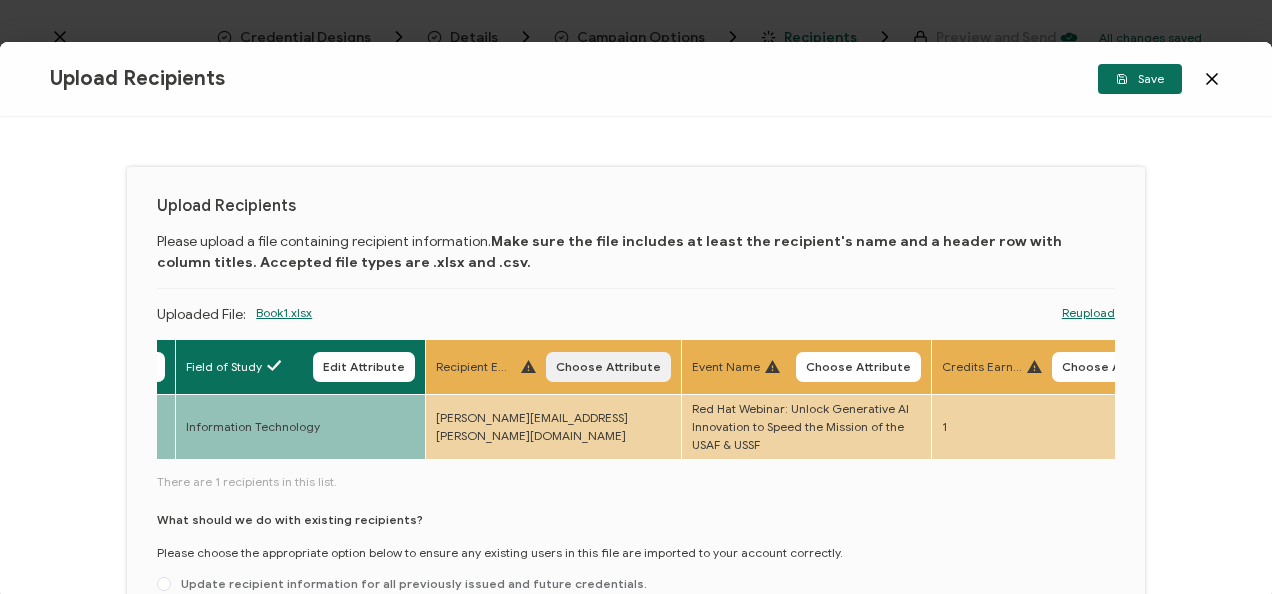 scroll, scrollTop: 0, scrollLeft: 1234, axis: horizontal 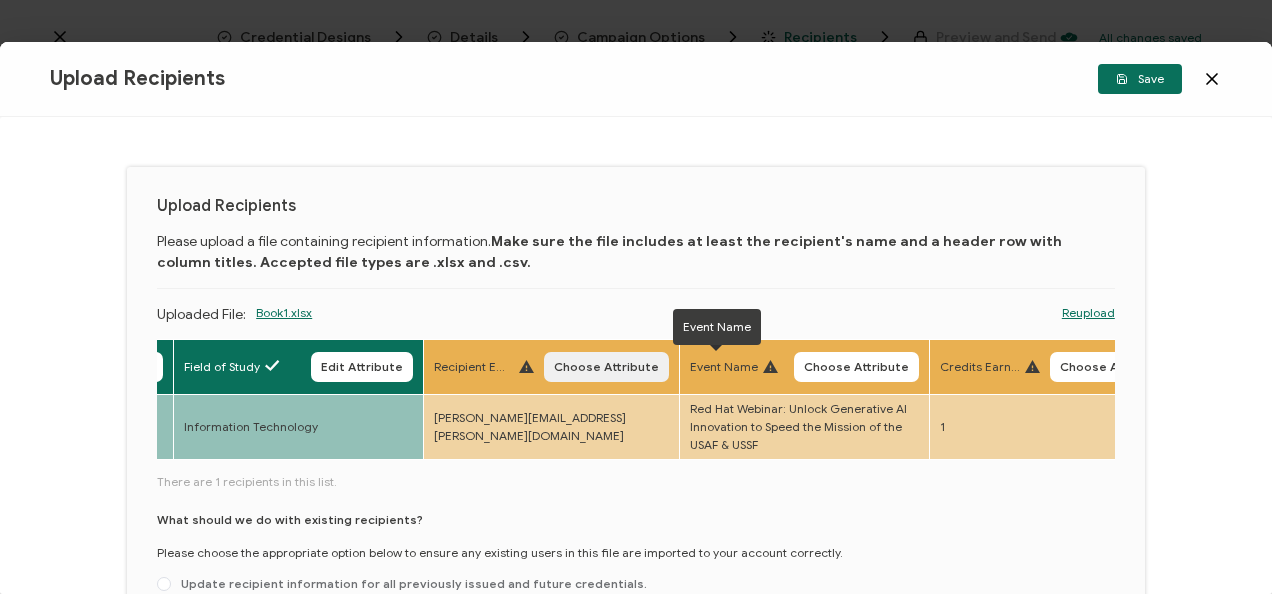click on "Choose Attribute" at bounding box center [606, 367] 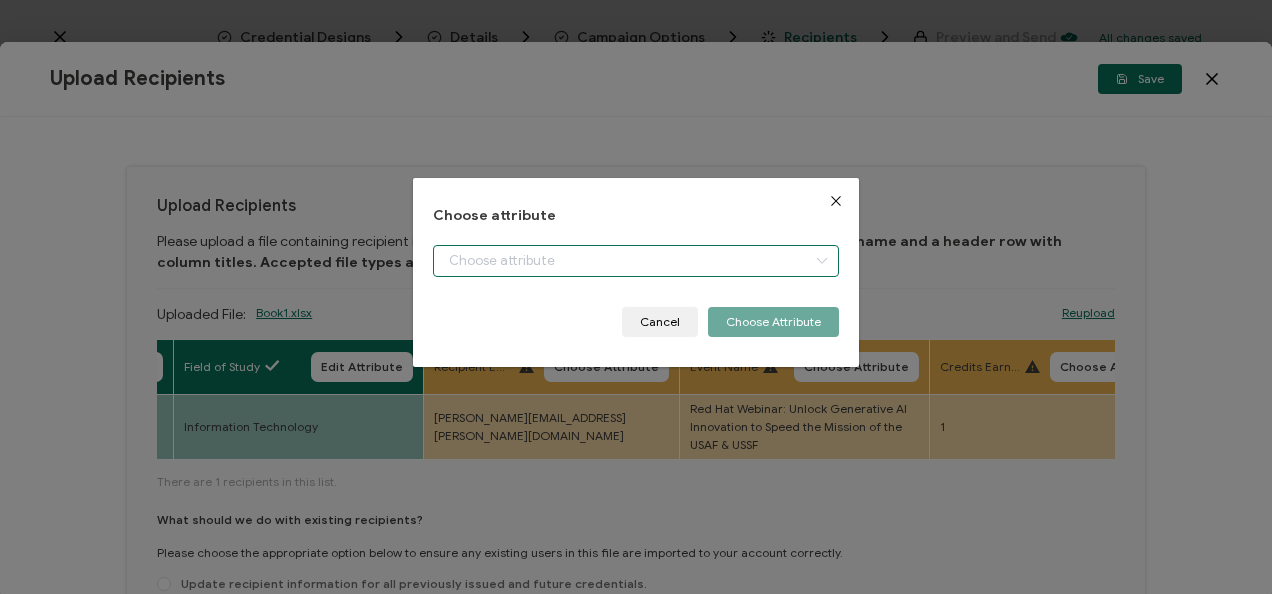 click at bounding box center [635, 261] 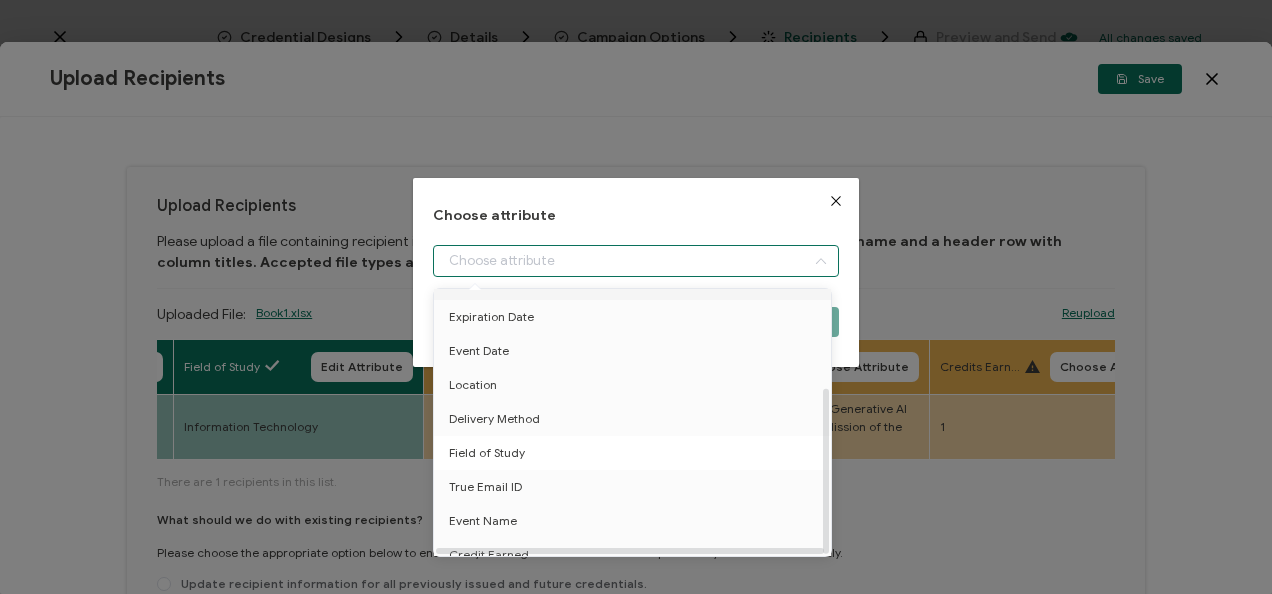 scroll, scrollTop: 156, scrollLeft: 0, axis: vertical 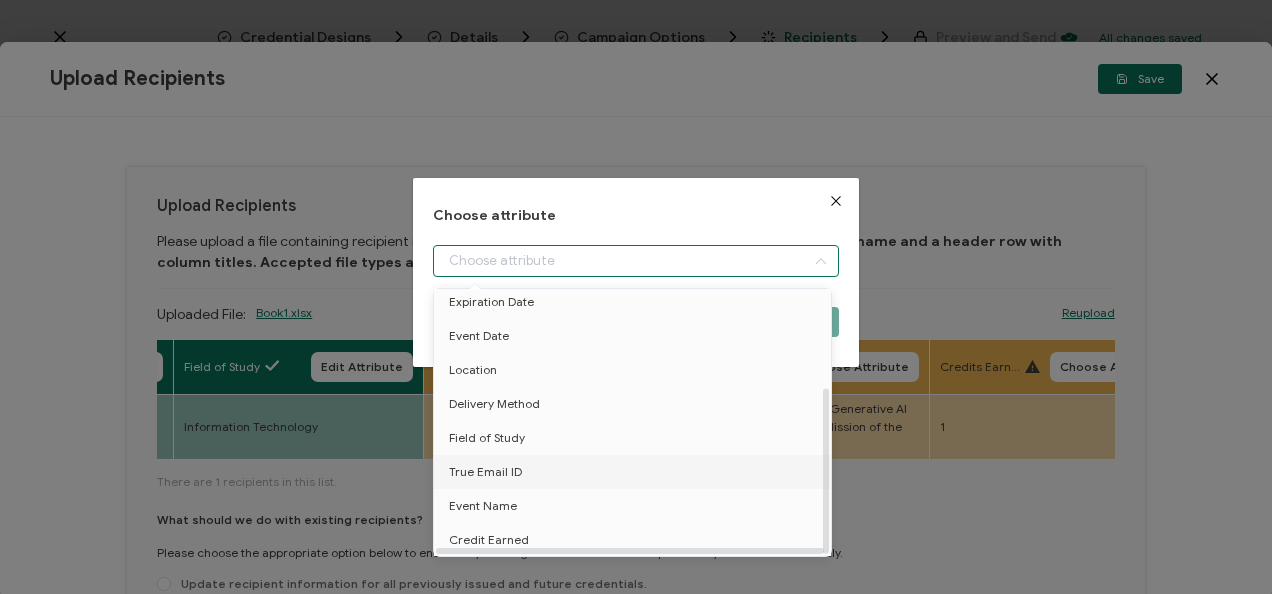 click on "True Email ID" at bounding box center [636, 472] 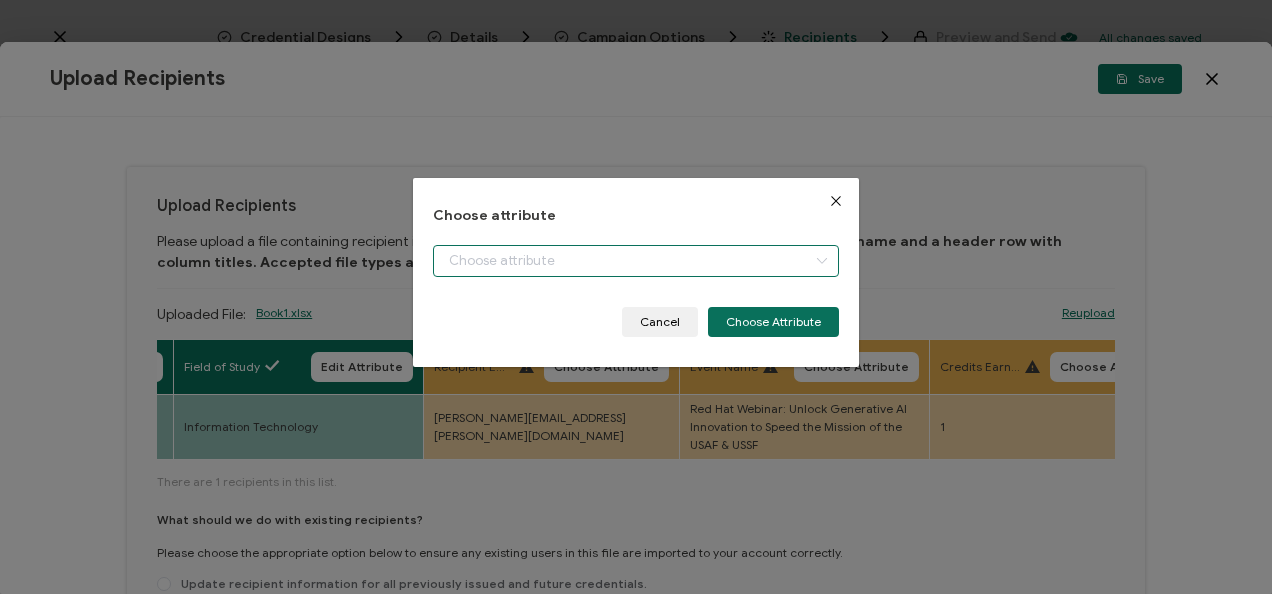 type on "True Email ID" 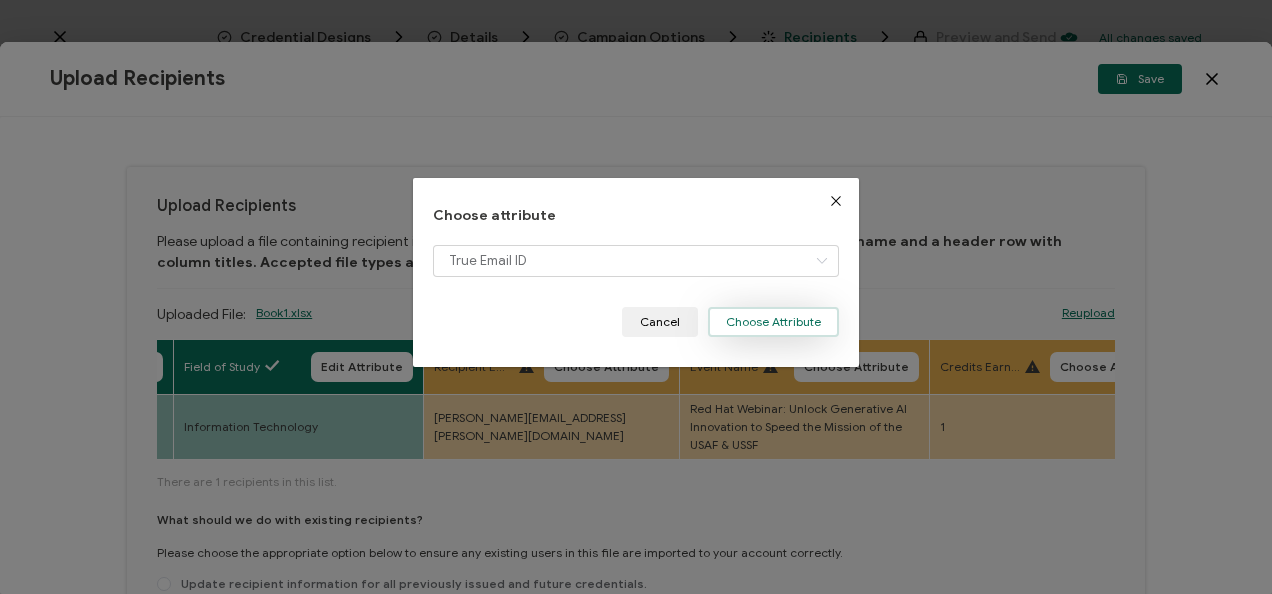 click on "Choose Attribute" at bounding box center (773, 322) 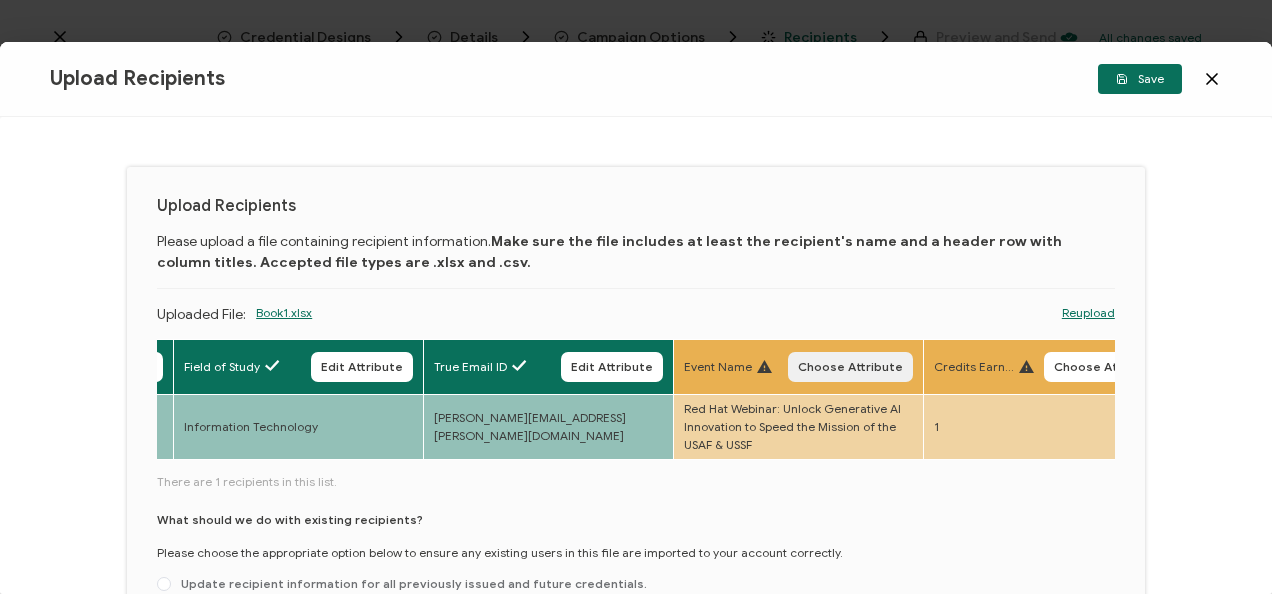 click on "Choose Attribute" at bounding box center (850, 367) 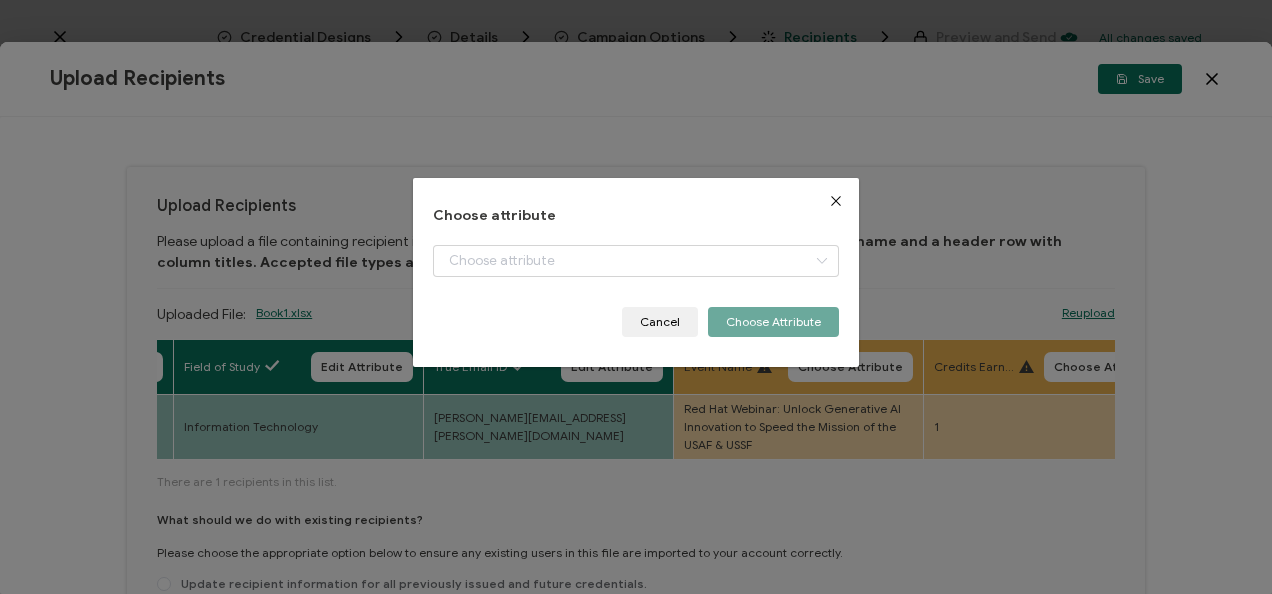 click on "Choose attribute
Cancel
Choose Attribute" at bounding box center [635, 272] 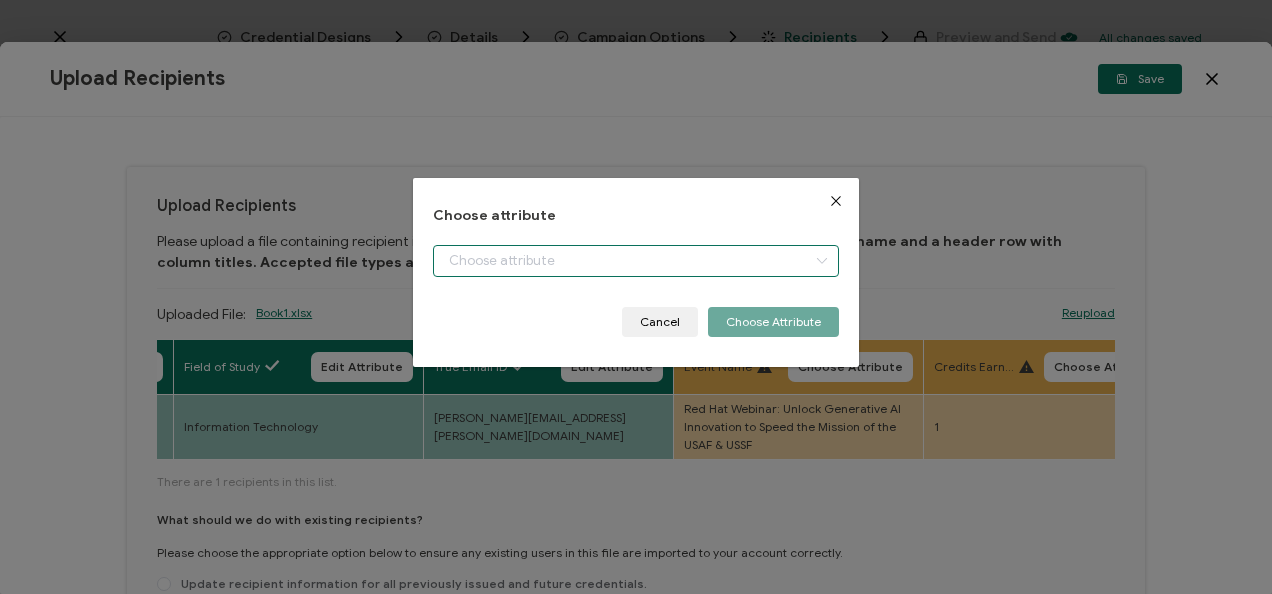 click at bounding box center [635, 261] 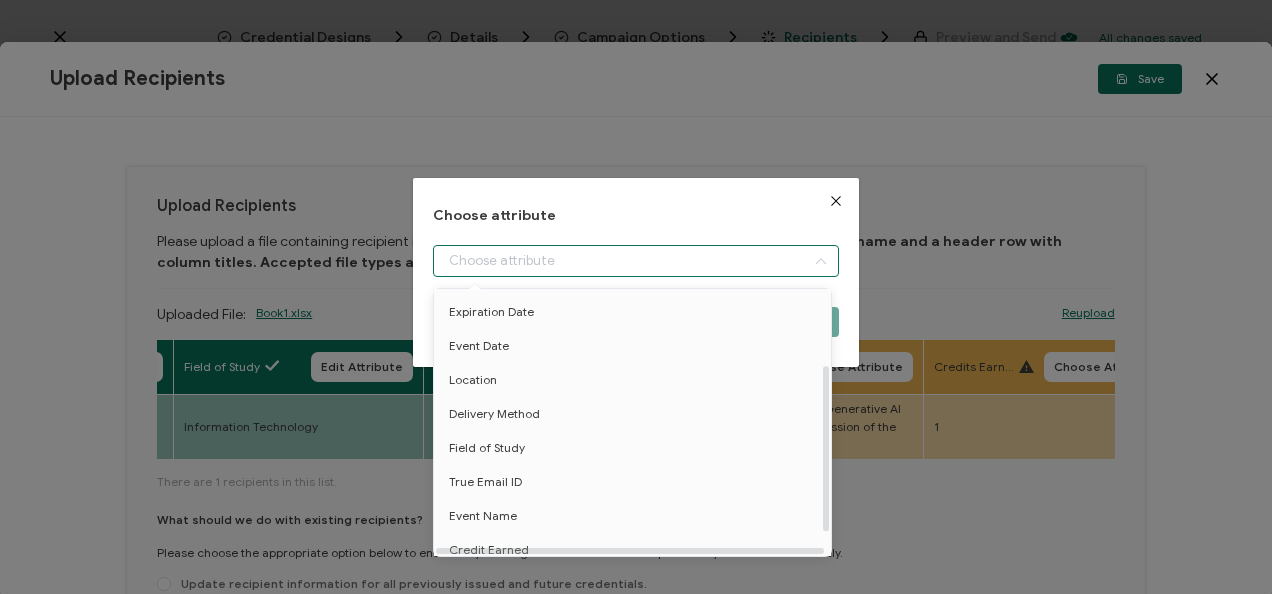 scroll, scrollTop: 156, scrollLeft: 0, axis: vertical 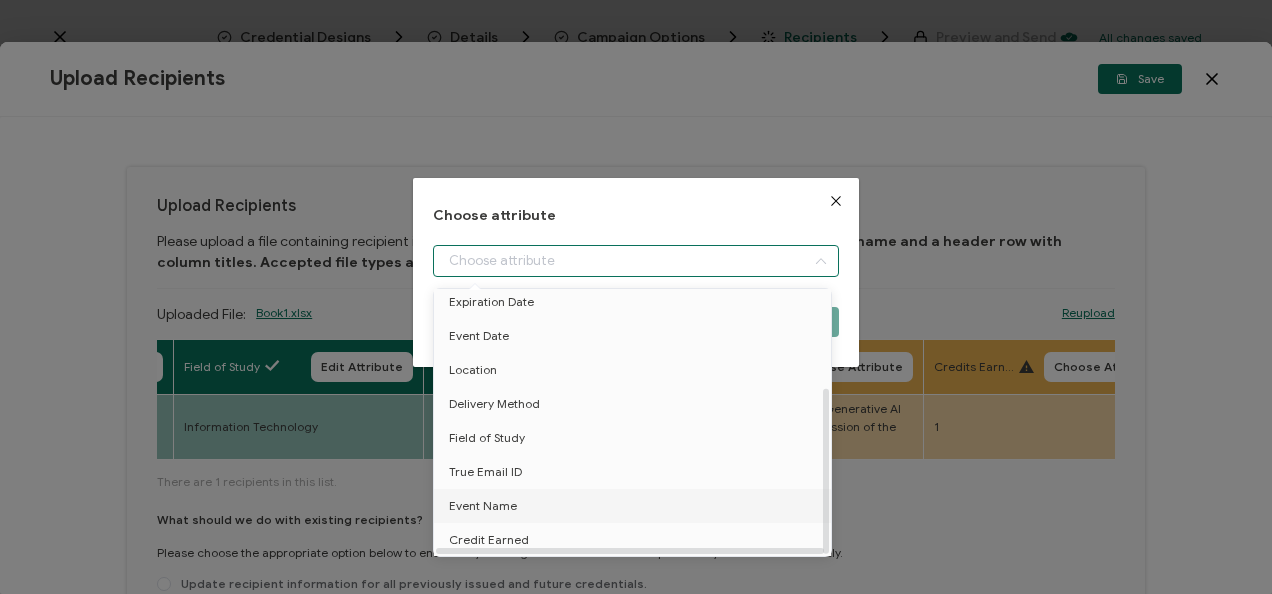click on "Event Name" at bounding box center (636, 506) 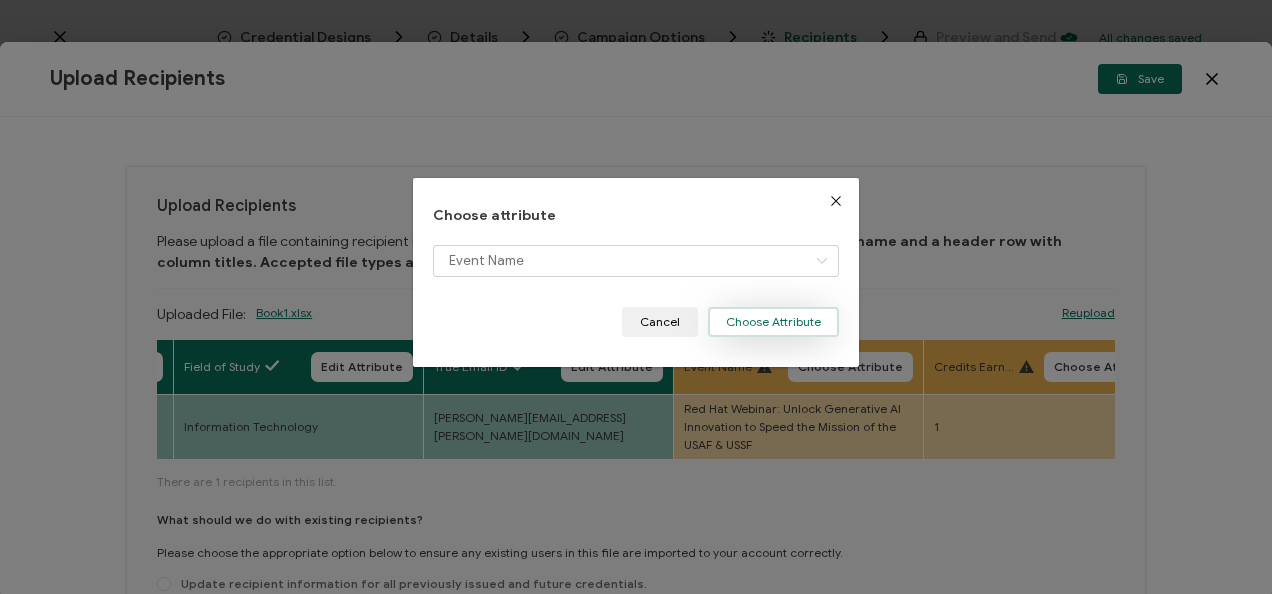 click on "Choose Attribute" at bounding box center (773, 322) 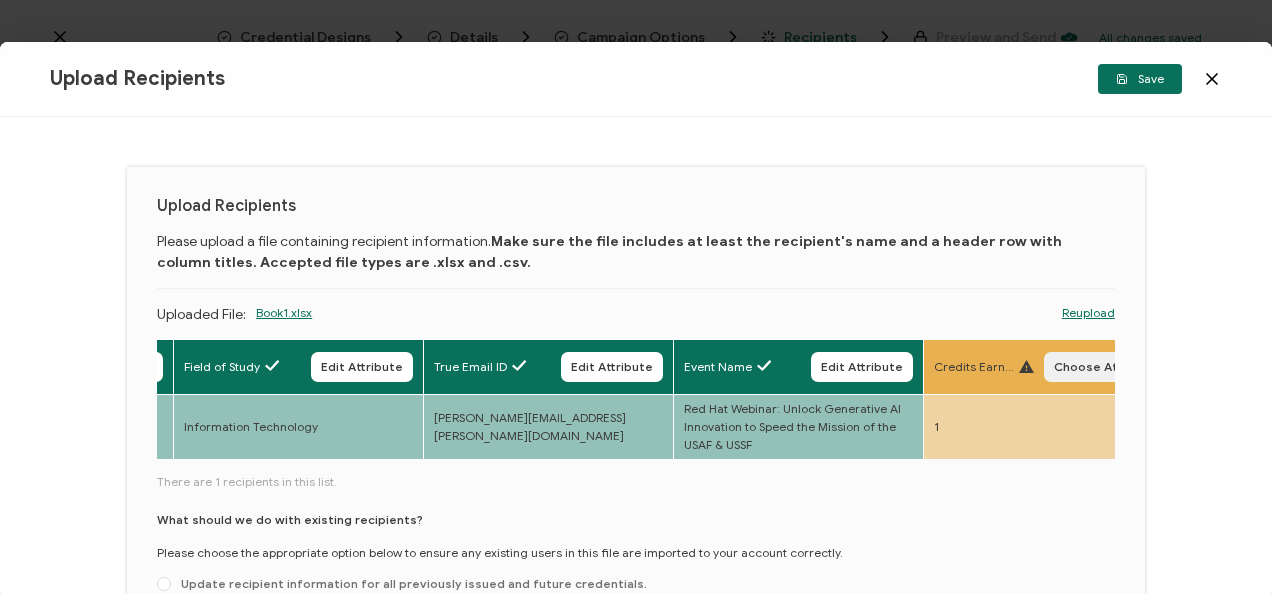 click on "Choose Attribute" at bounding box center (1106, 367) 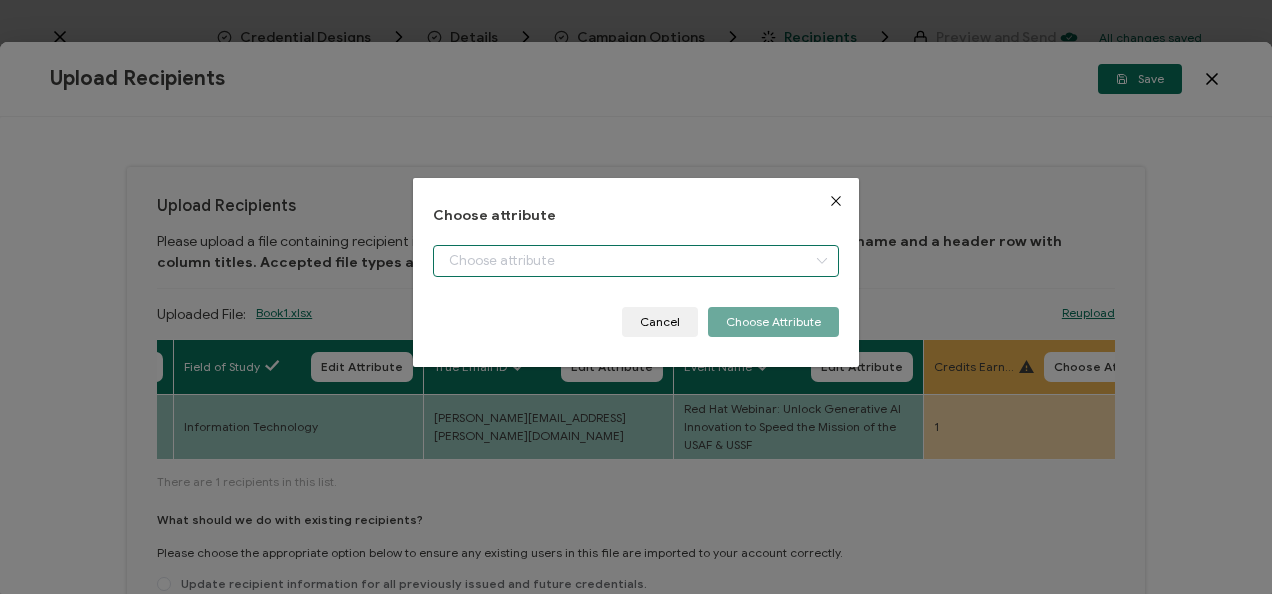 click at bounding box center [635, 261] 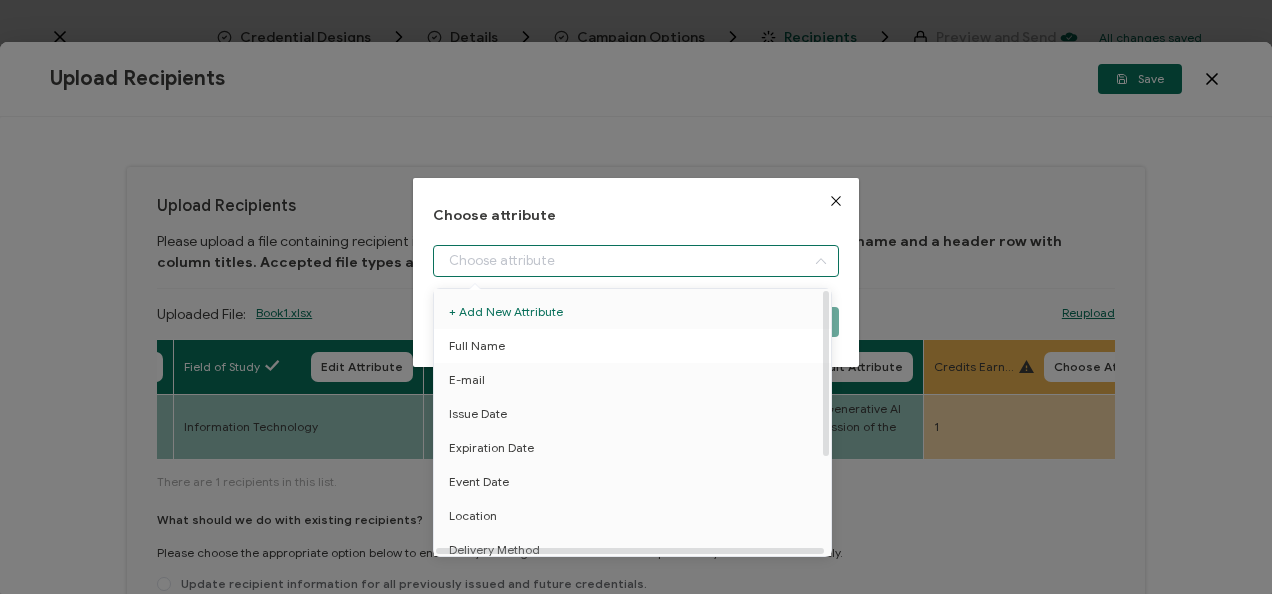 scroll, scrollTop: 156, scrollLeft: 0, axis: vertical 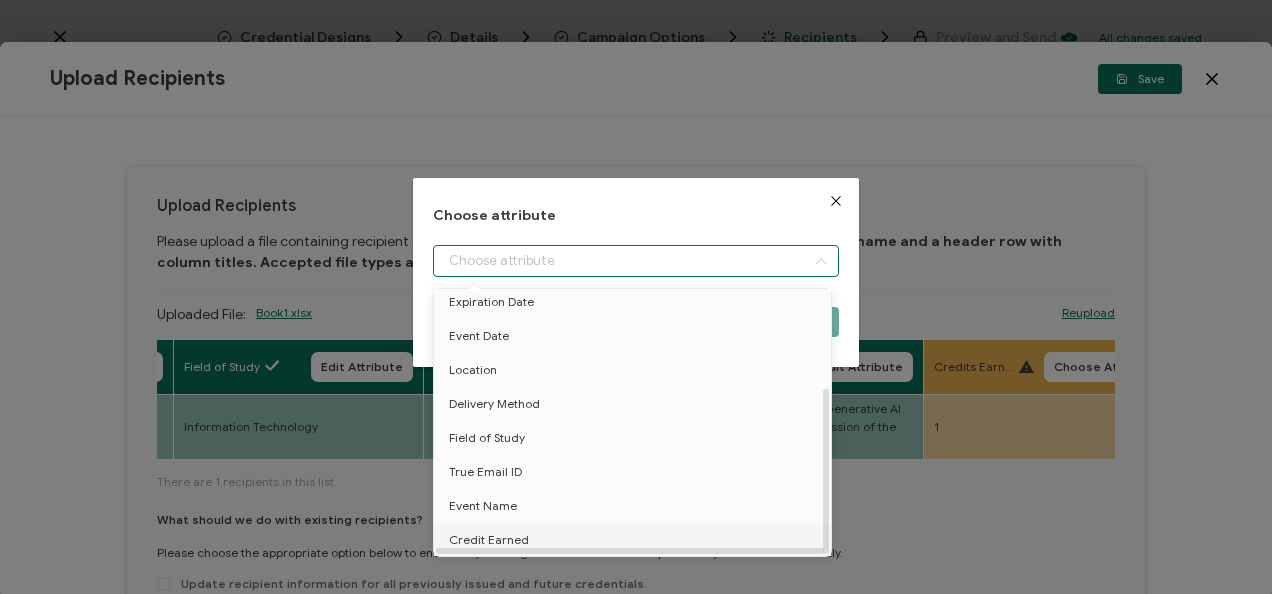 click on "Credit Earned" at bounding box center [636, 540] 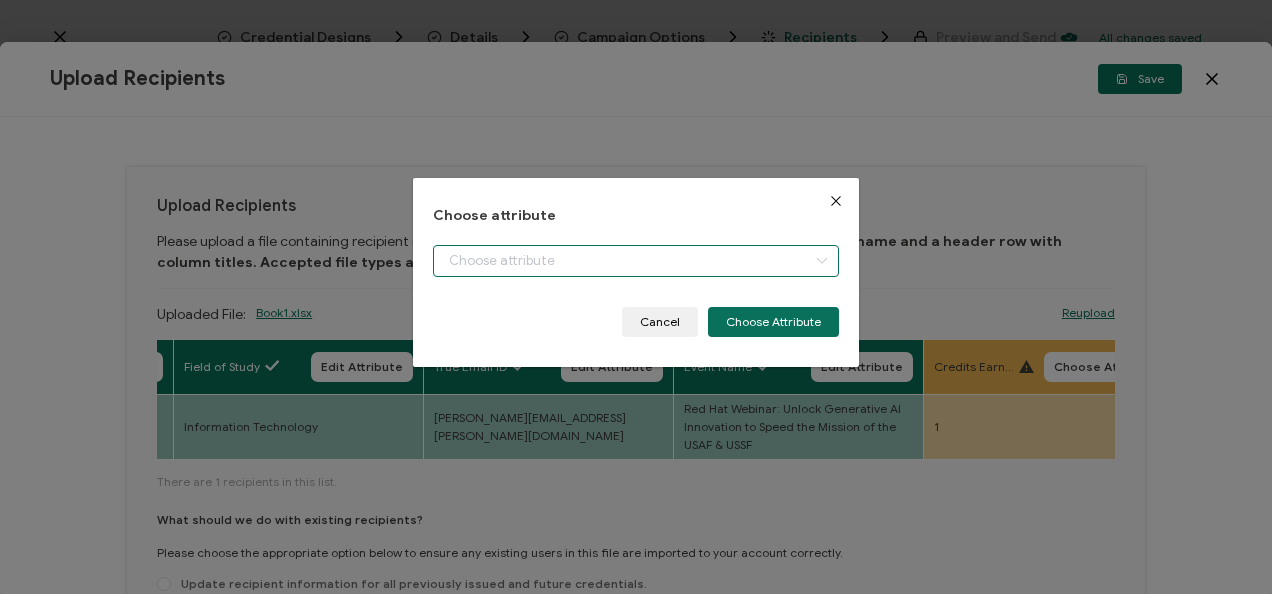 scroll, scrollTop: 150, scrollLeft: 0, axis: vertical 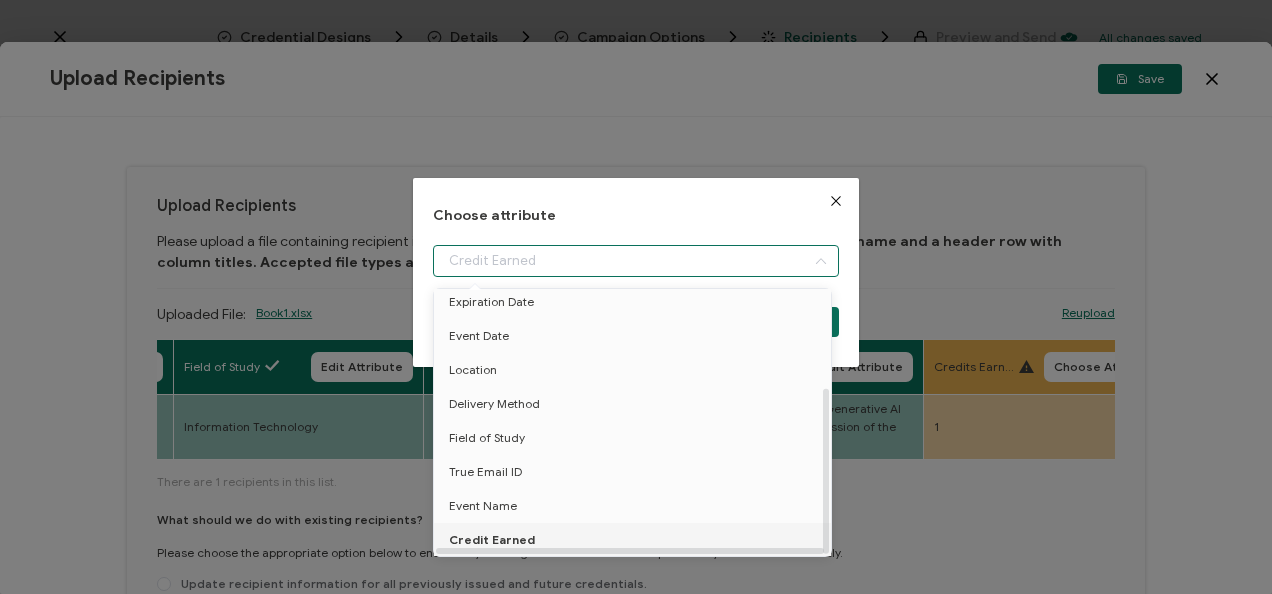 click on "Credit Earned" at bounding box center (636, 540) 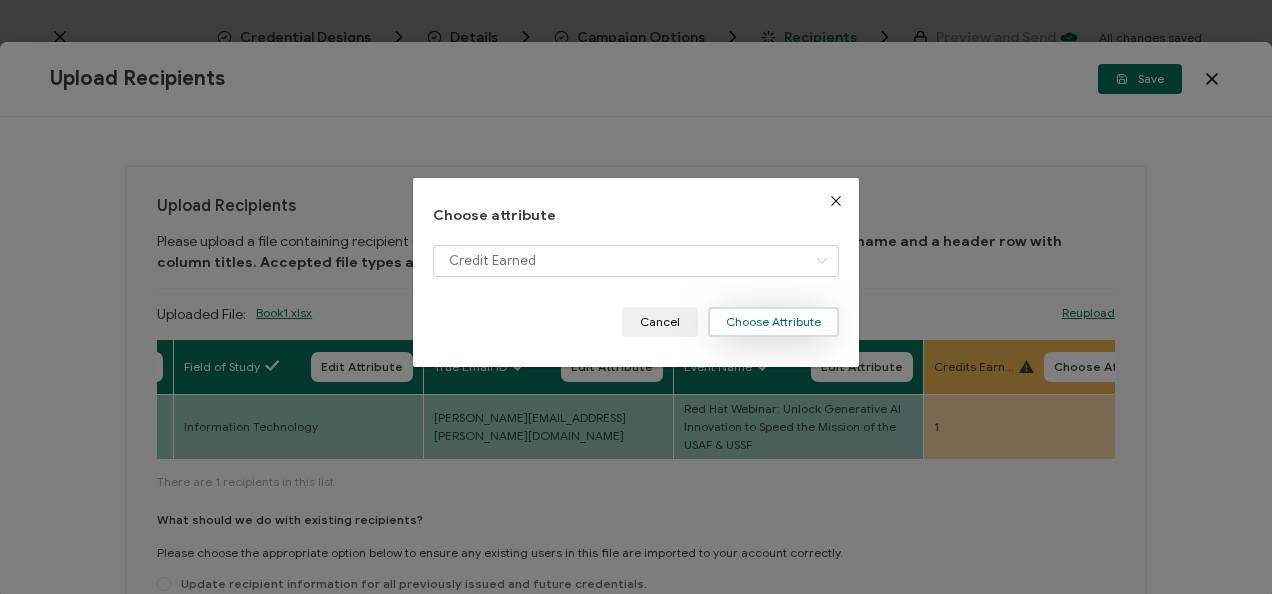 click on "Choose Attribute" at bounding box center (773, 322) 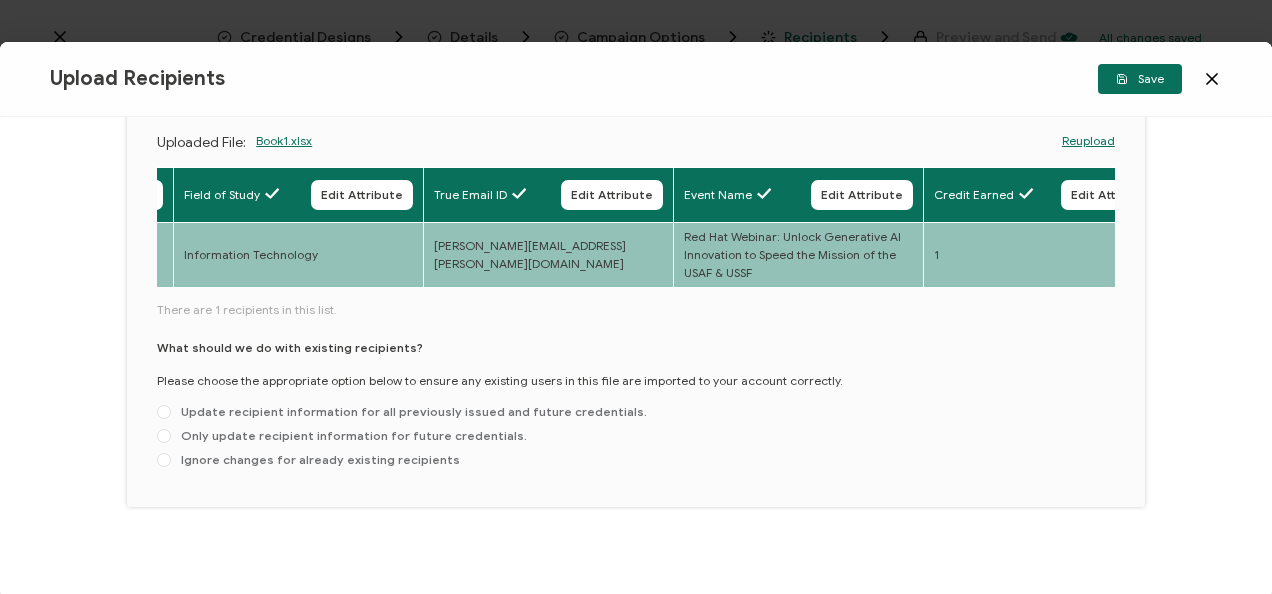 scroll, scrollTop: 177, scrollLeft: 0, axis: vertical 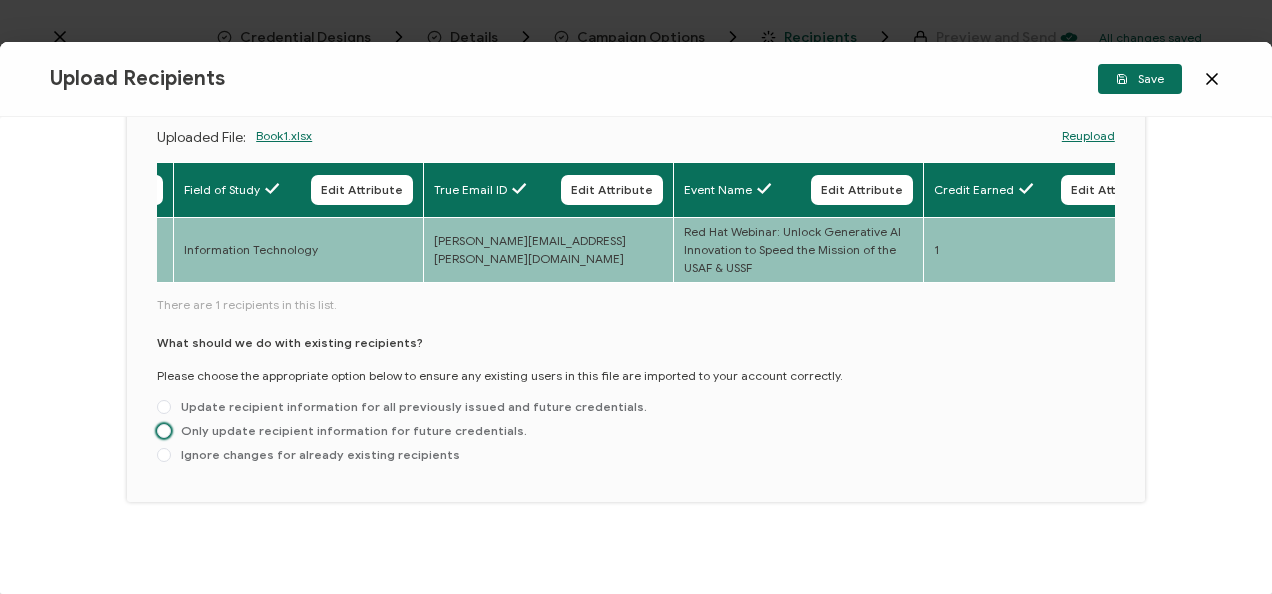 click on "Only update recipient information for future credentials." at bounding box center (349, 430) 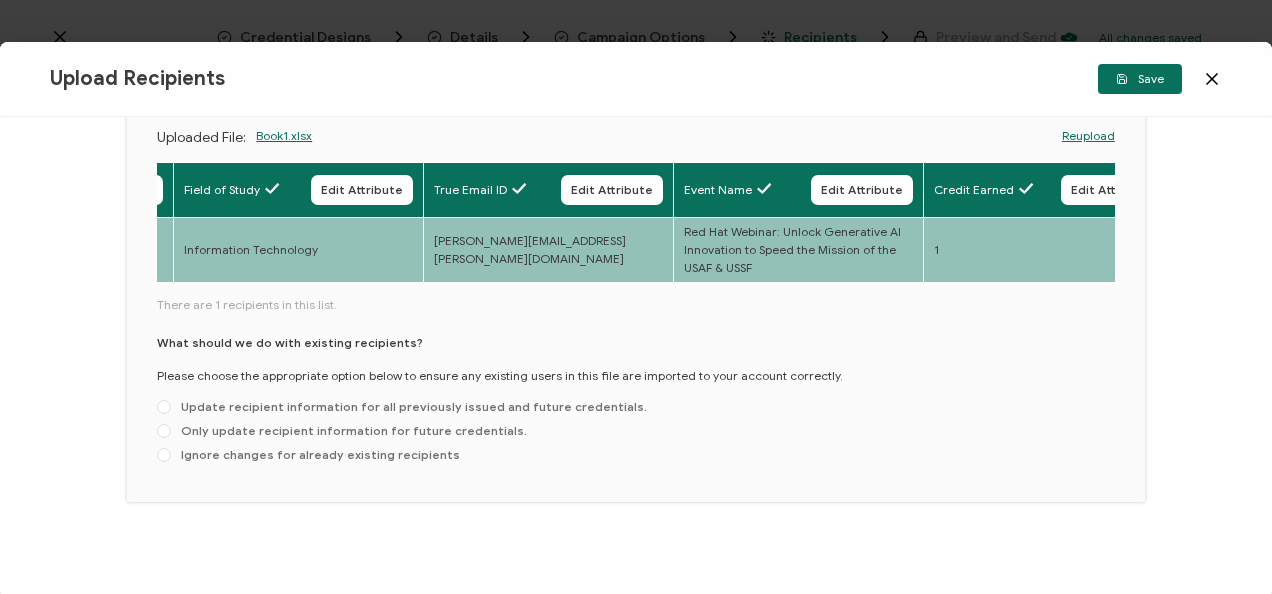 click on "Only update recipient information for future credentials." at bounding box center [164, 432] 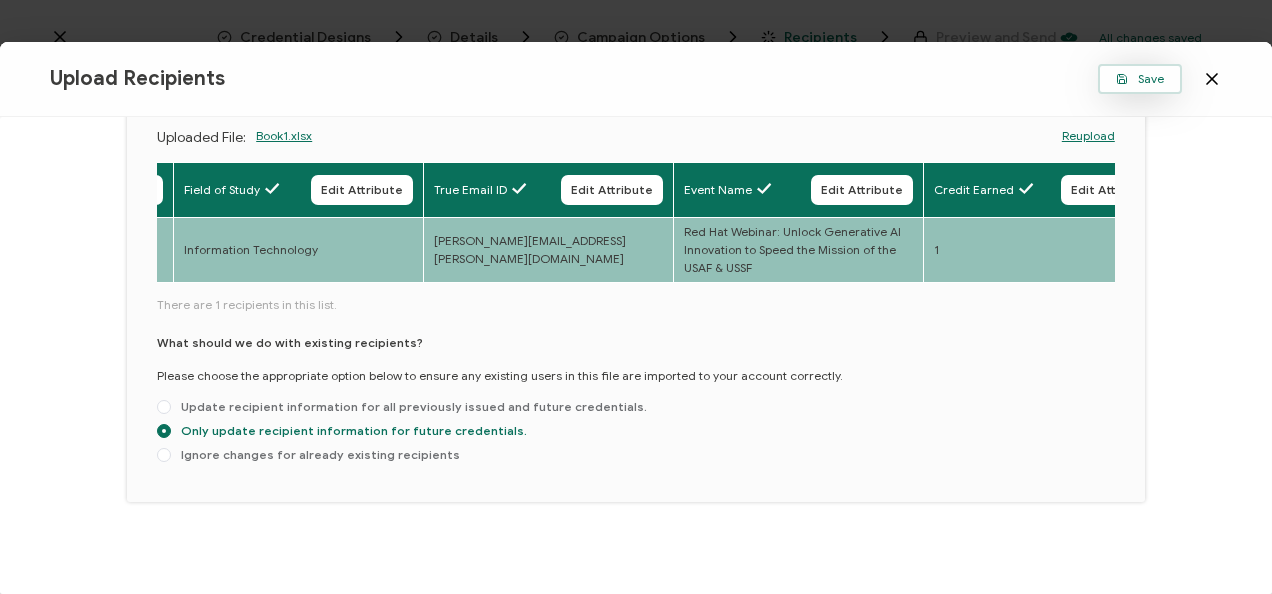 click on "Save" at bounding box center (1140, 79) 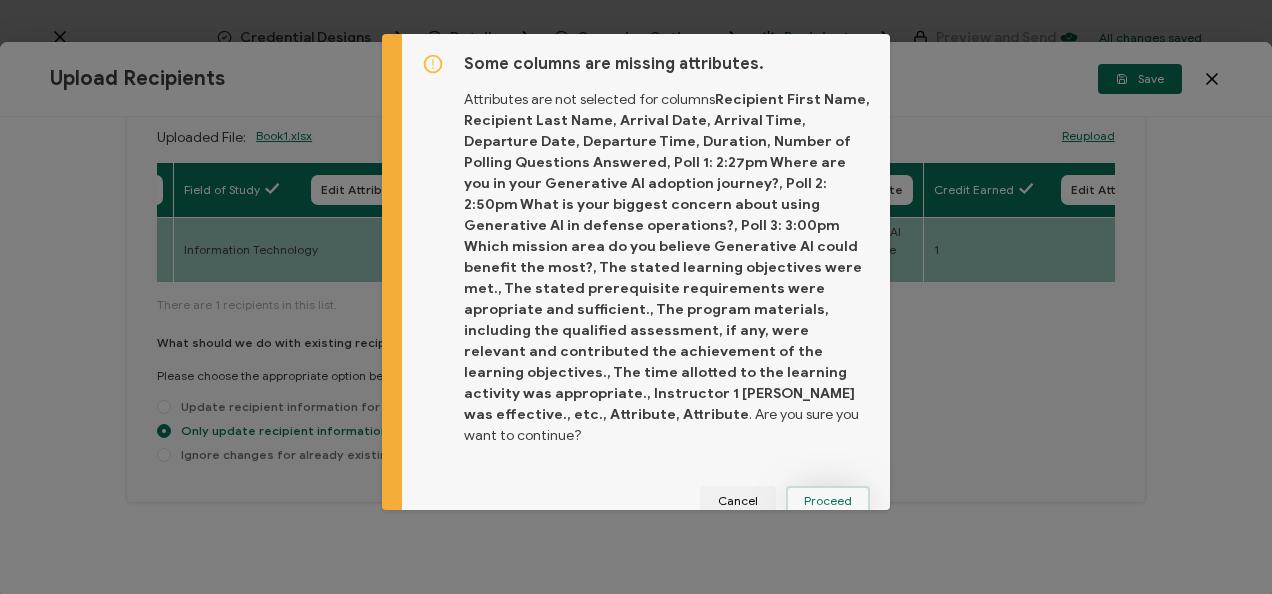 click on "Proceed" at bounding box center [828, 501] 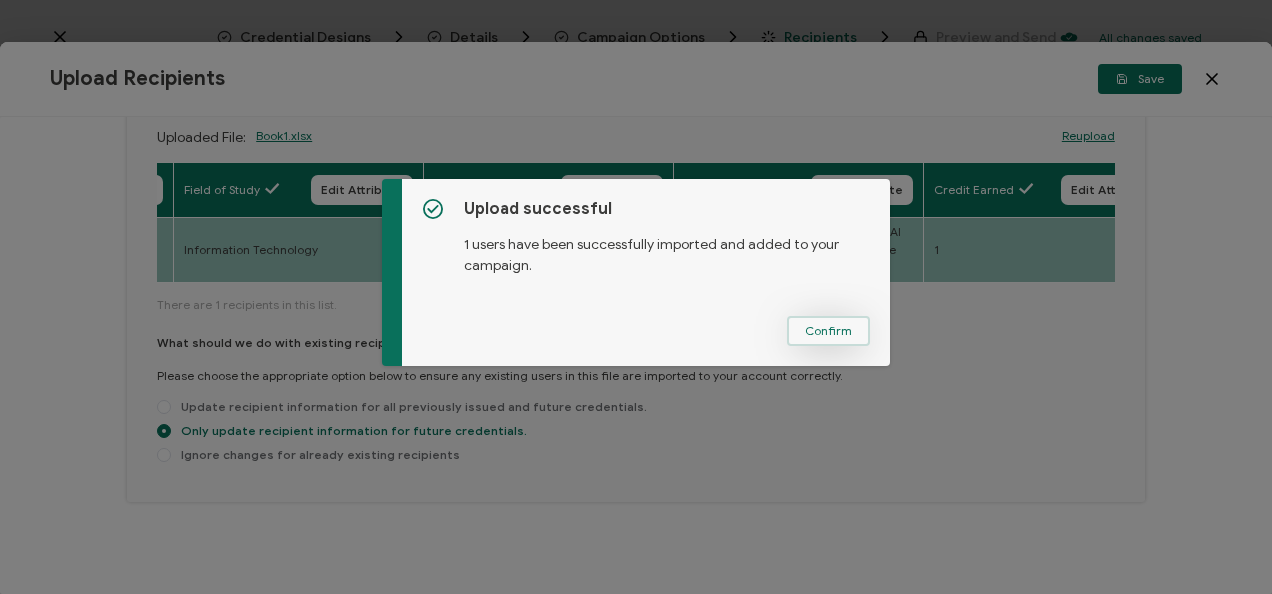 click on "Confirm" at bounding box center [828, 331] 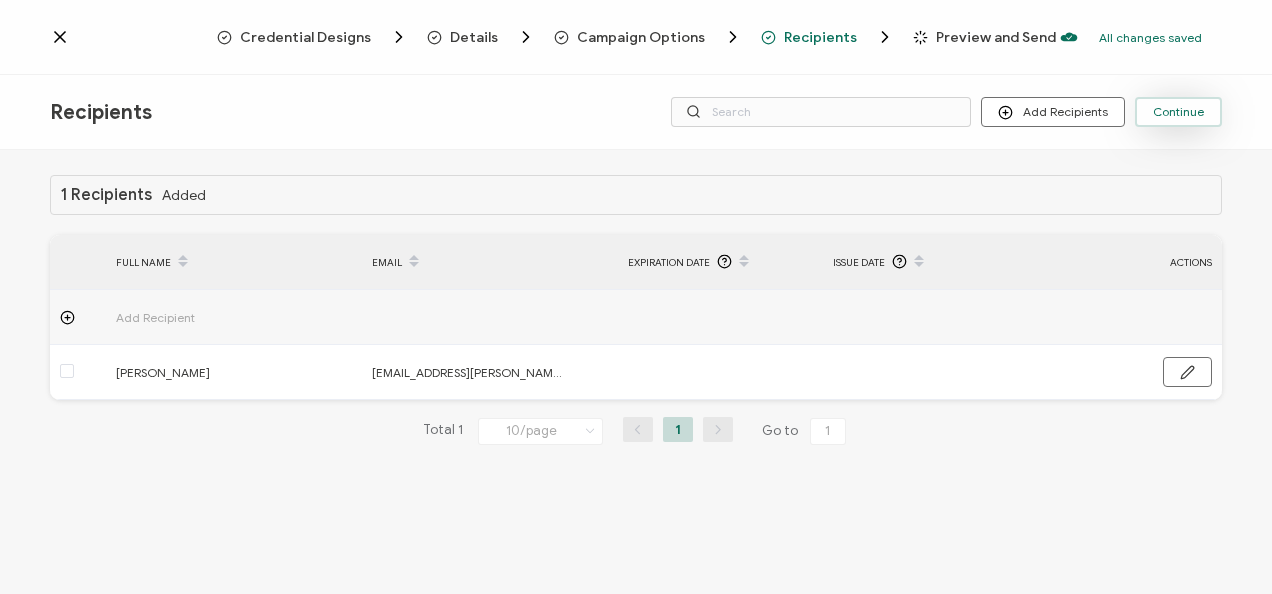 click on "Continue" at bounding box center [1178, 112] 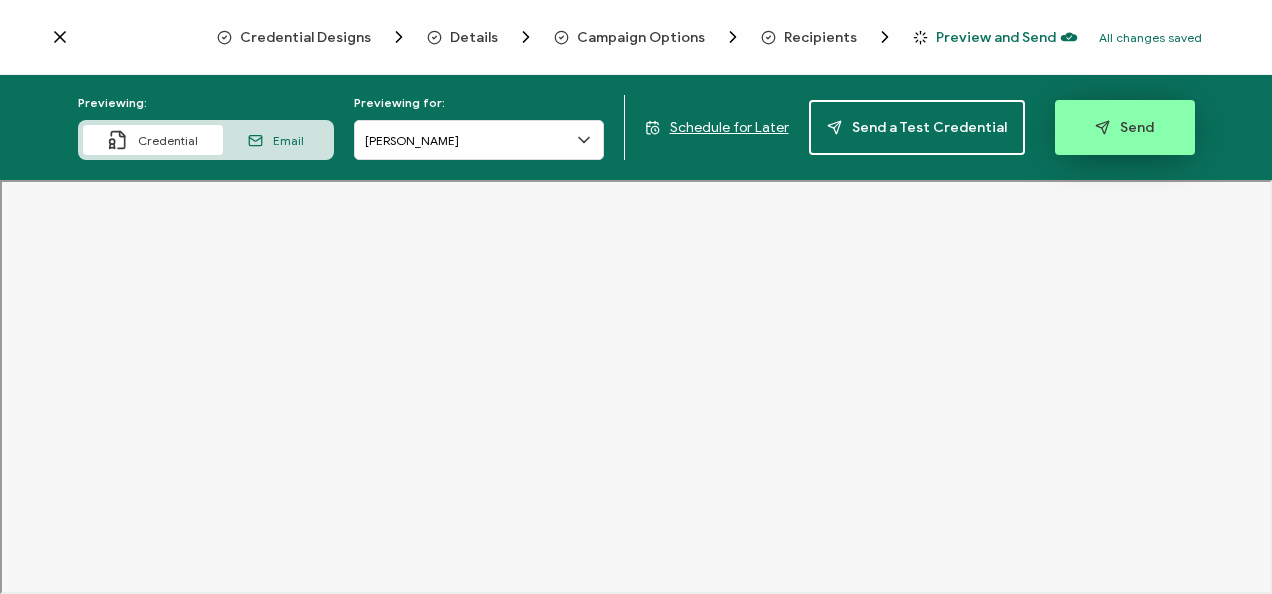 click on "Send" at bounding box center (1125, 127) 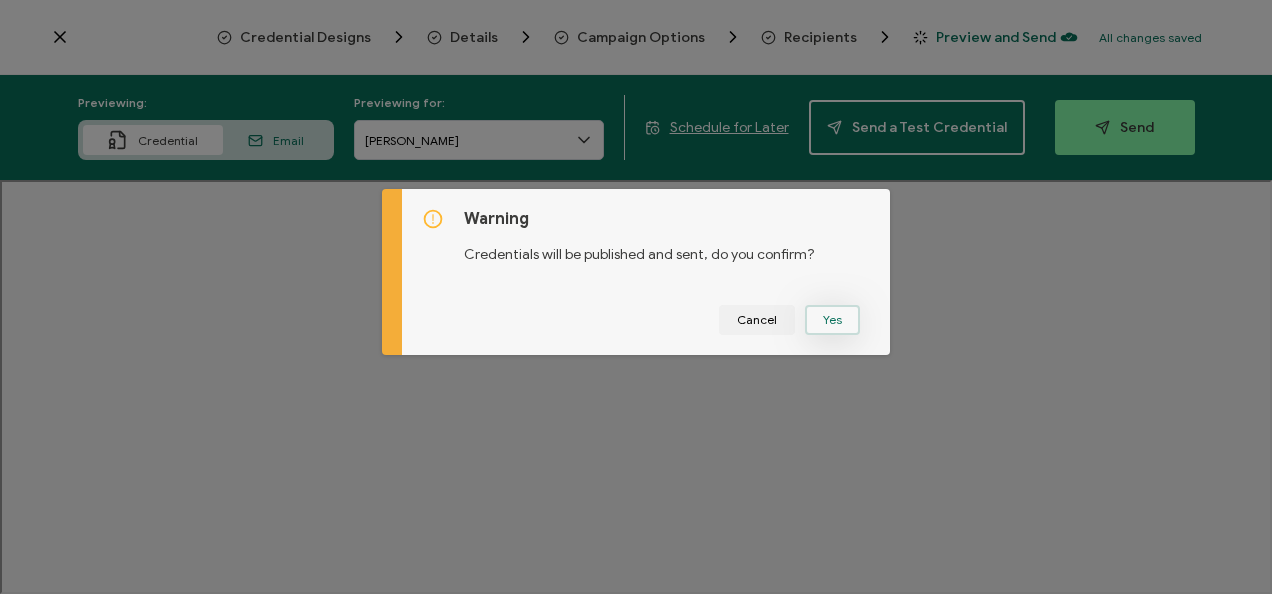 click on "Yes" at bounding box center [832, 320] 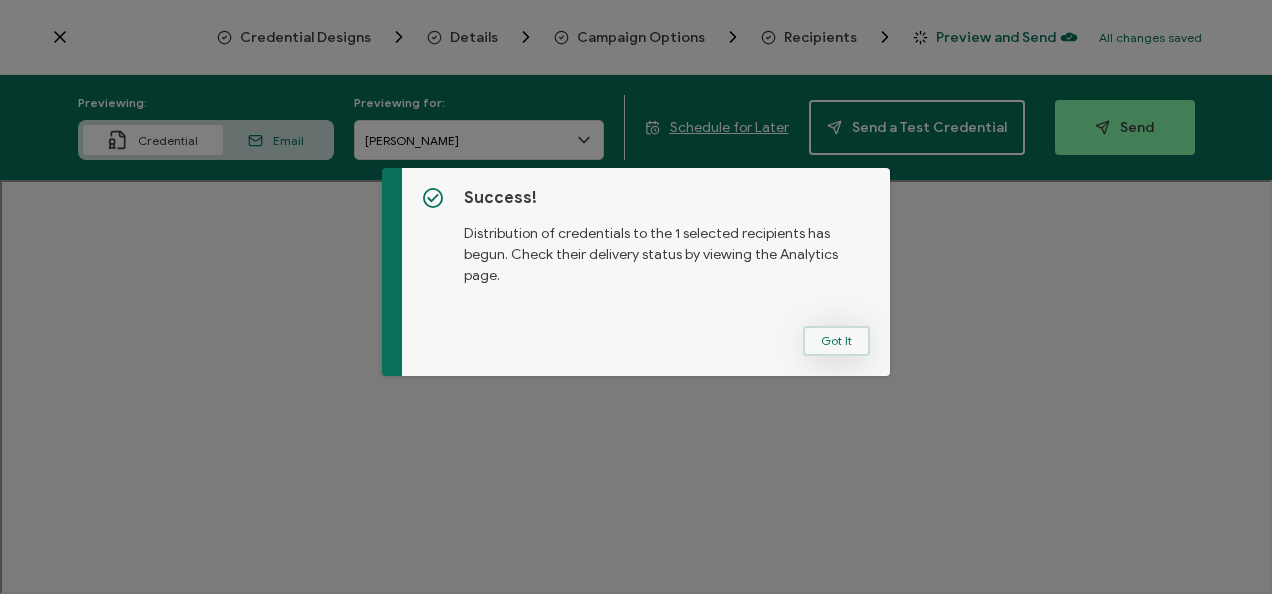 click on "Got It" at bounding box center (836, 341) 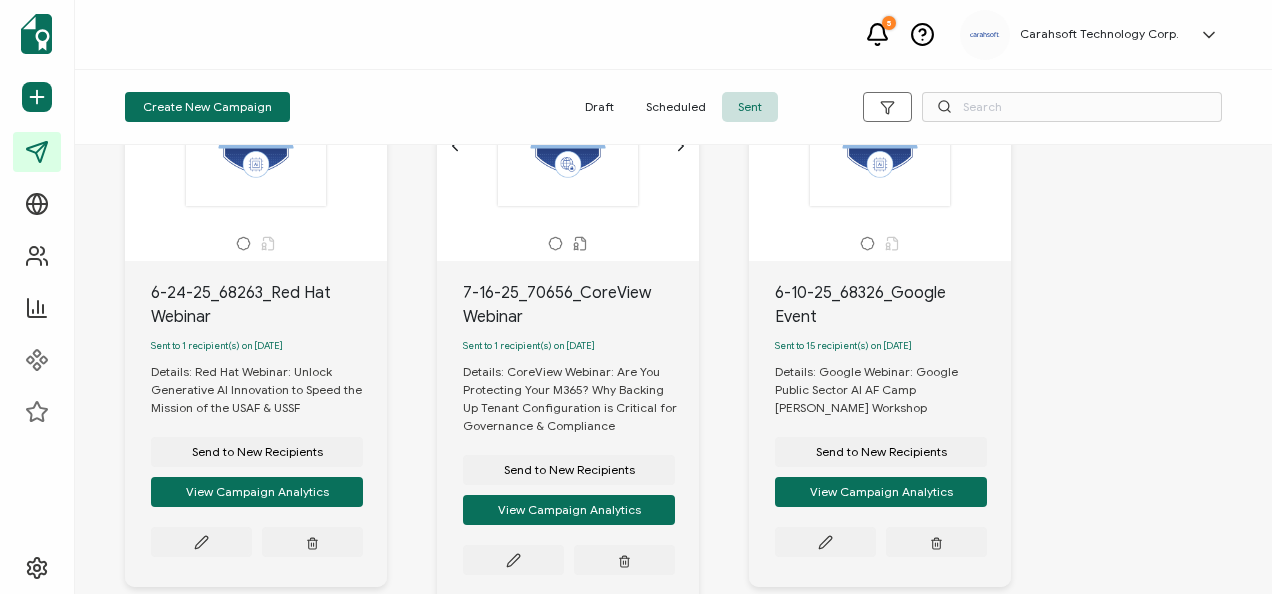 scroll, scrollTop: 158, scrollLeft: 0, axis: vertical 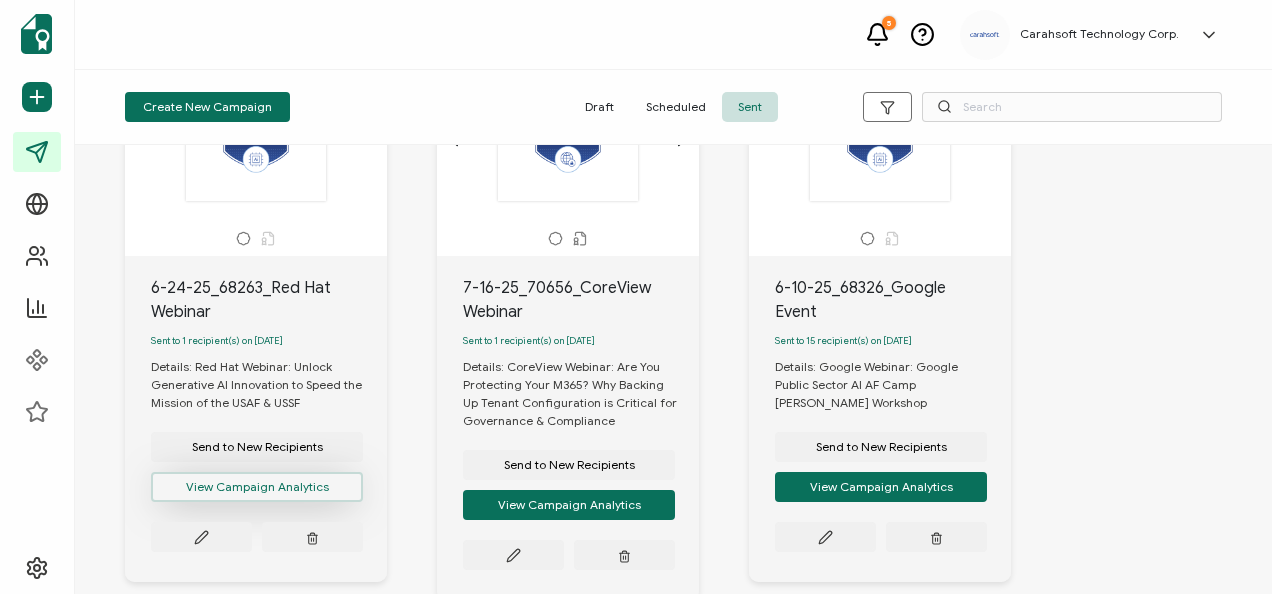 click on "View Campaign Analytics" at bounding box center (257, 487) 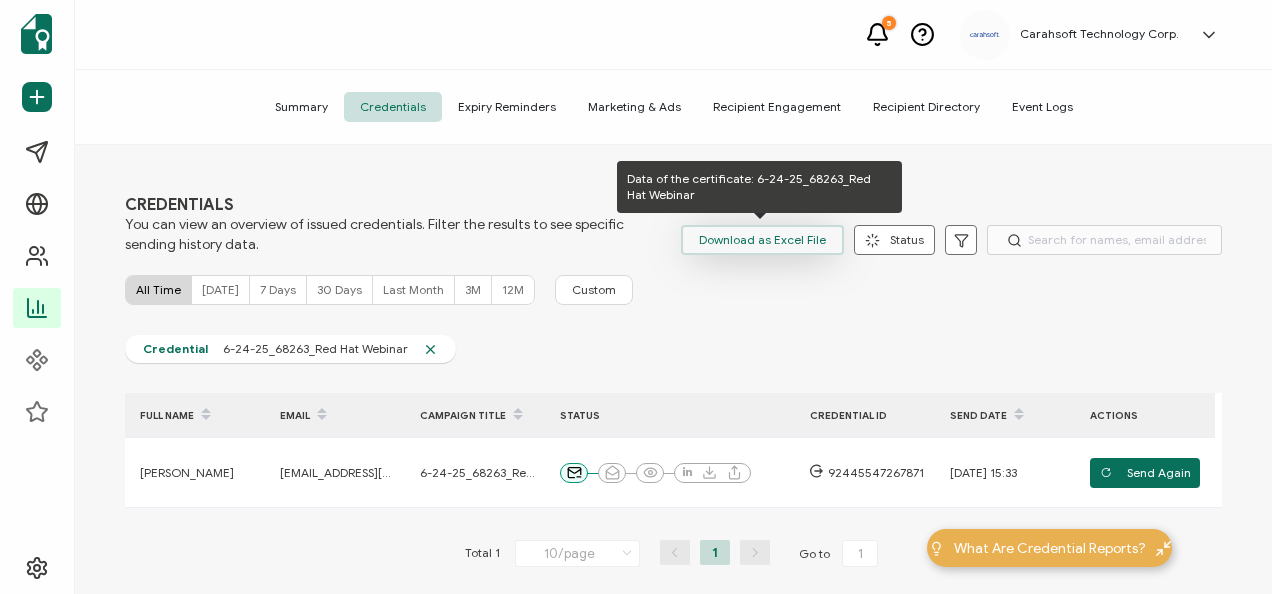 click on "Download as Excel File" at bounding box center (762, 240) 